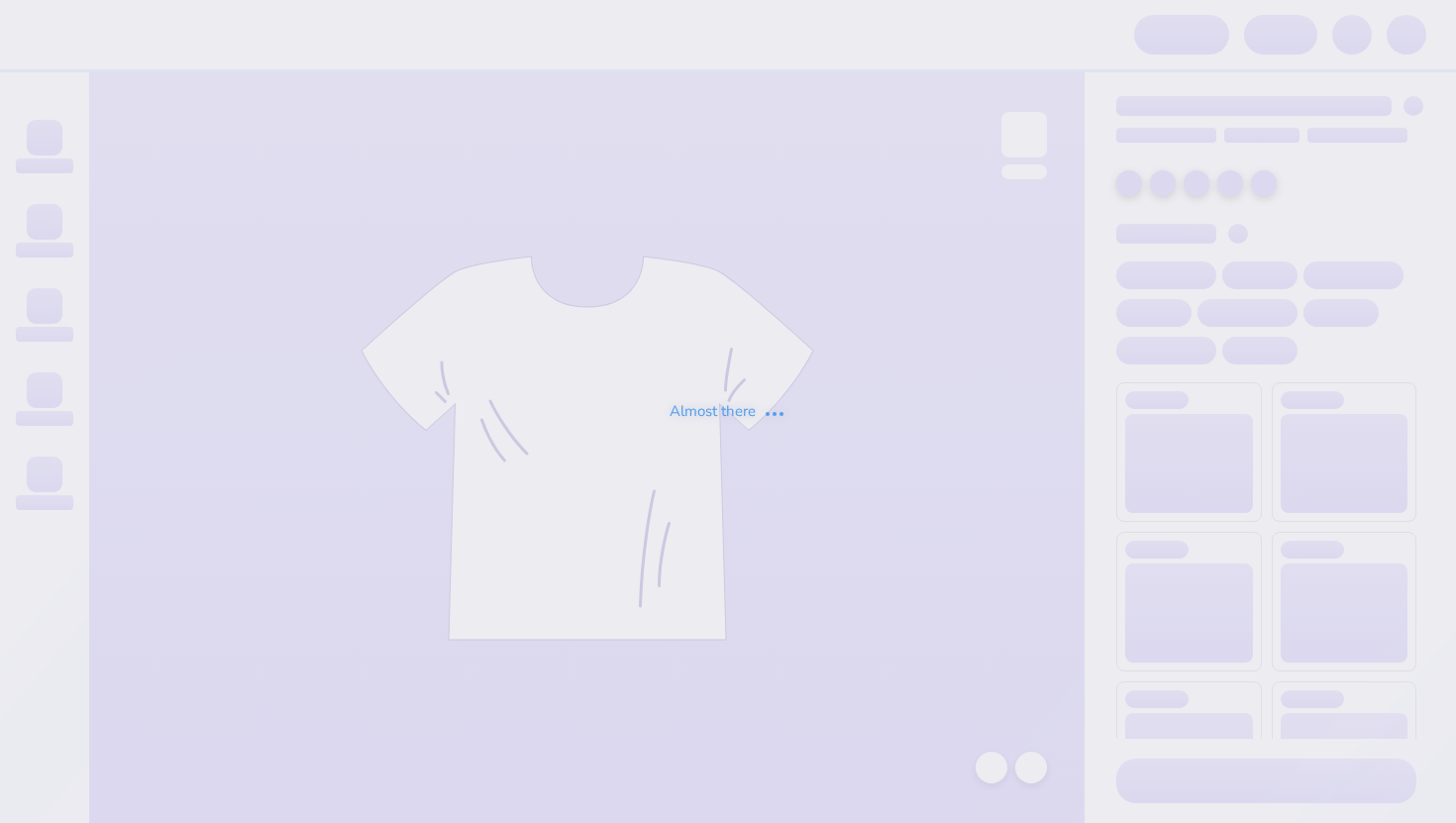 scroll, scrollTop: 0, scrollLeft: 0, axis: both 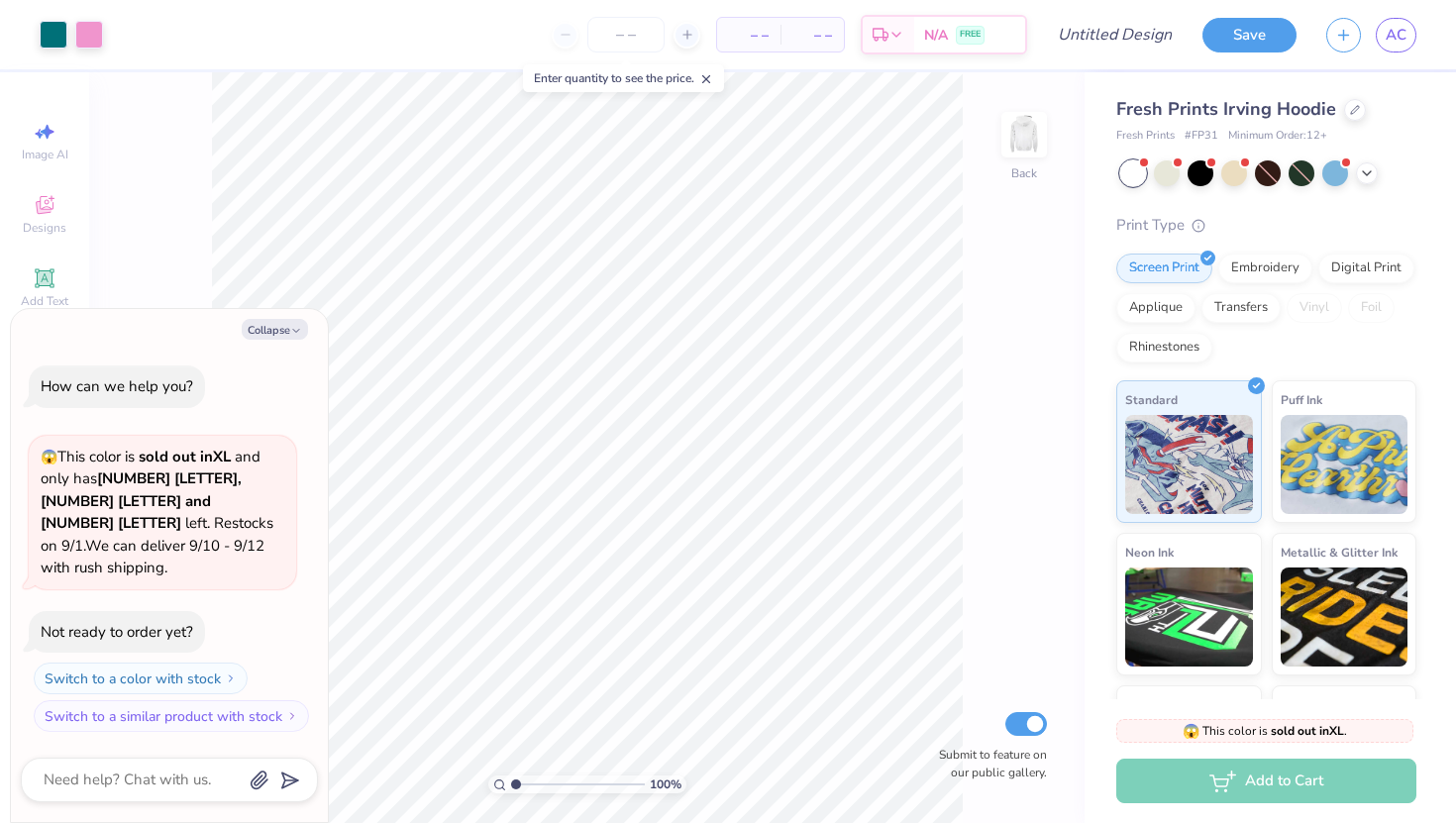 click on "Fresh Prints Irving Hoodie" at bounding box center [1226, 109] 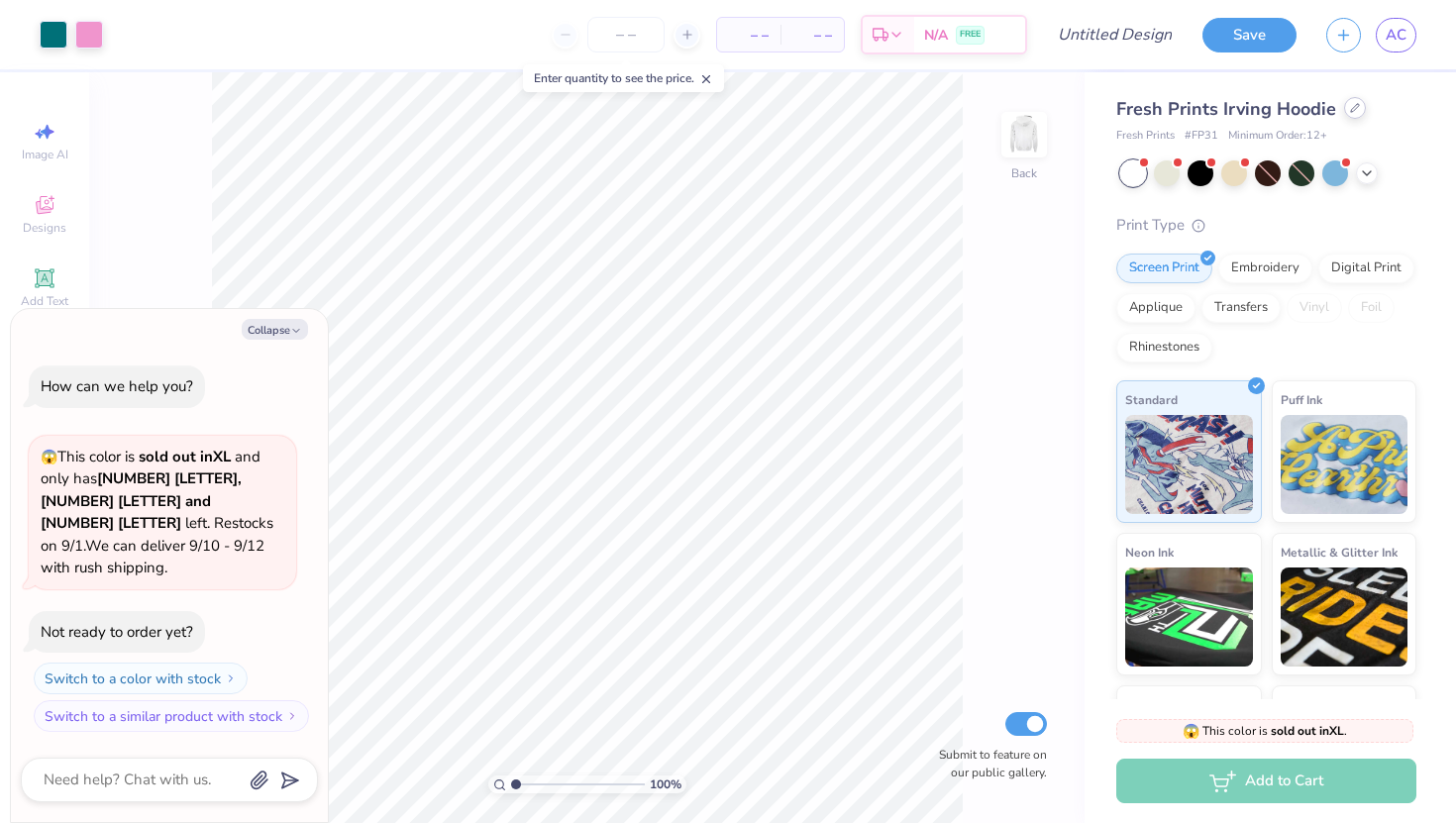 click at bounding box center [1355, 108] 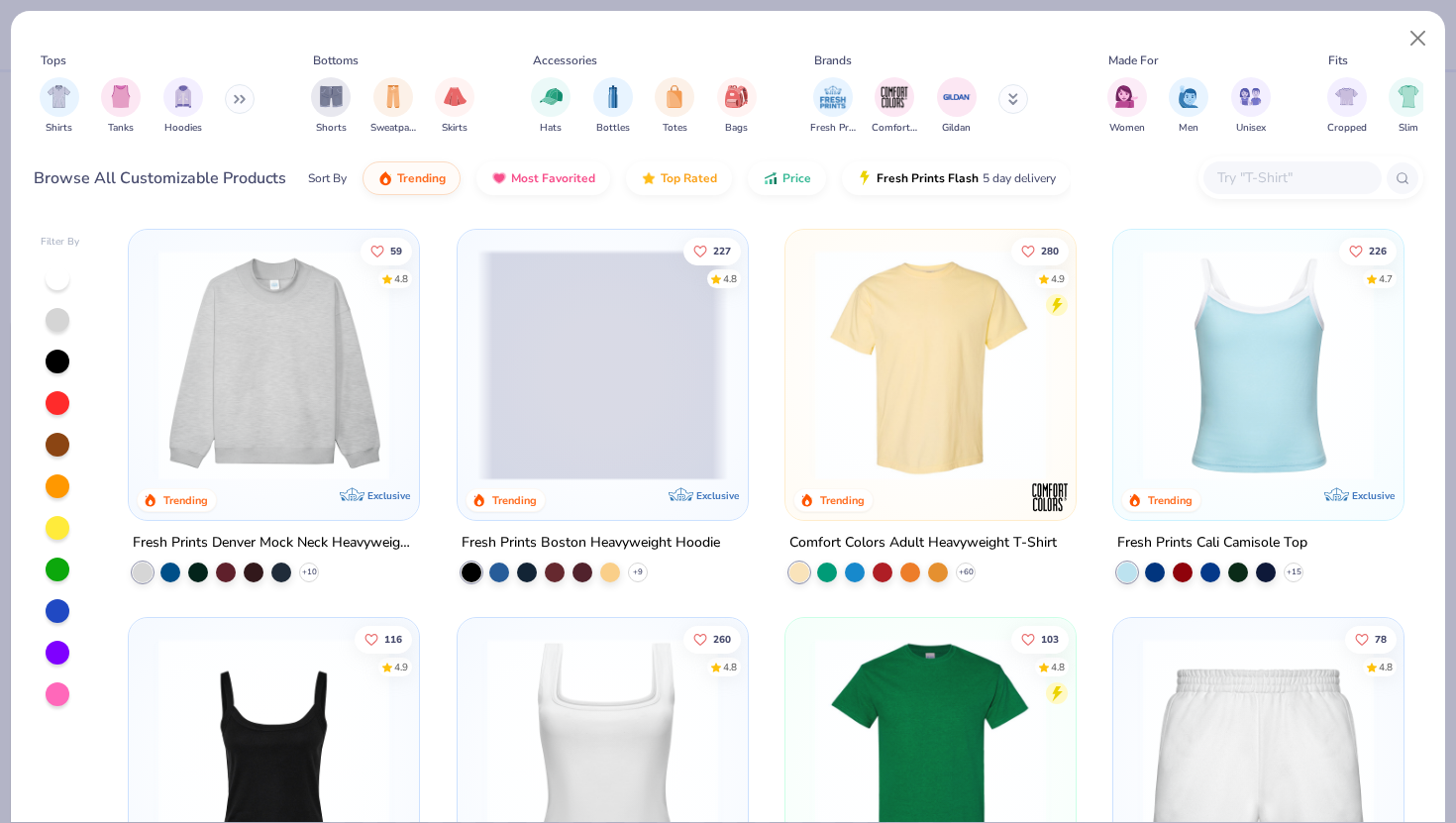 click at bounding box center [930, 364] 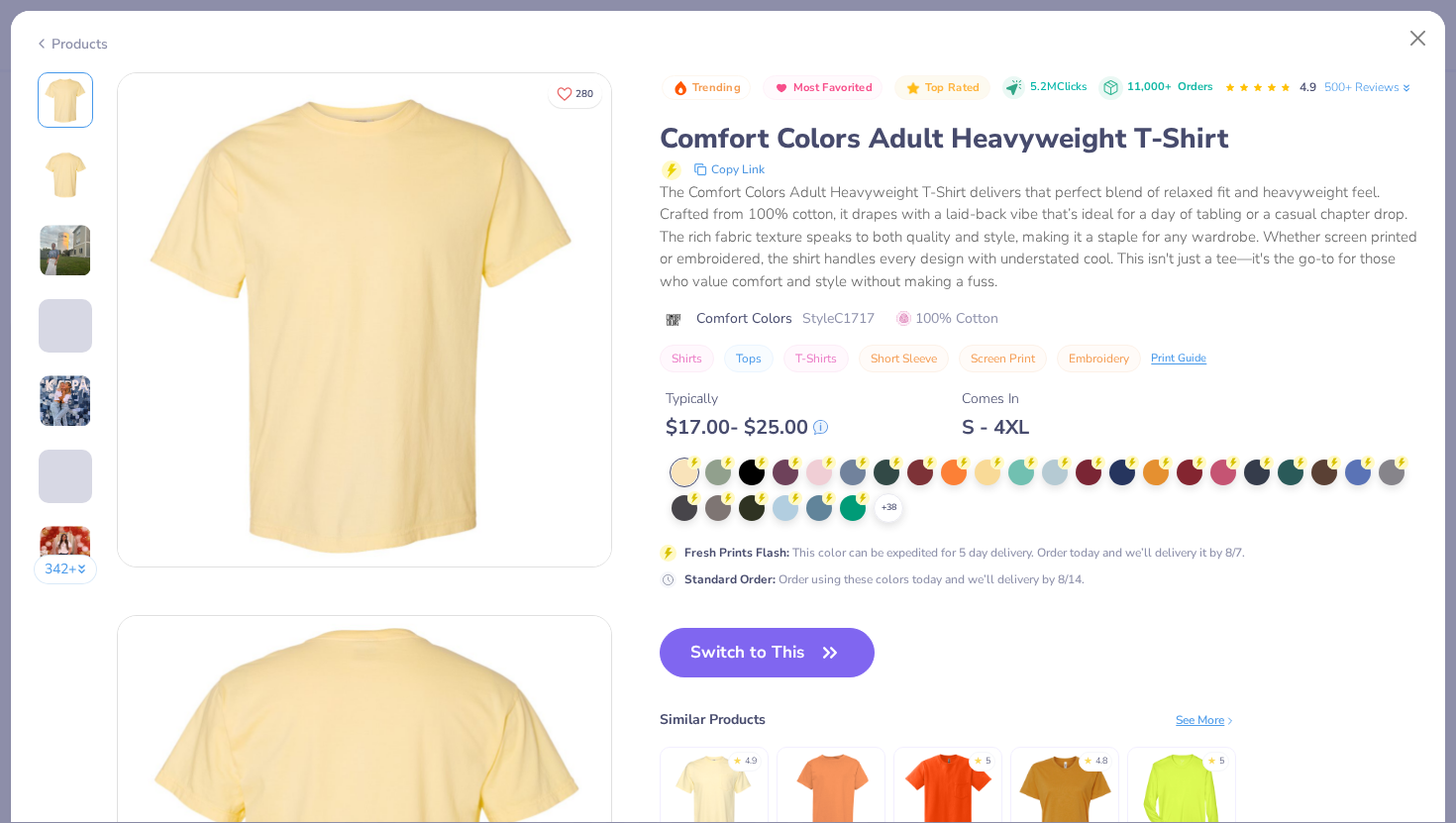 click on "+ 38" at bounding box center [1047, 491] 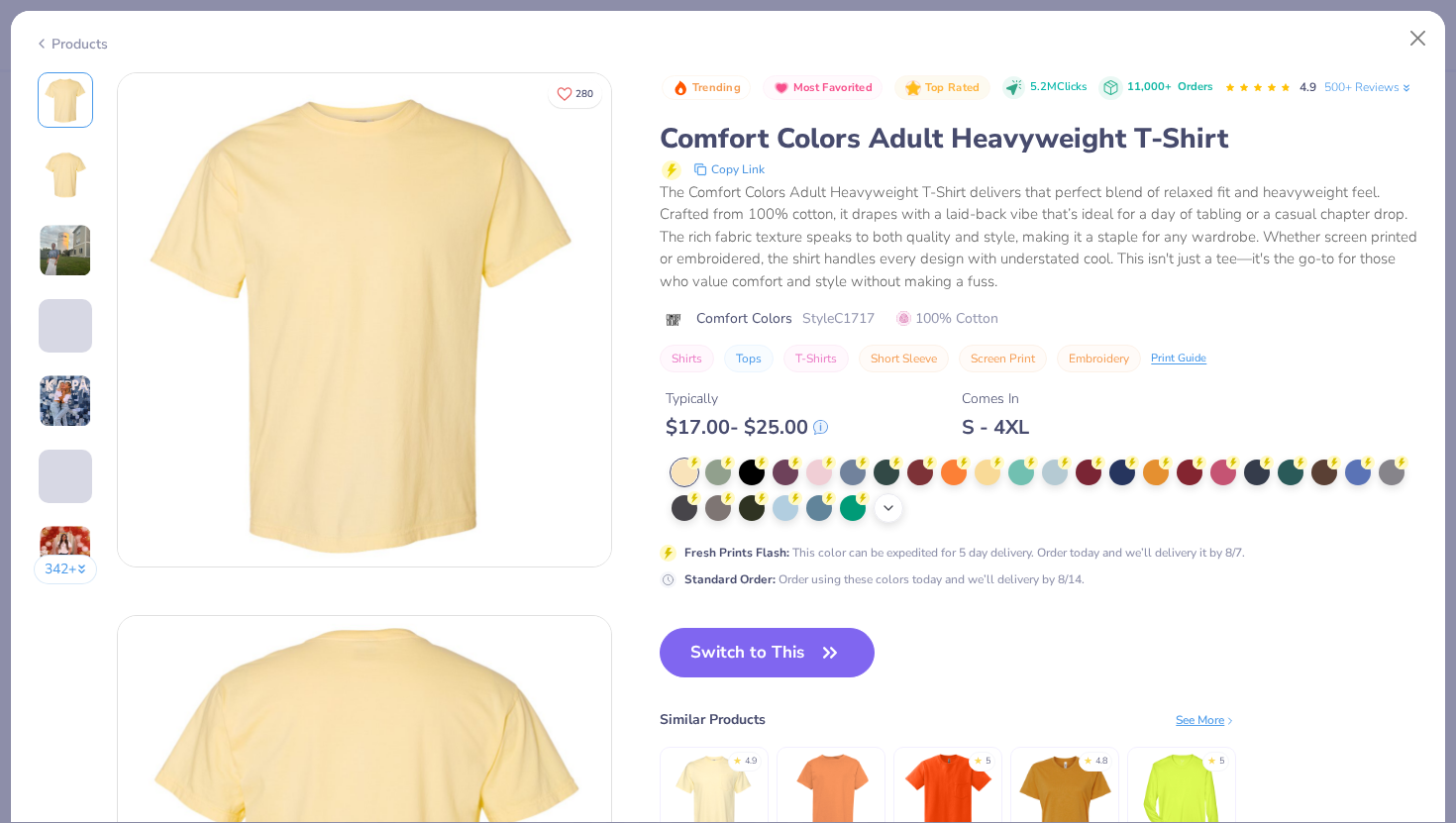 click 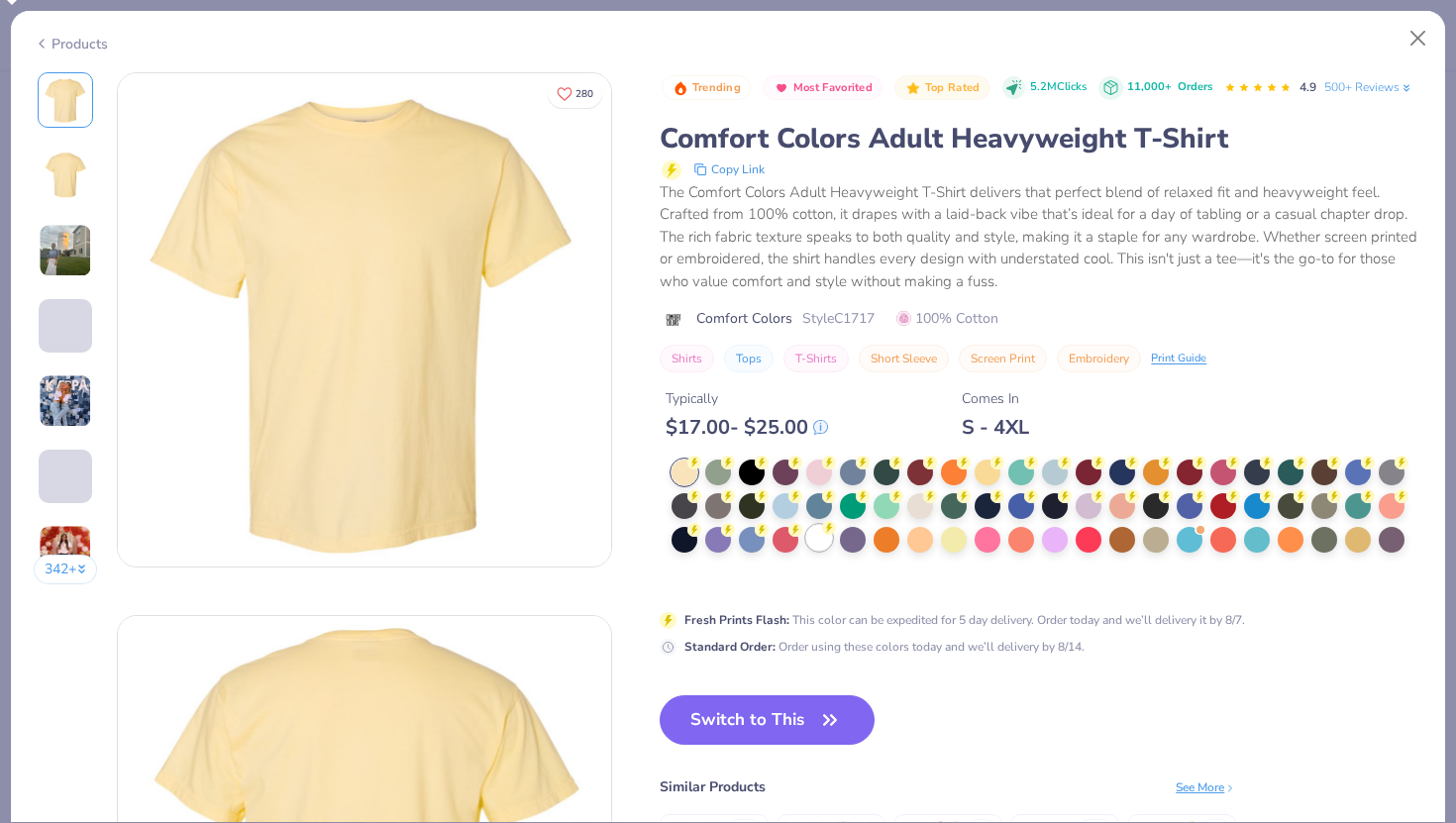 click at bounding box center (819, 538) 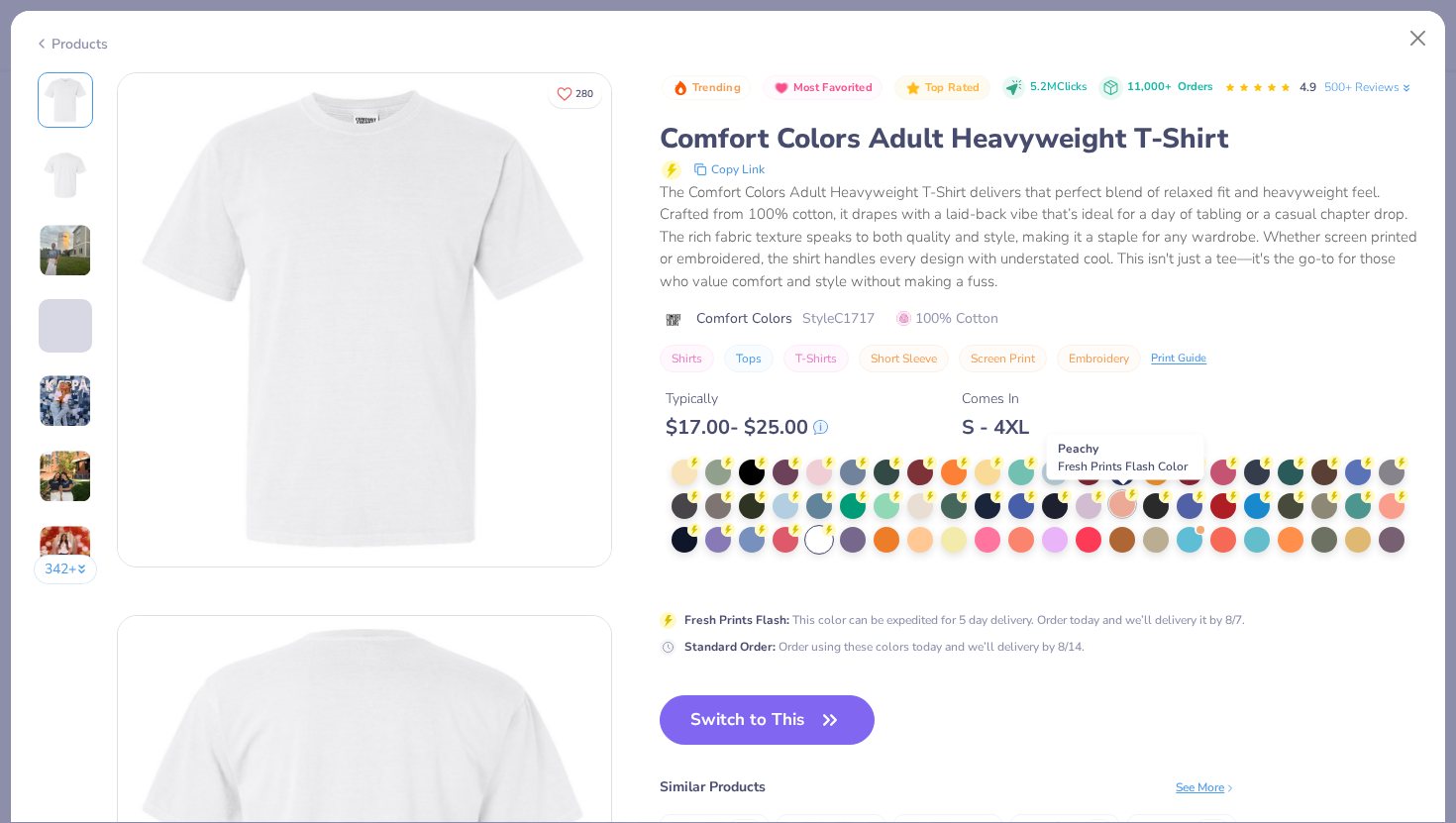 click at bounding box center [1122, 504] 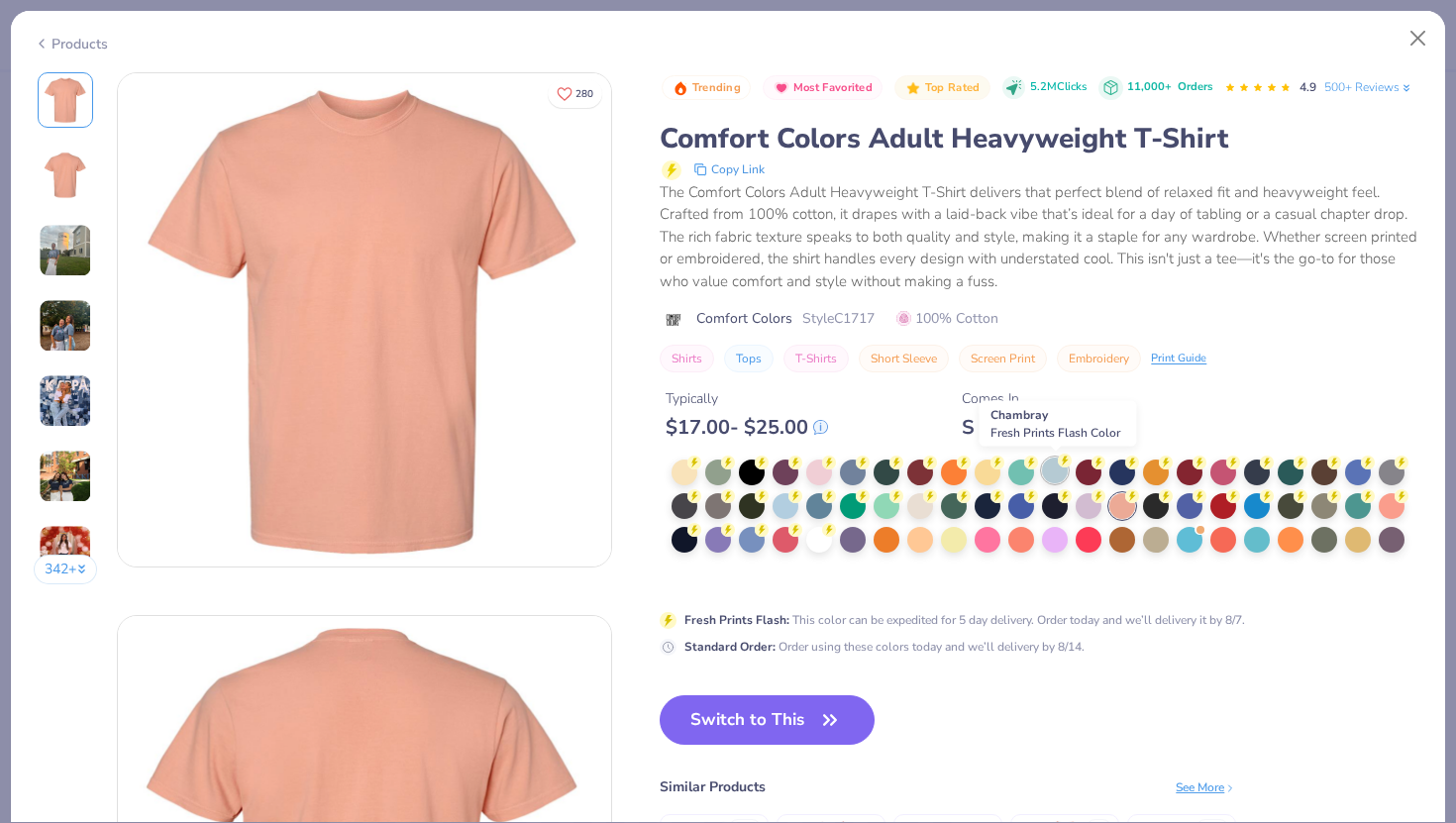 click at bounding box center (1055, 470) 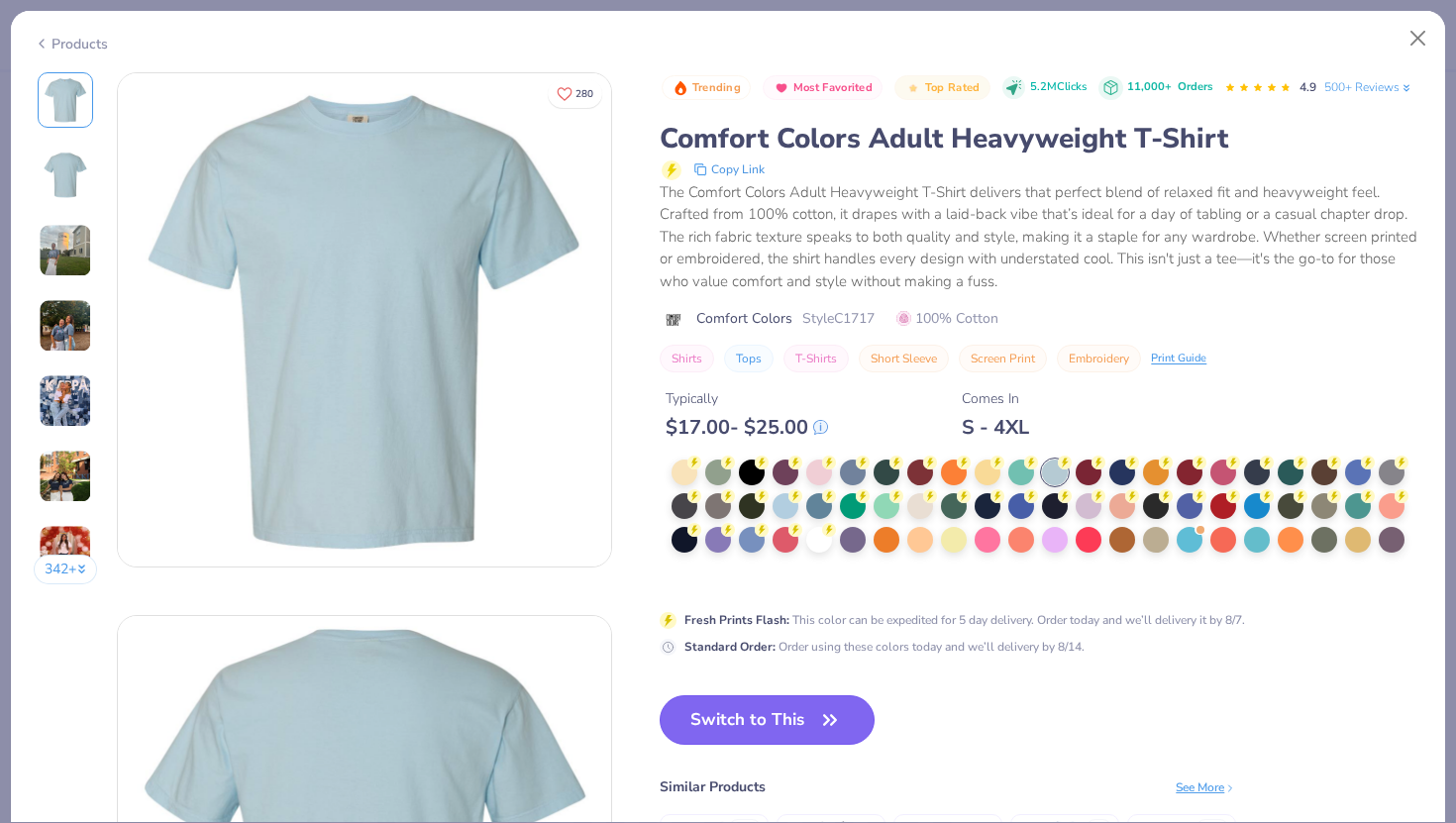 click on "Switch to This" at bounding box center (767, 720) 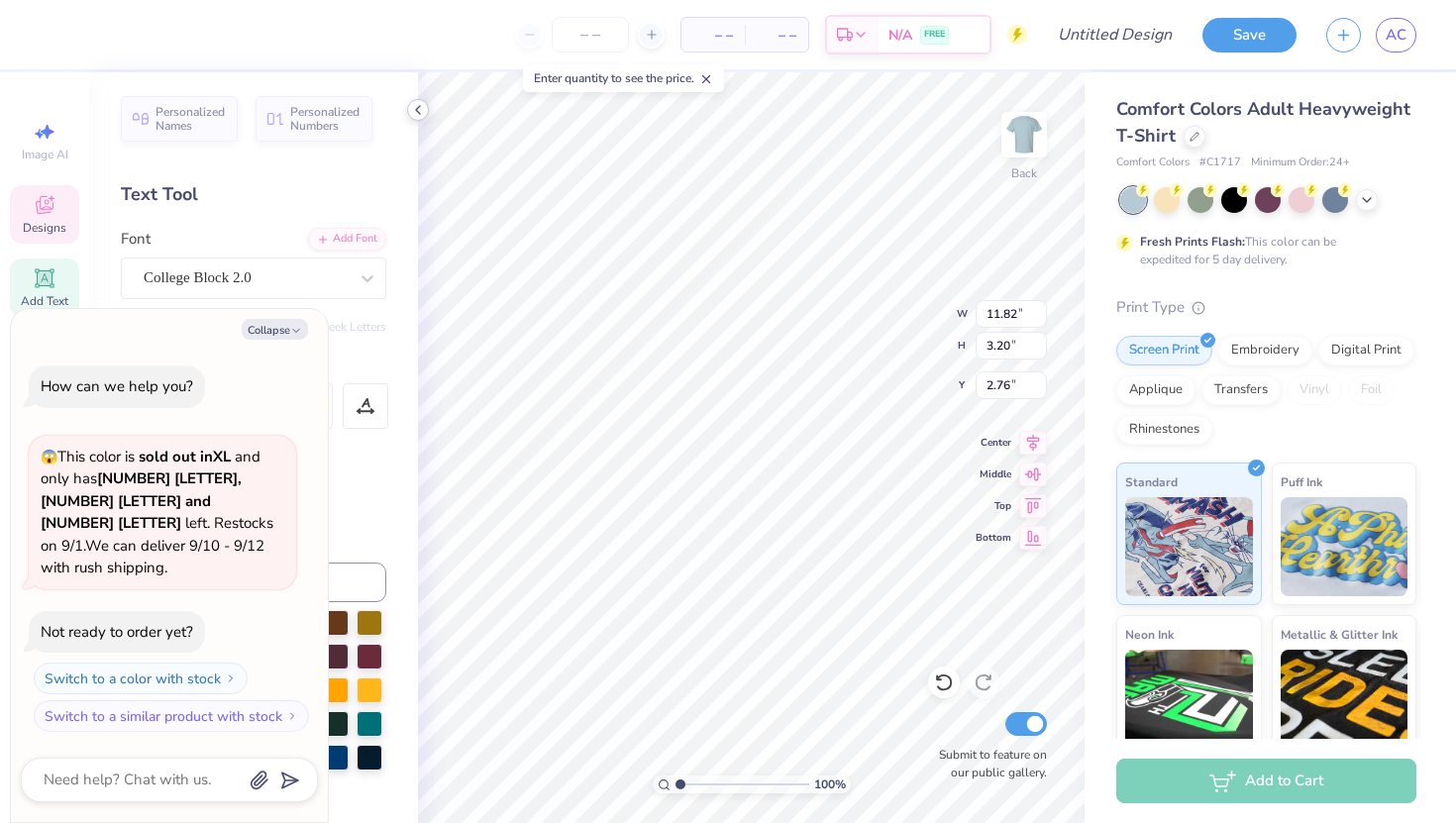 click 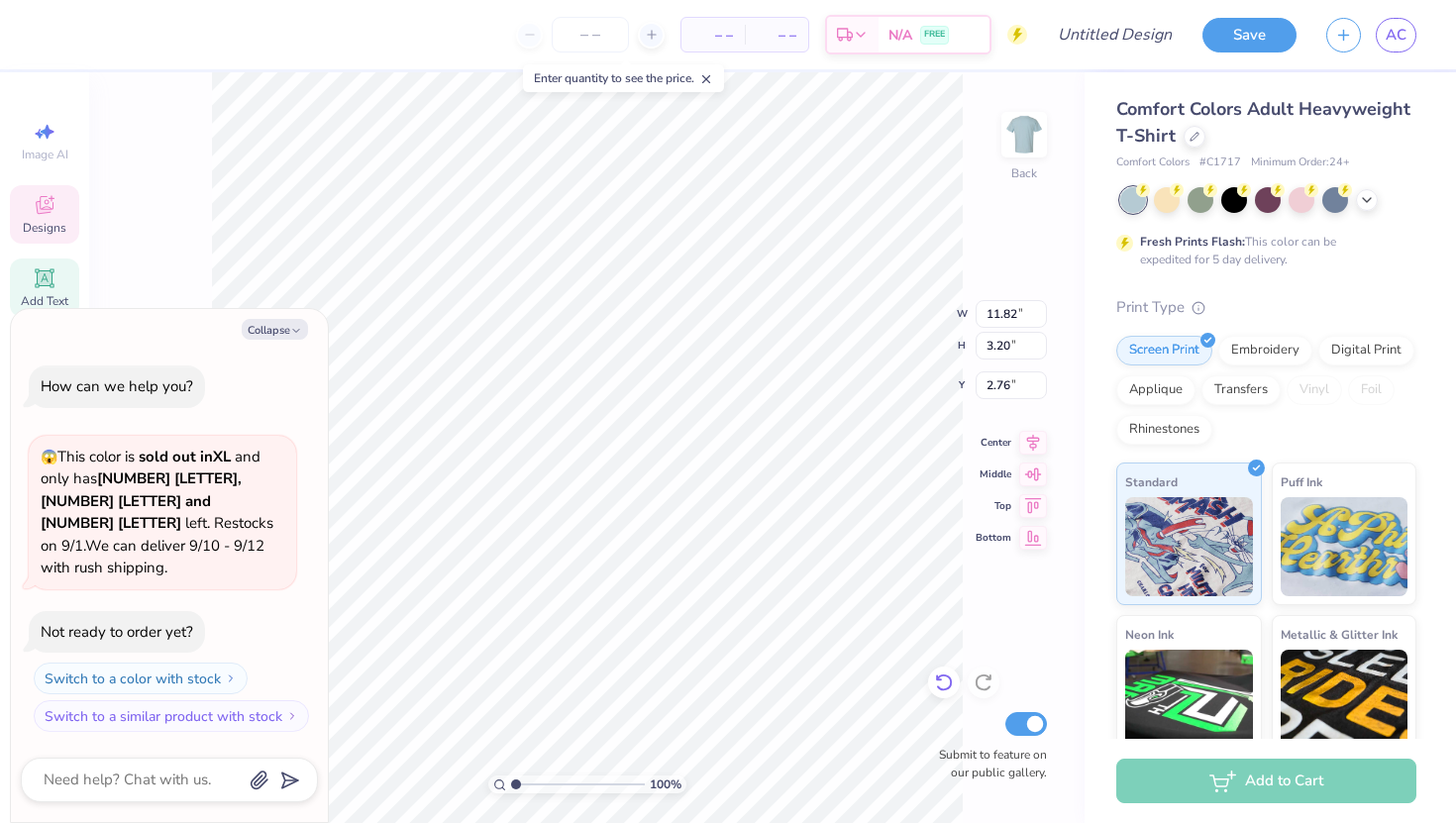 click 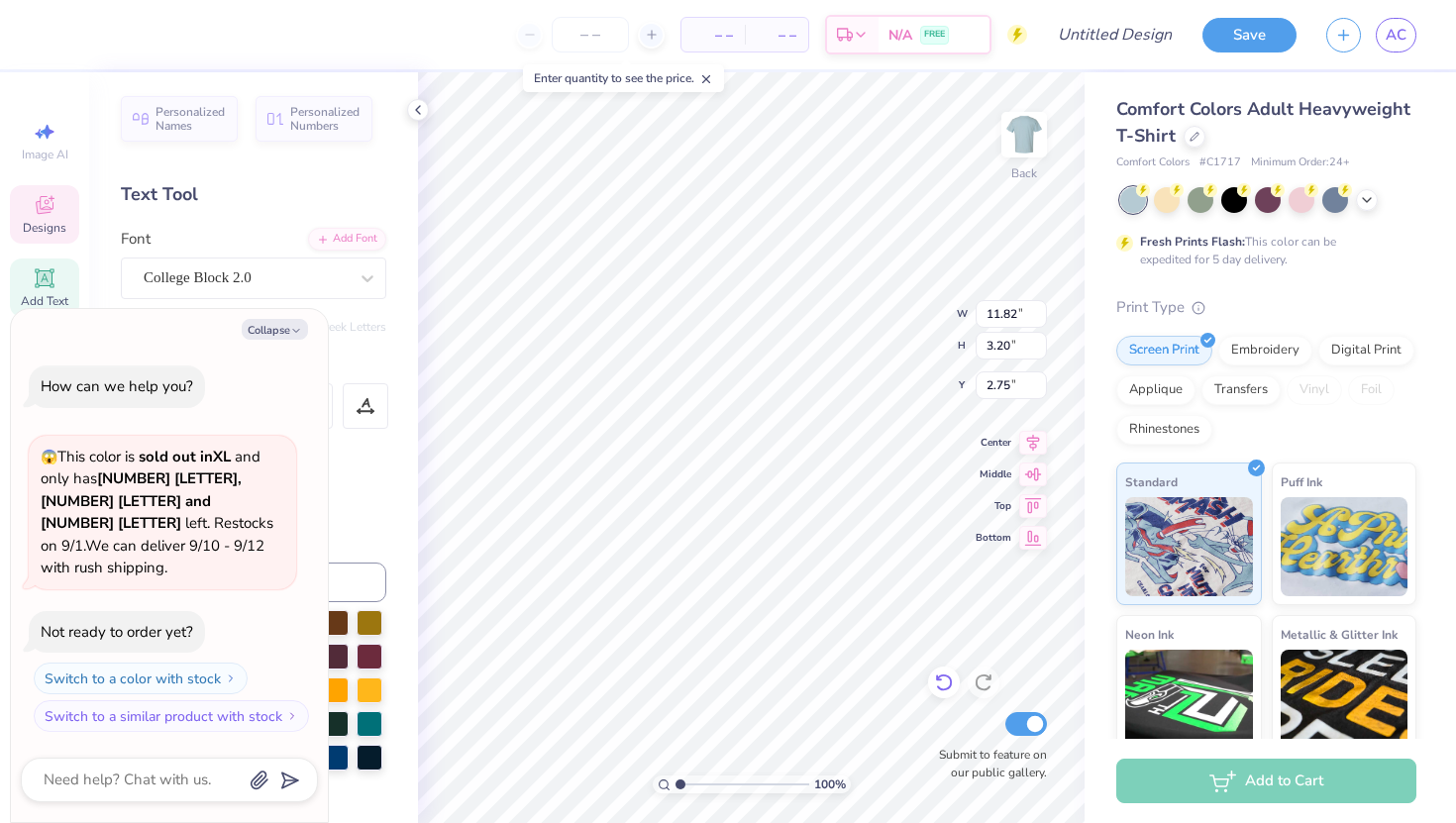 type on "x" 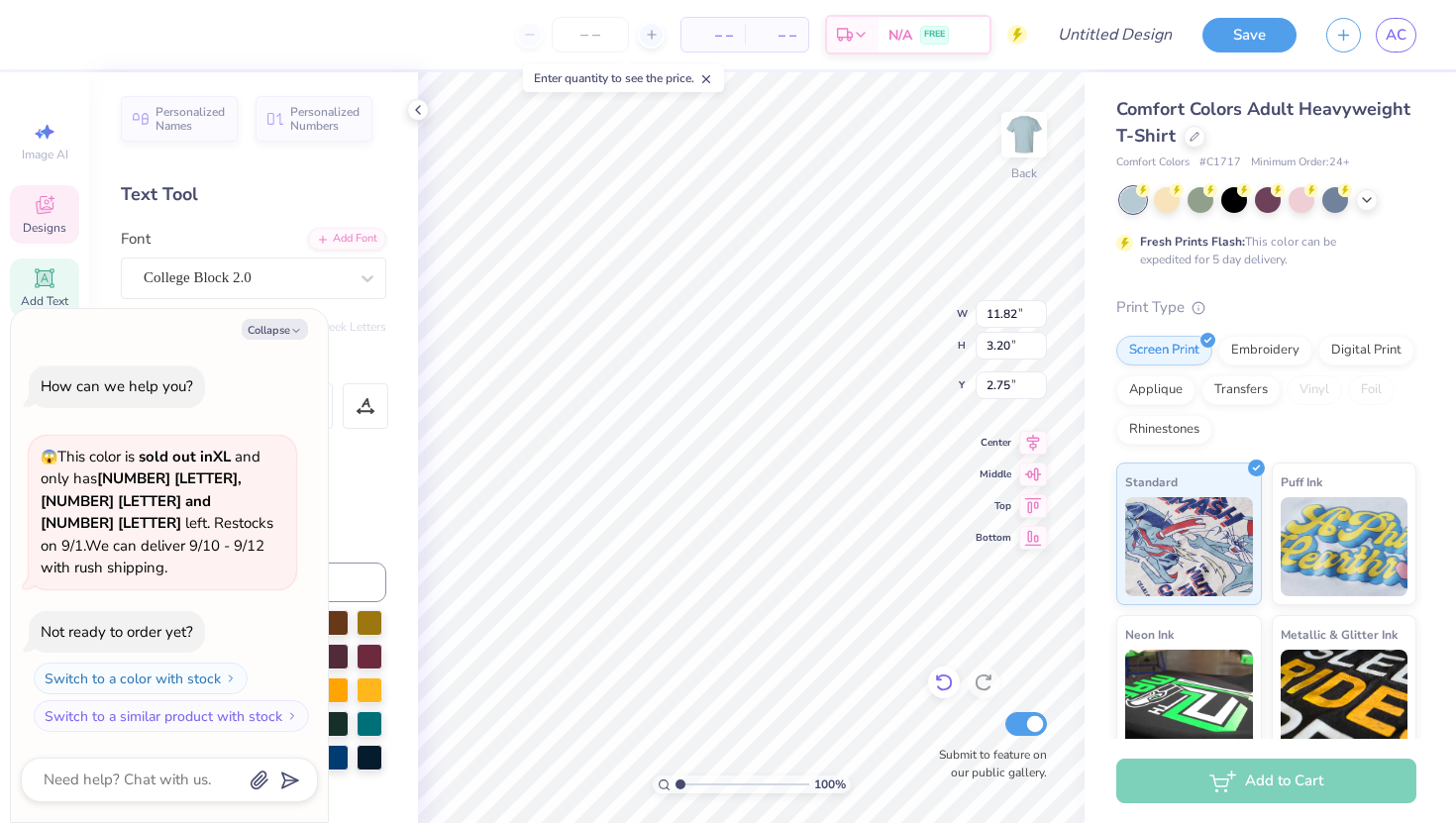 type on "x" 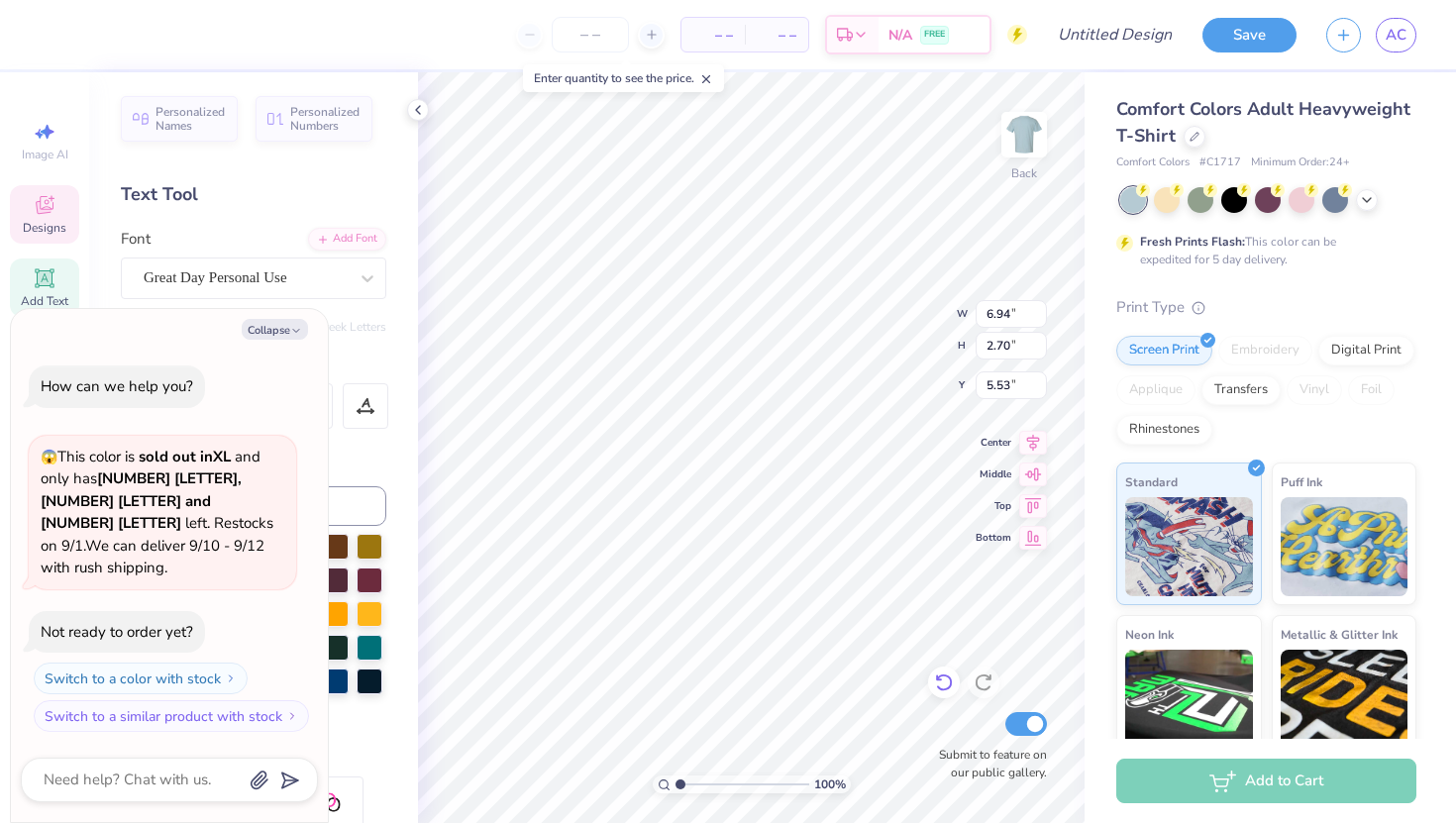 type on "x" 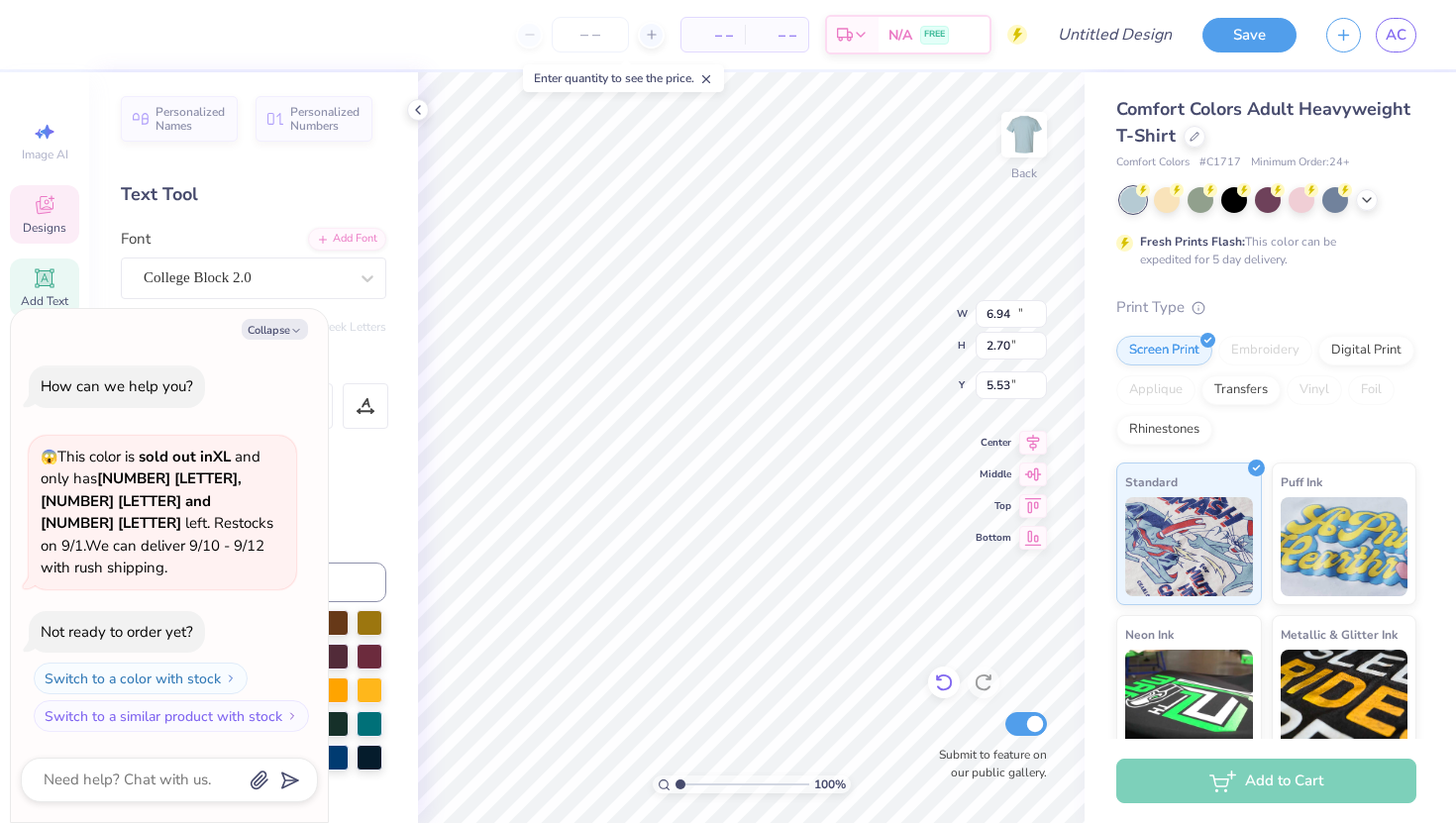 type on "x" 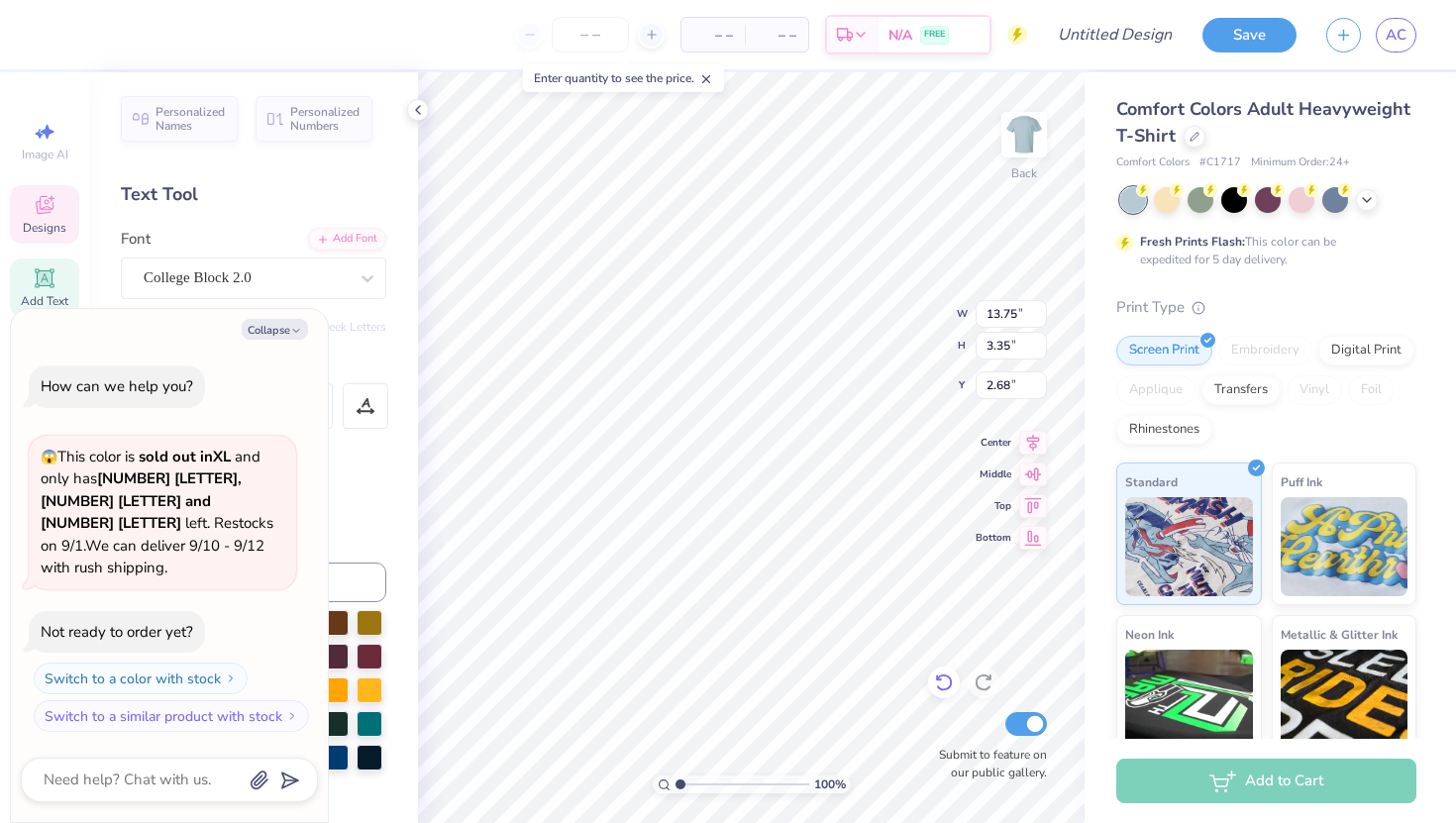 type on "x" 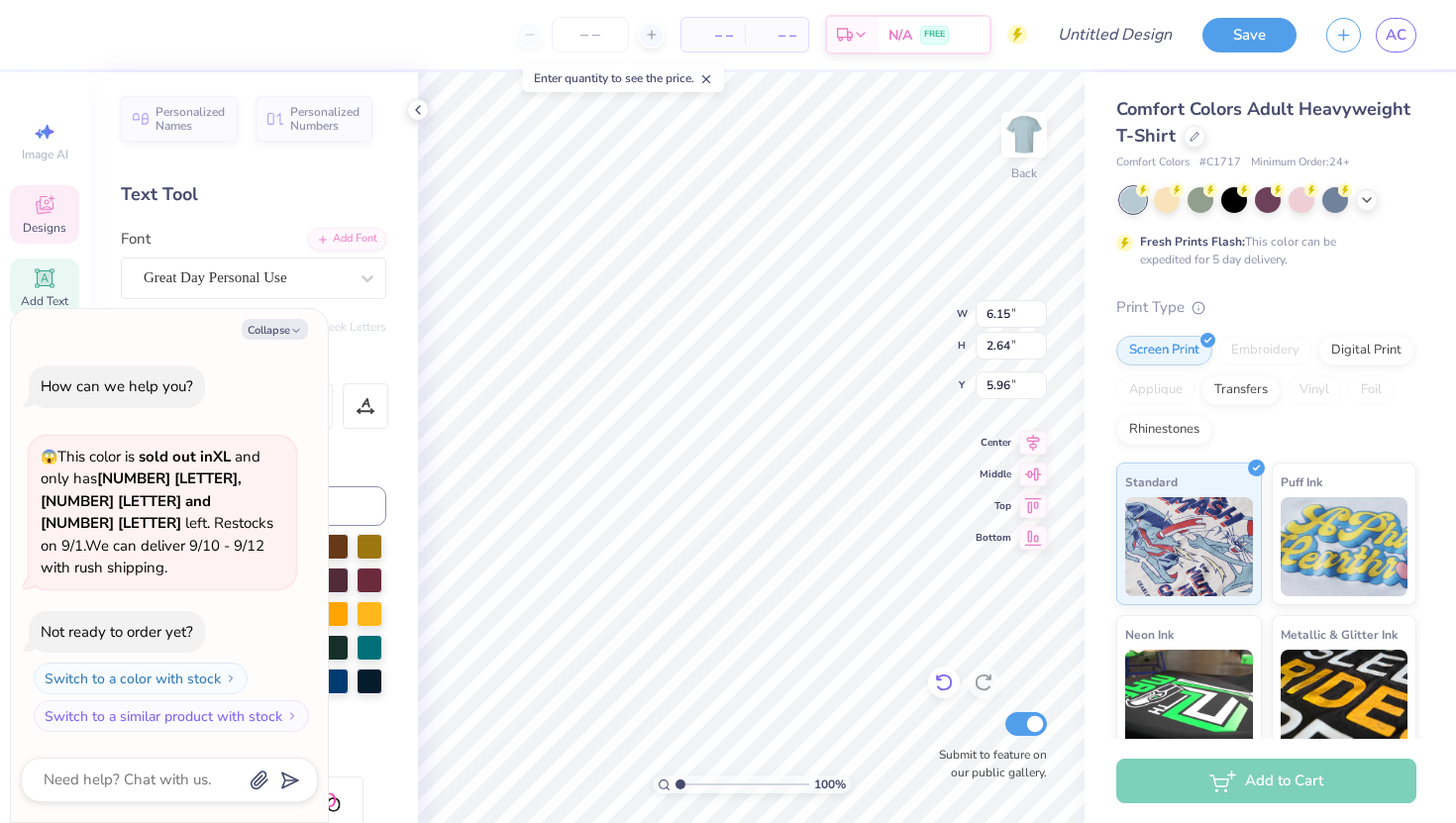 type on "x" 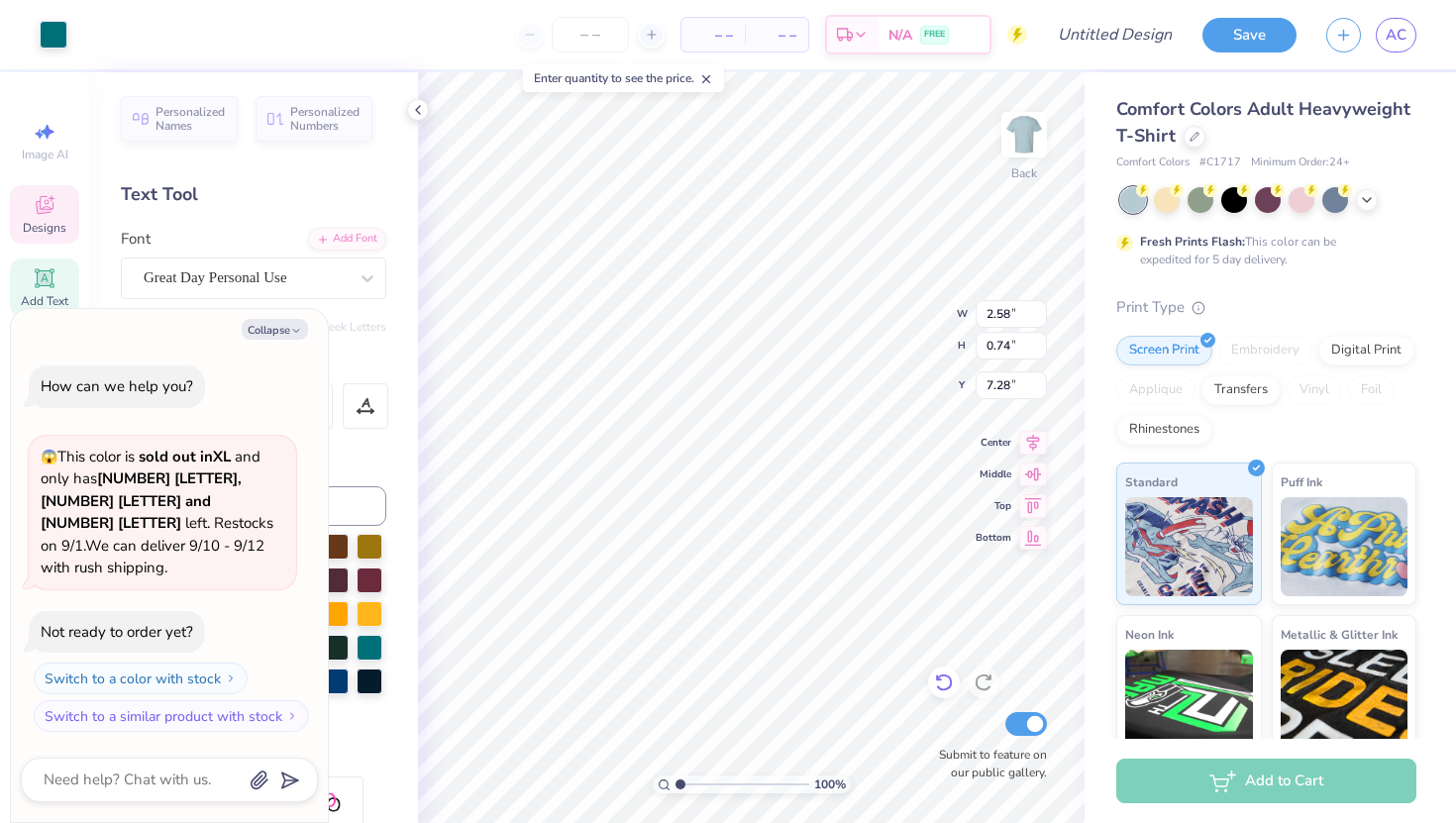 type on "x" 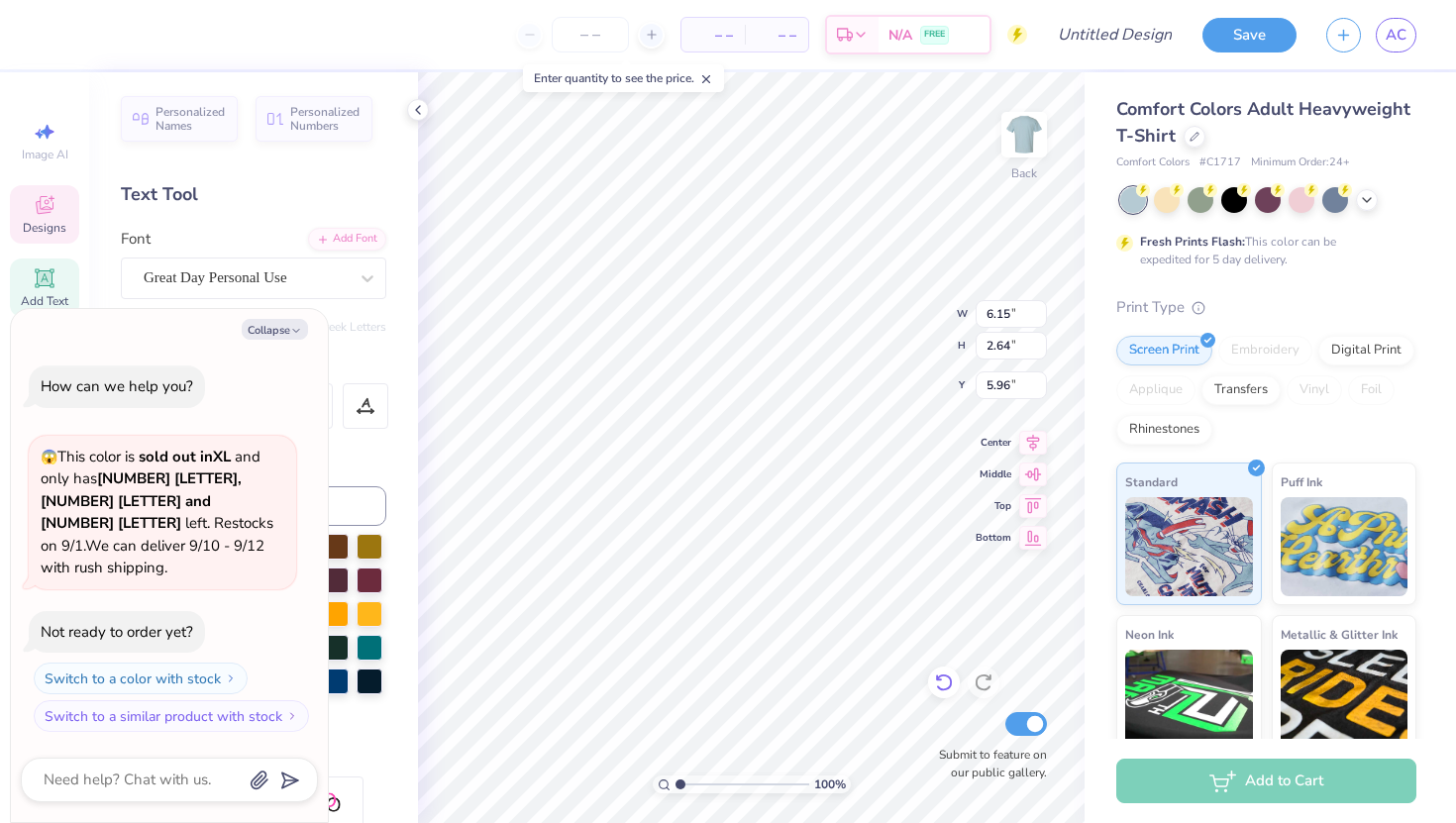 type on "x" 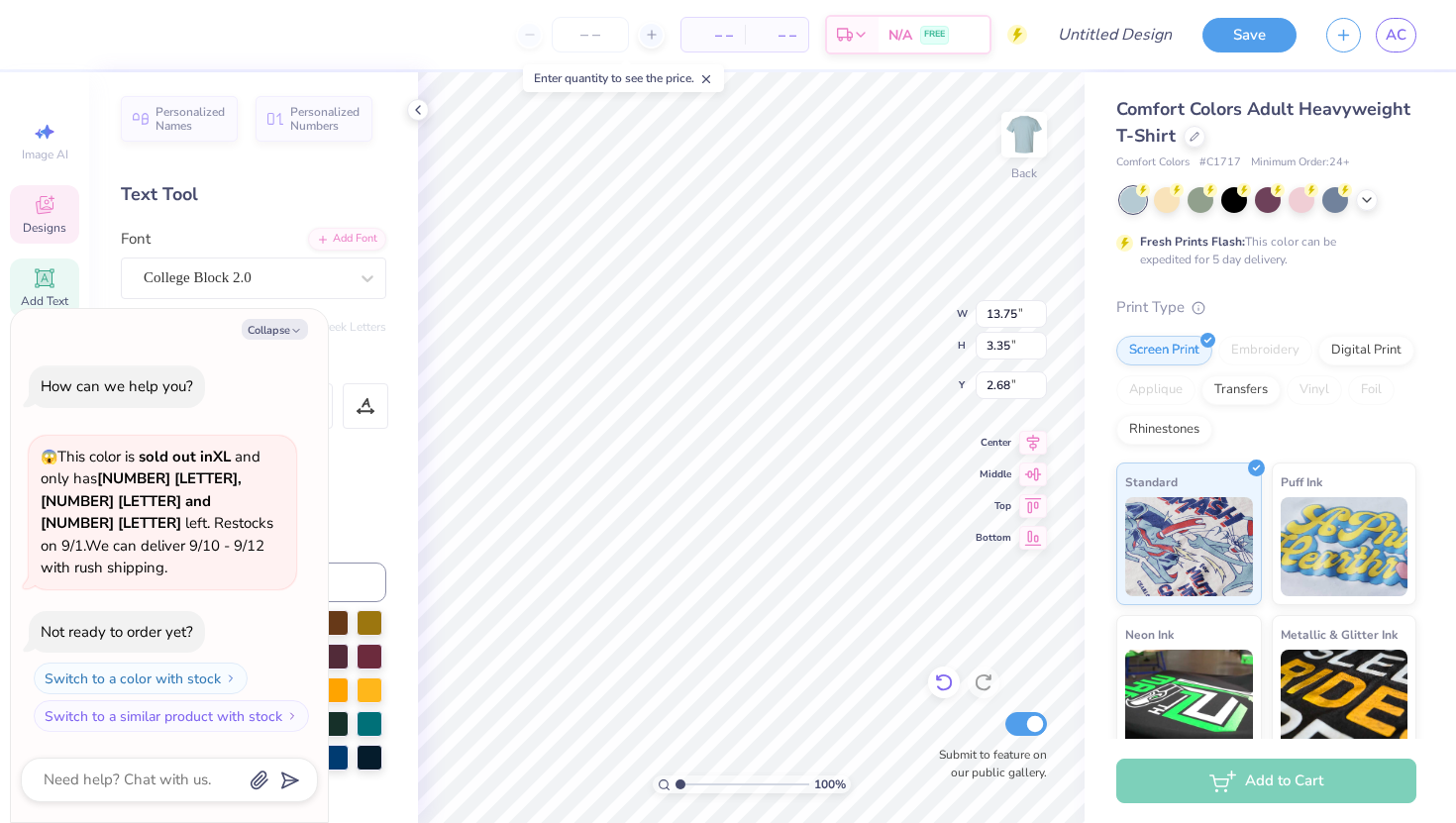 type on "x" 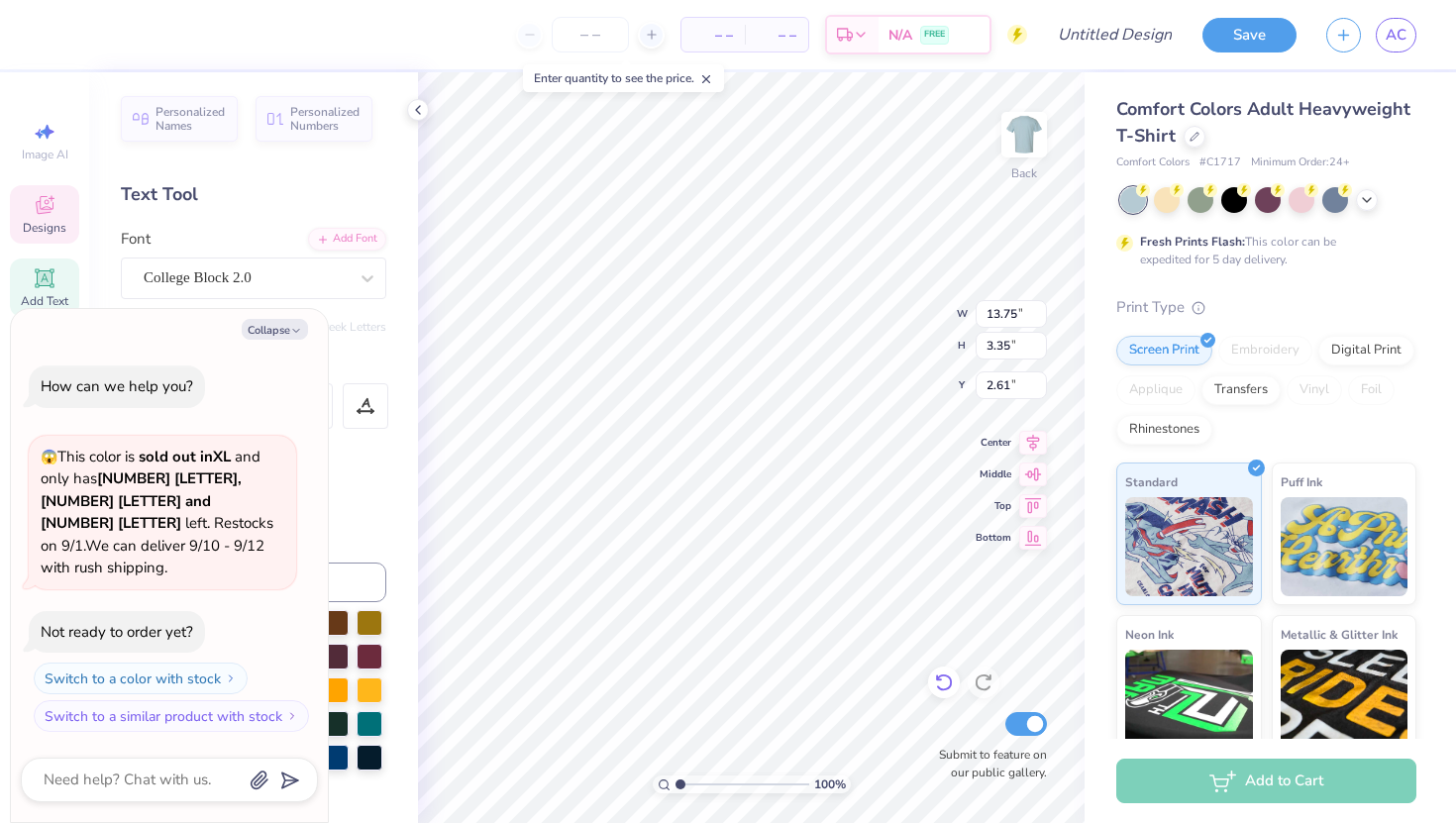 type on "x" 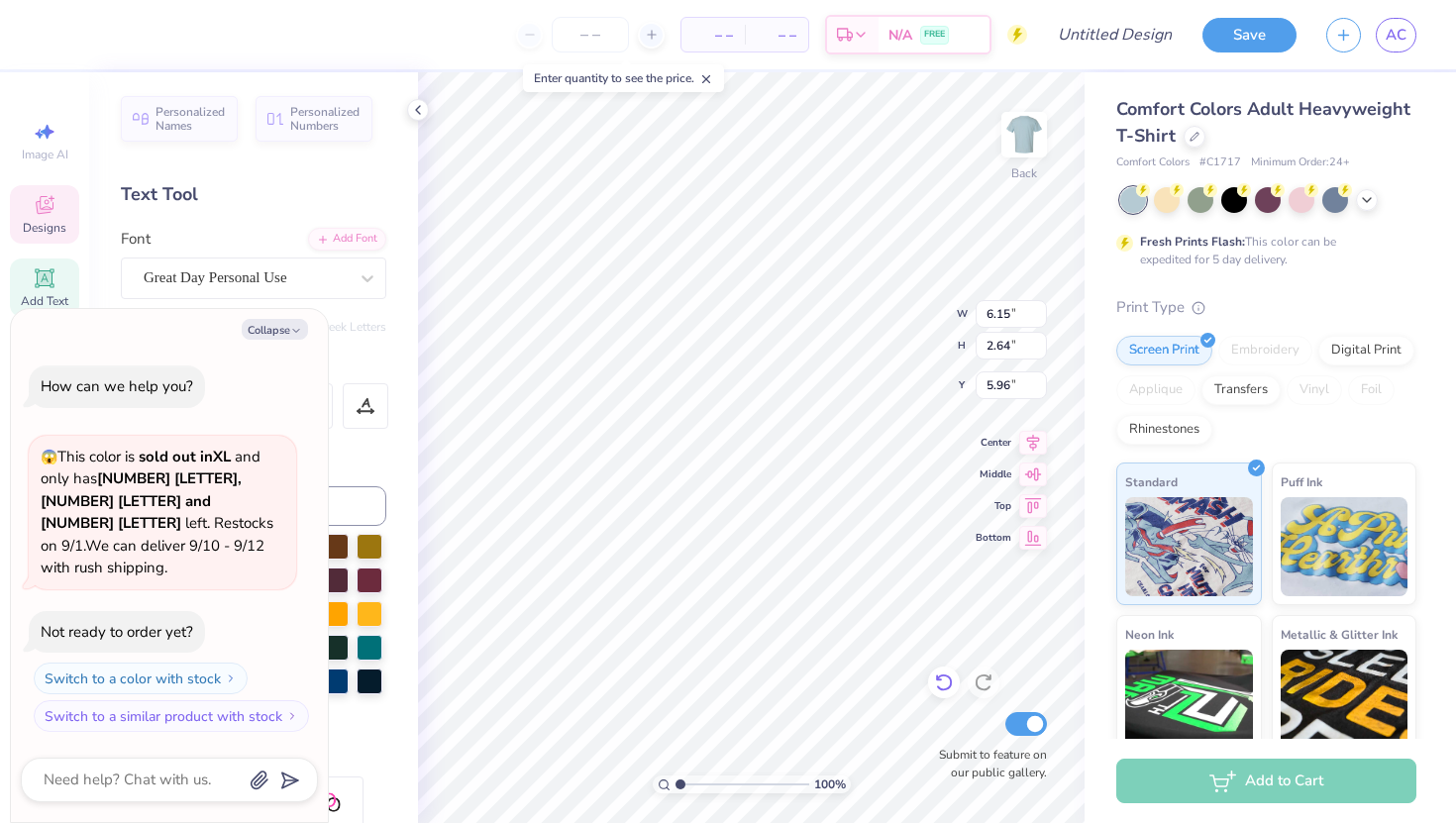 type on "x" 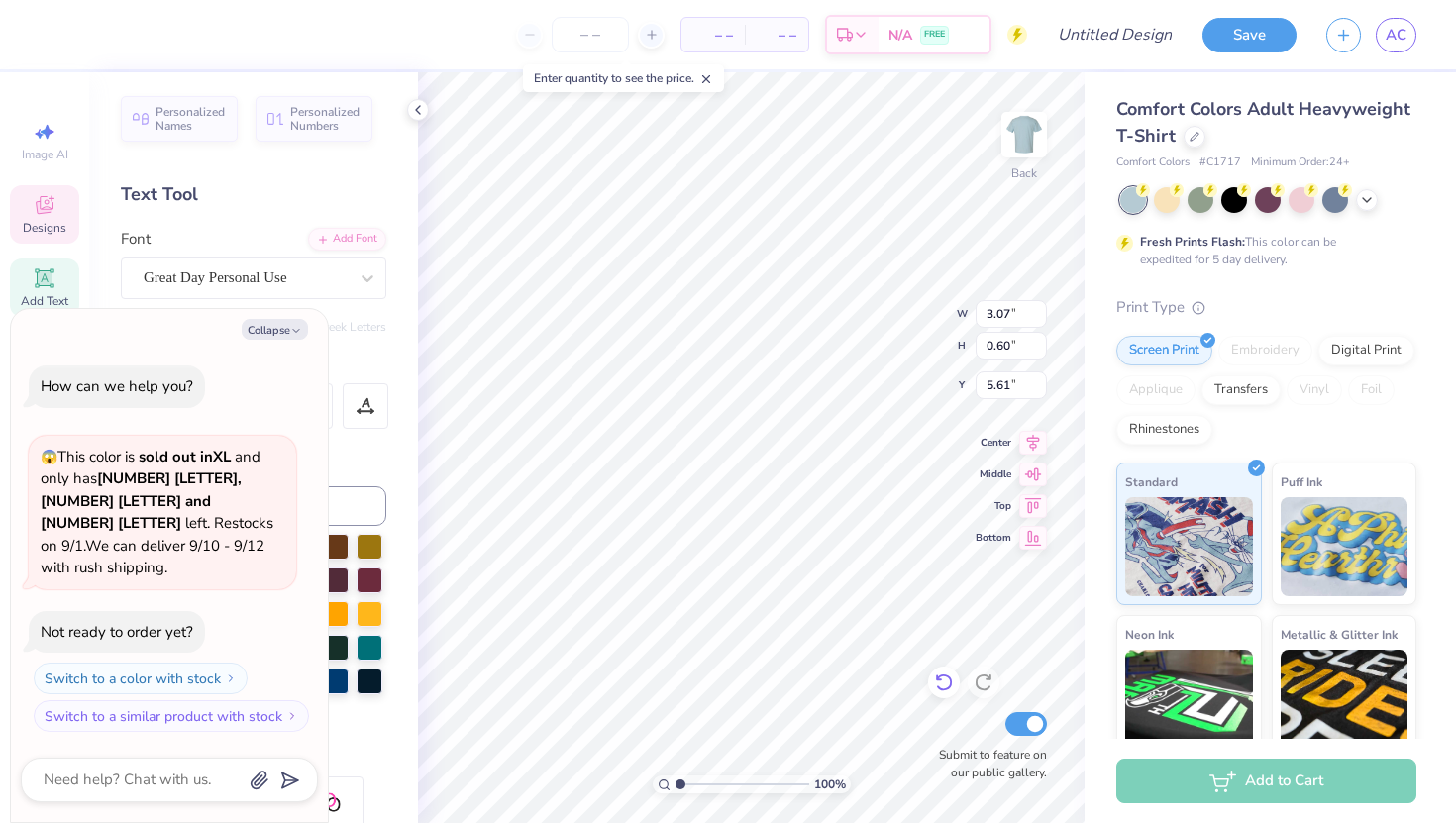 type on "x" 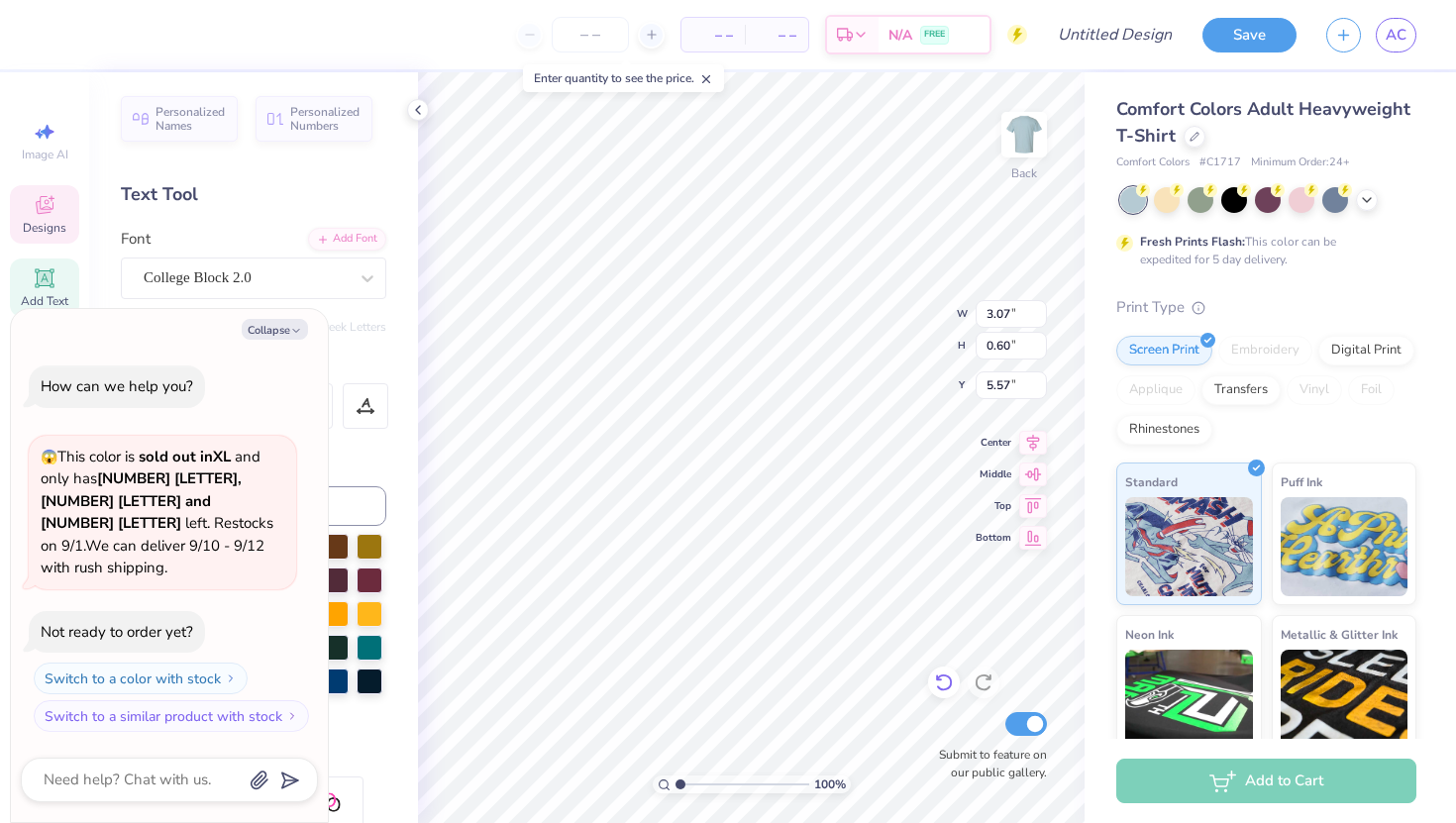 type on "x" 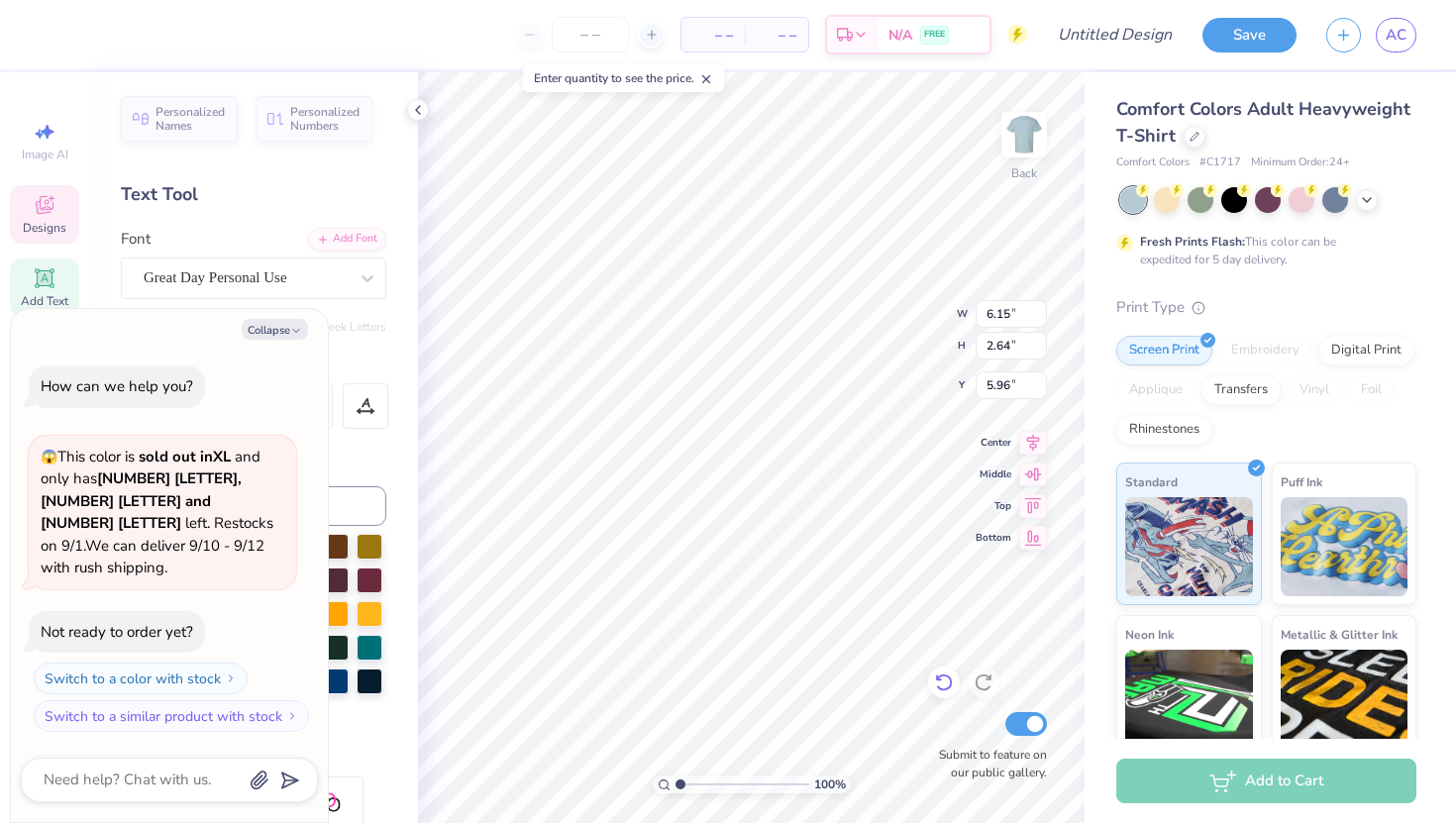 type on "x" 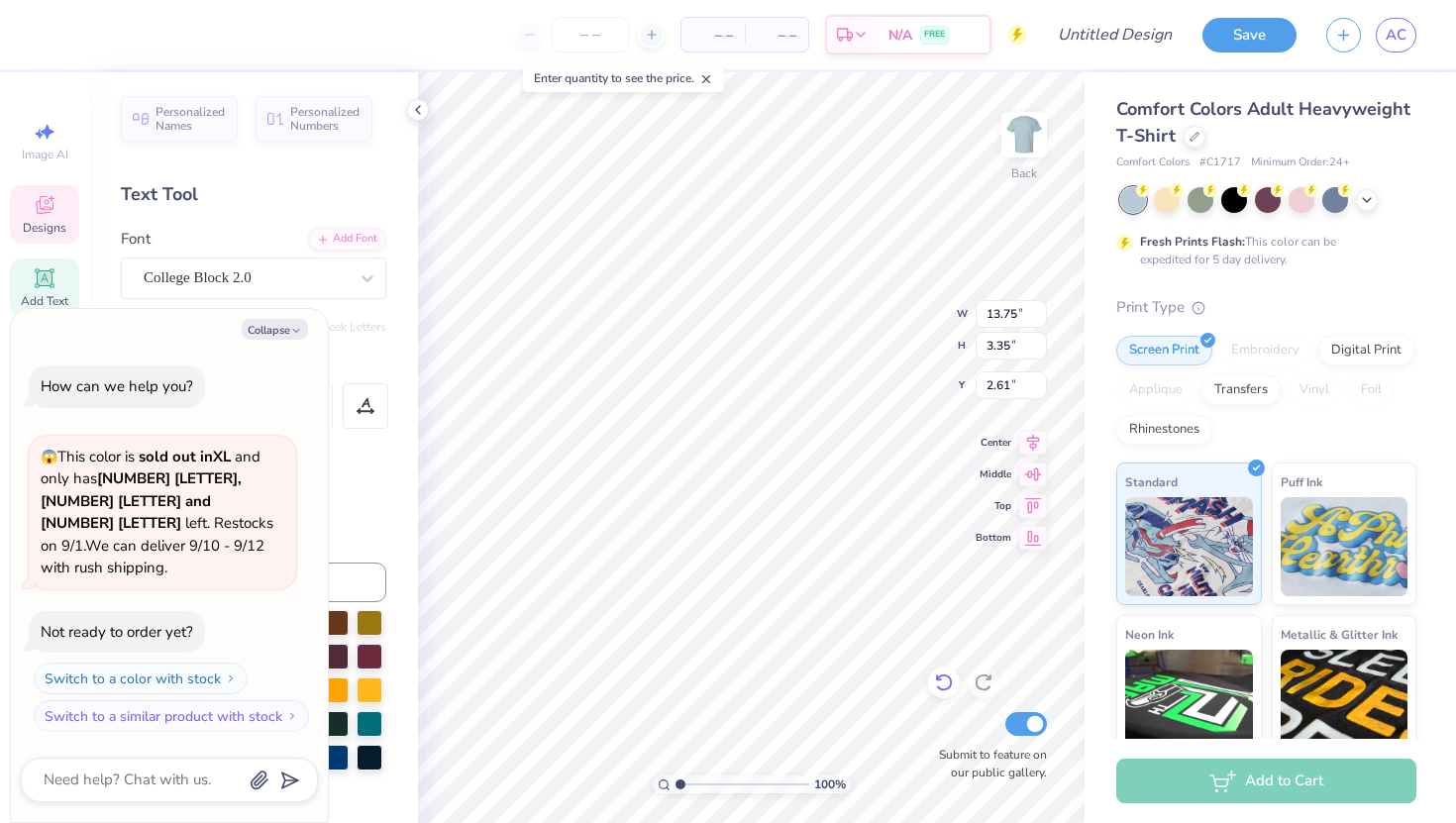 type on "x" 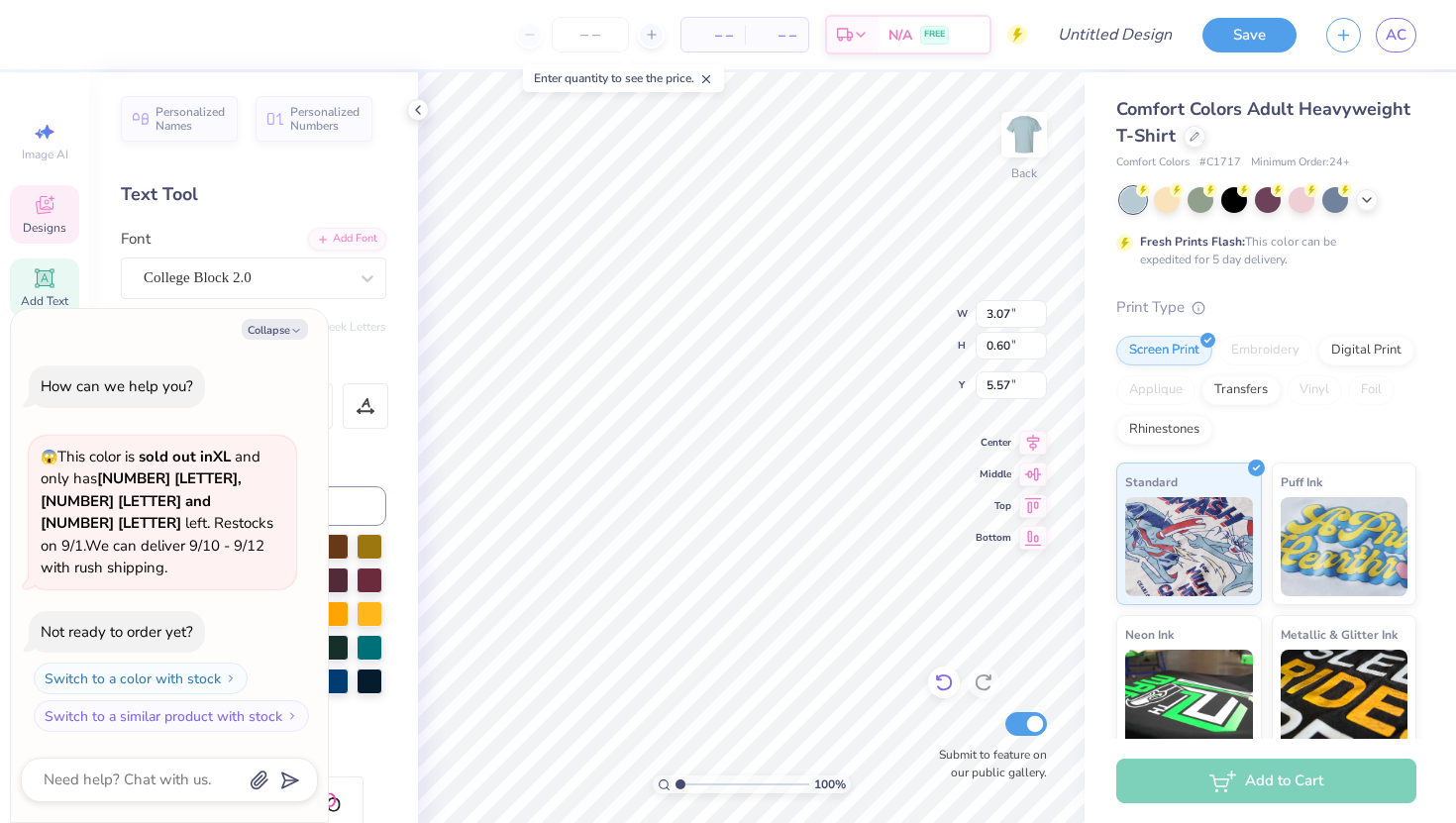 type on "x" 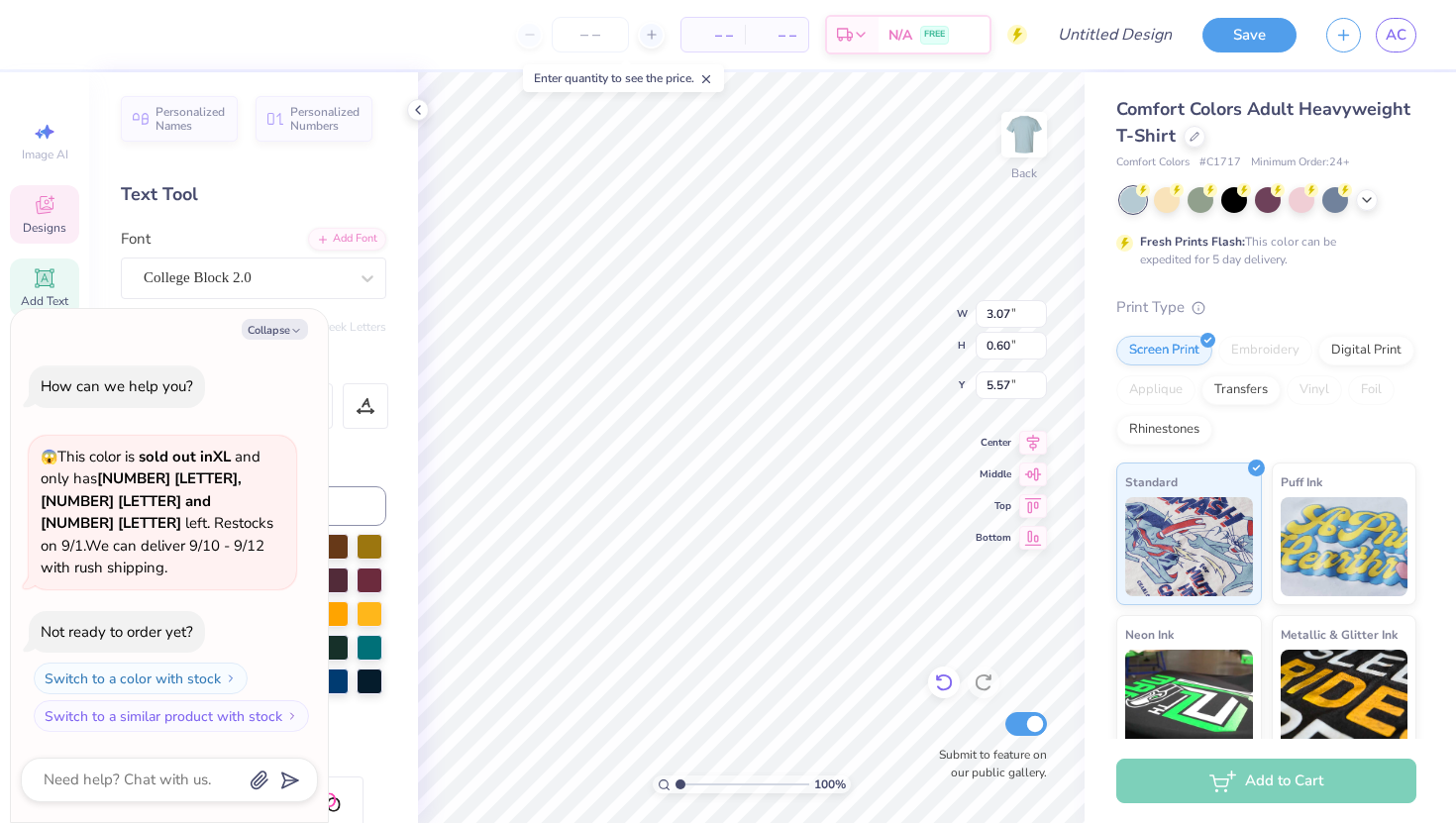 type on "EST. !(198" 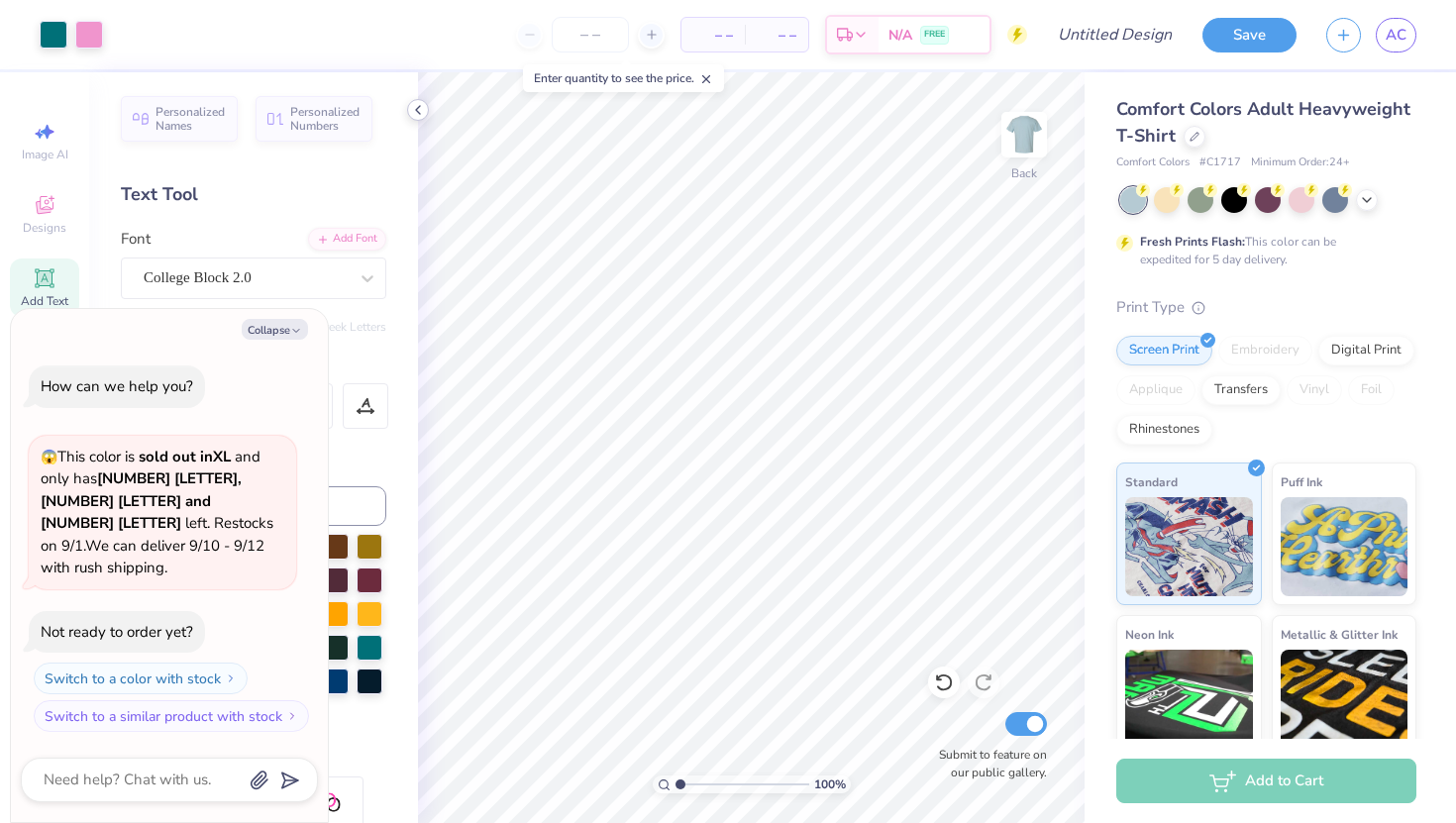 click 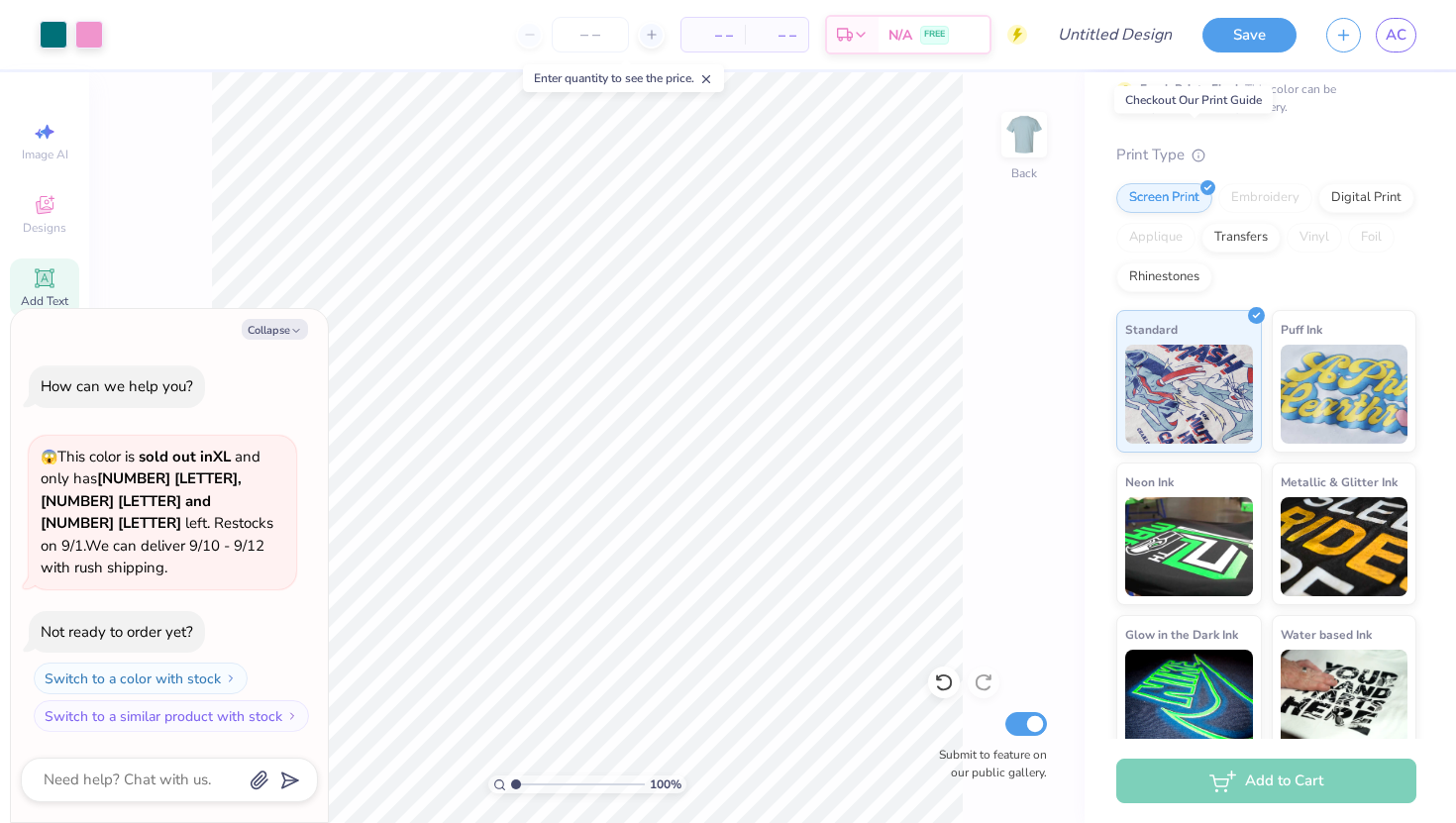 scroll, scrollTop: 171, scrollLeft: 0, axis: vertical 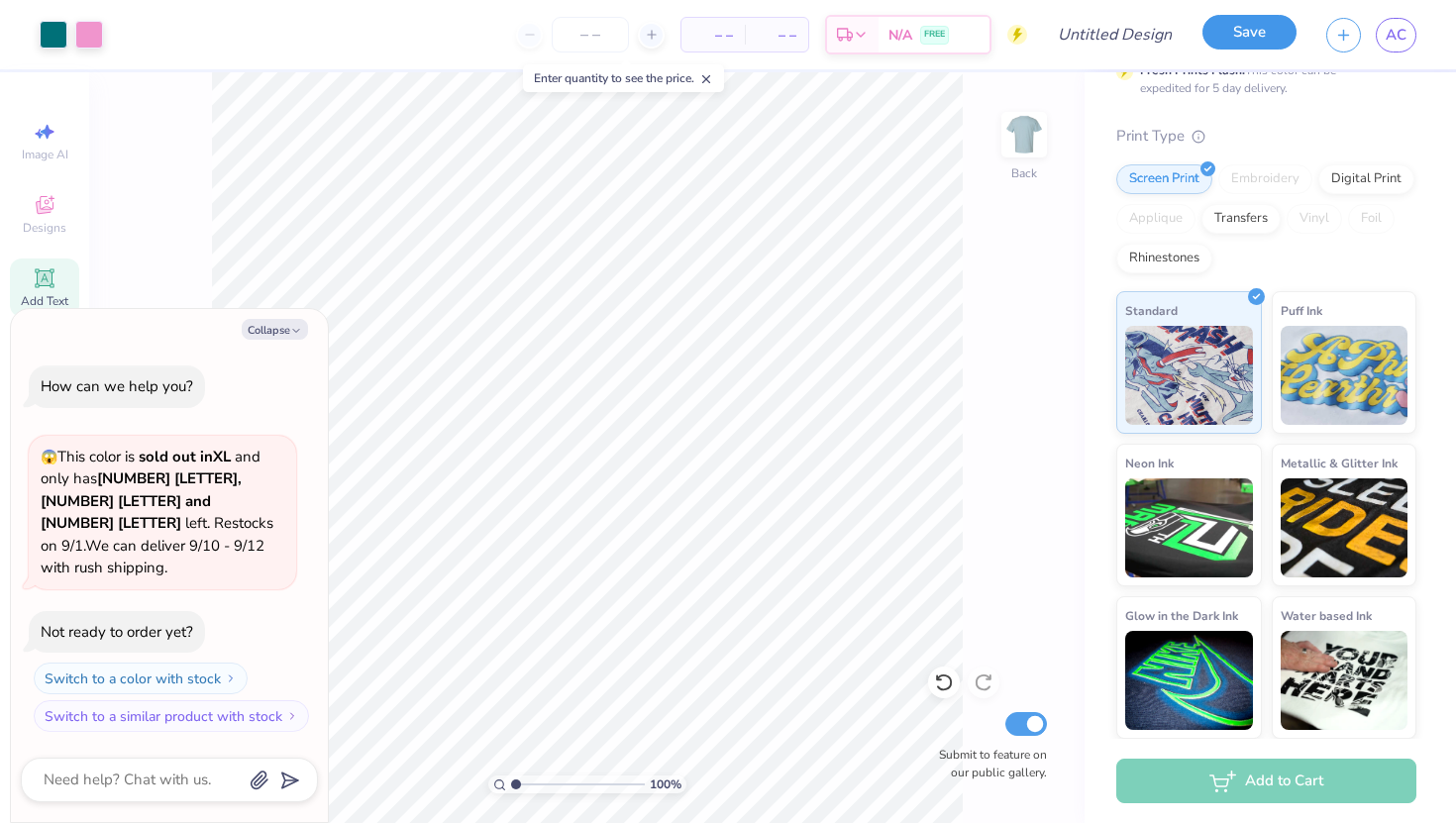 click on "Save" at bounding box center [1249, 32] 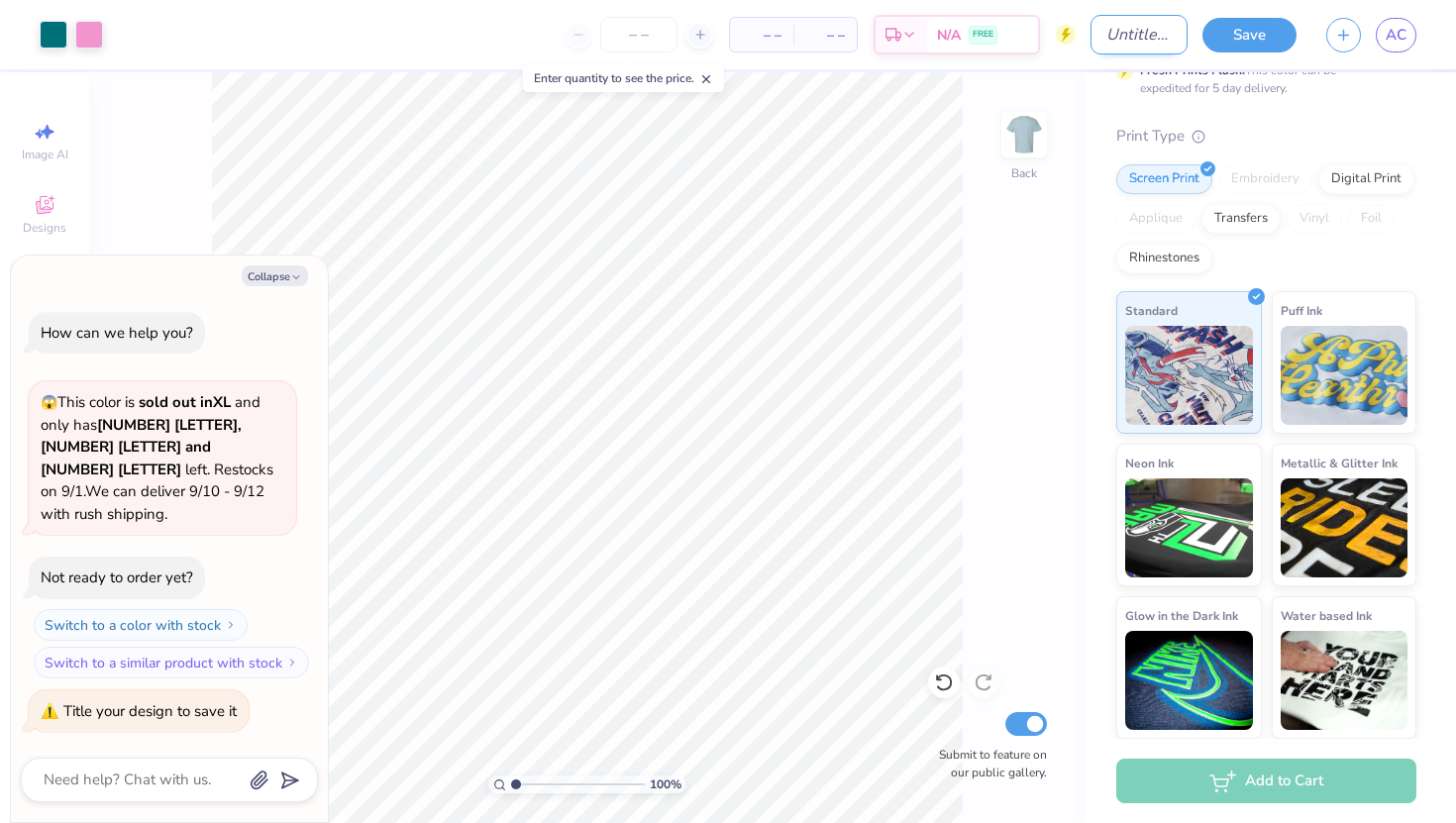 type on "x" 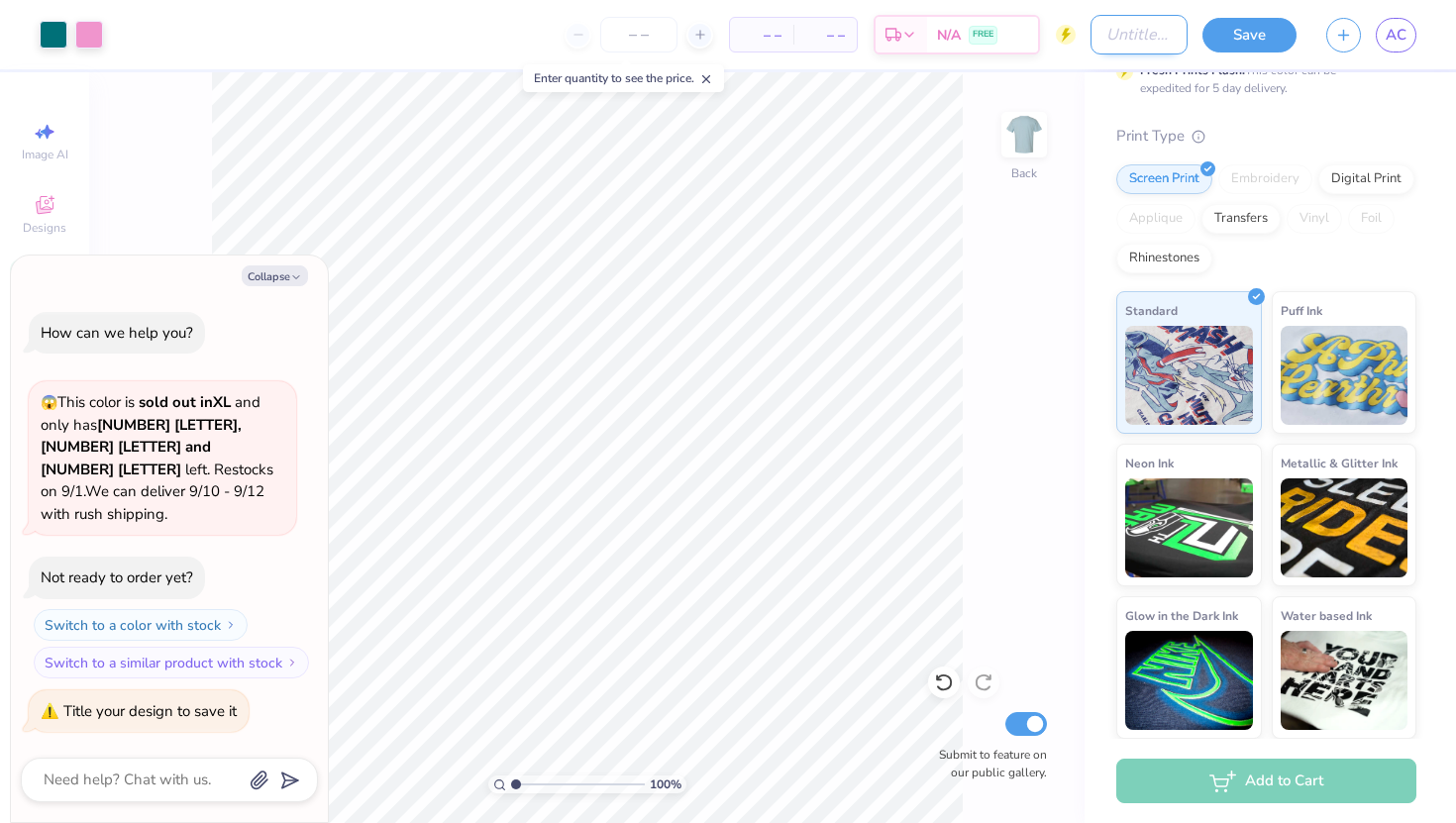 click on "Design Title" at bounding box center (1139, 35) 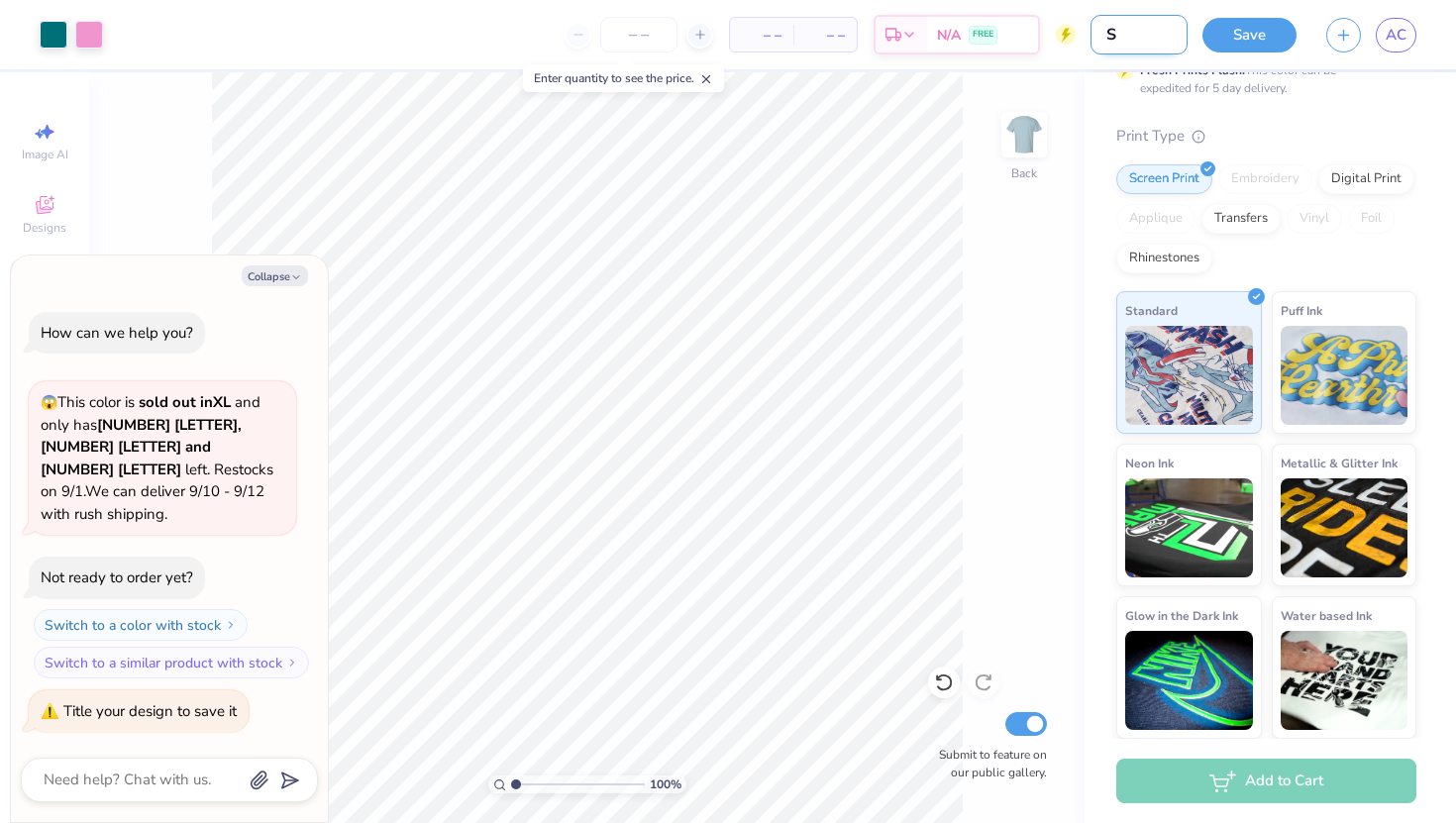 type on "Si" 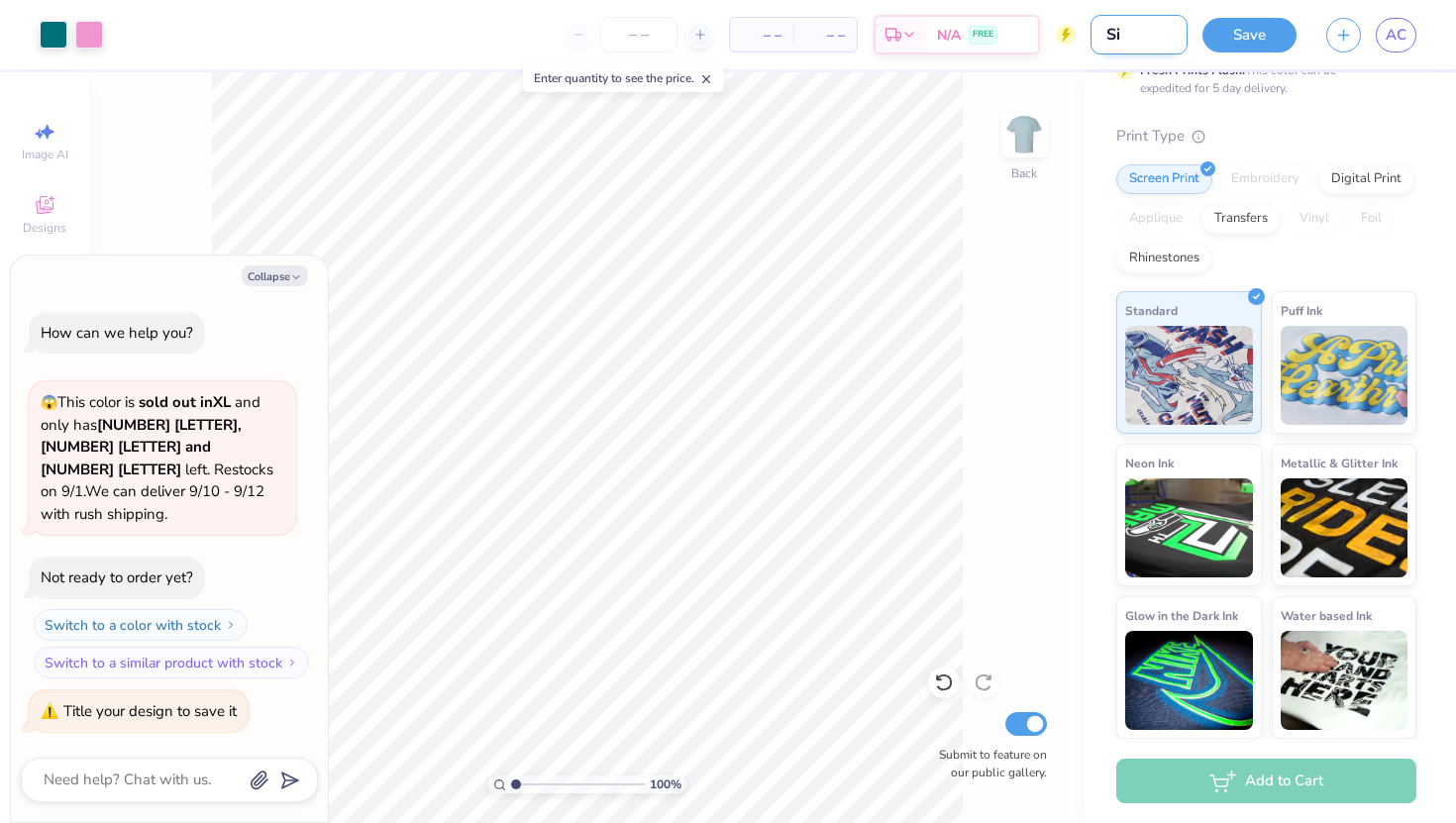 type on "Sim" 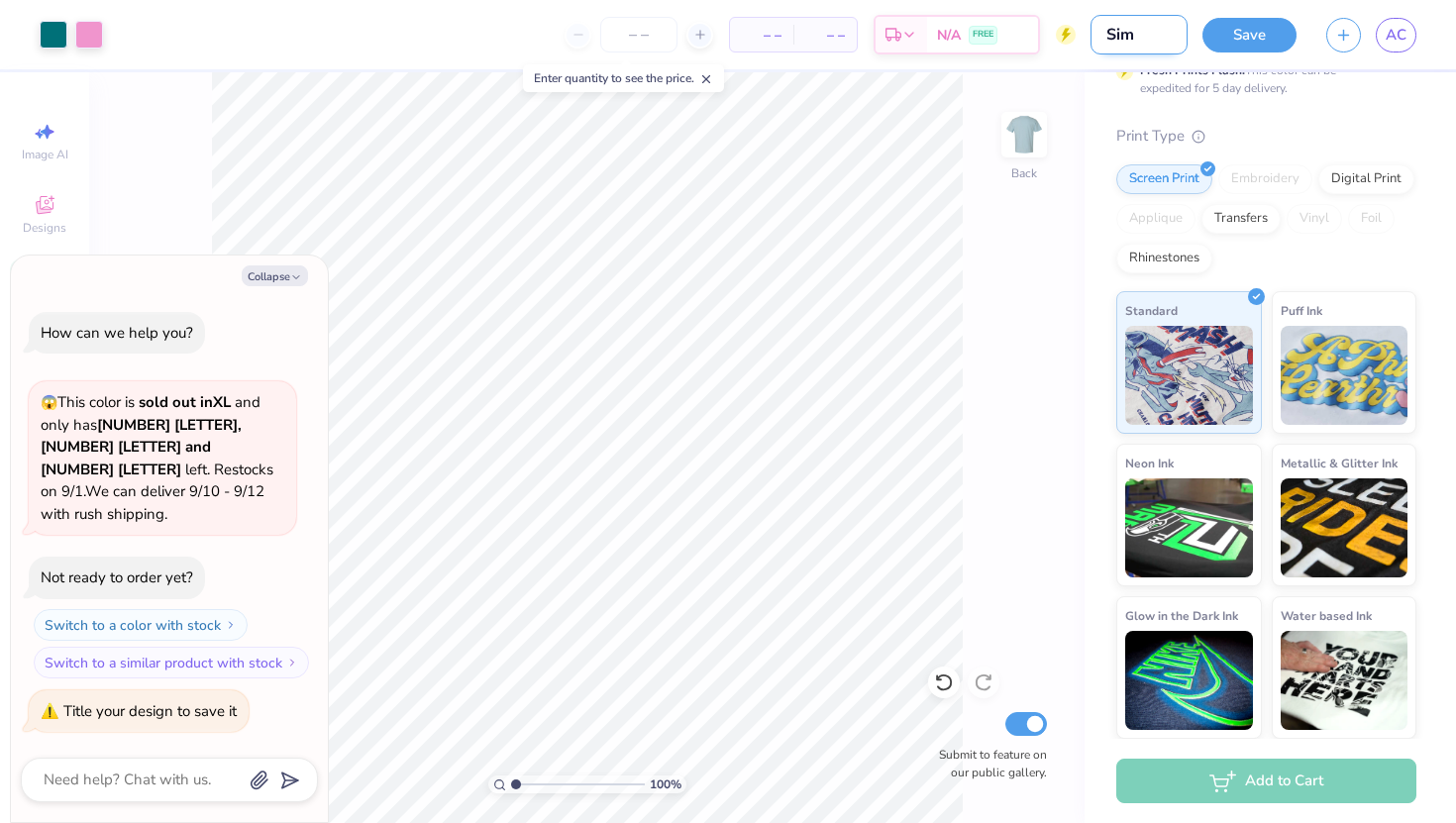 type on "Si" 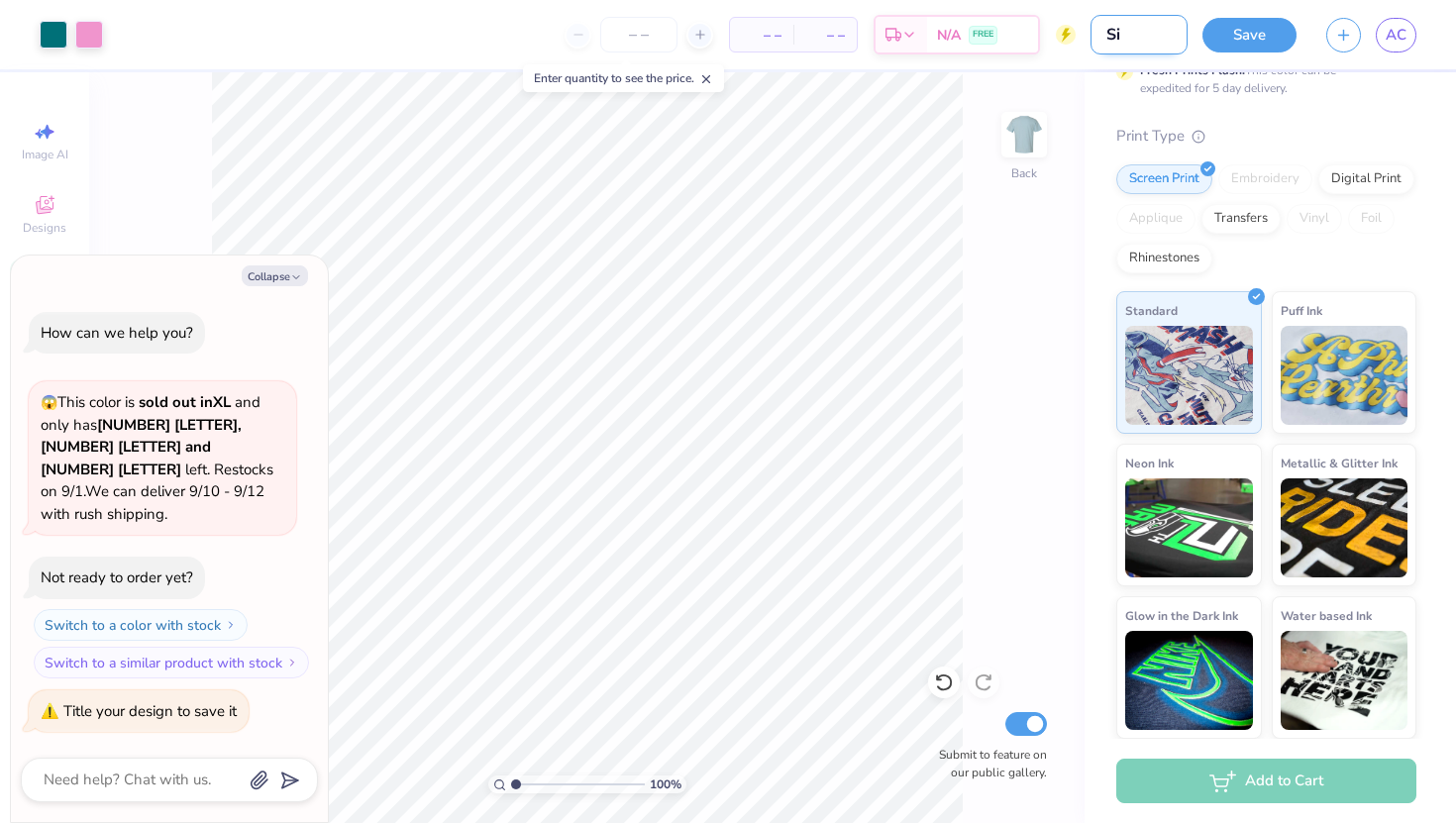 type on "Sig" 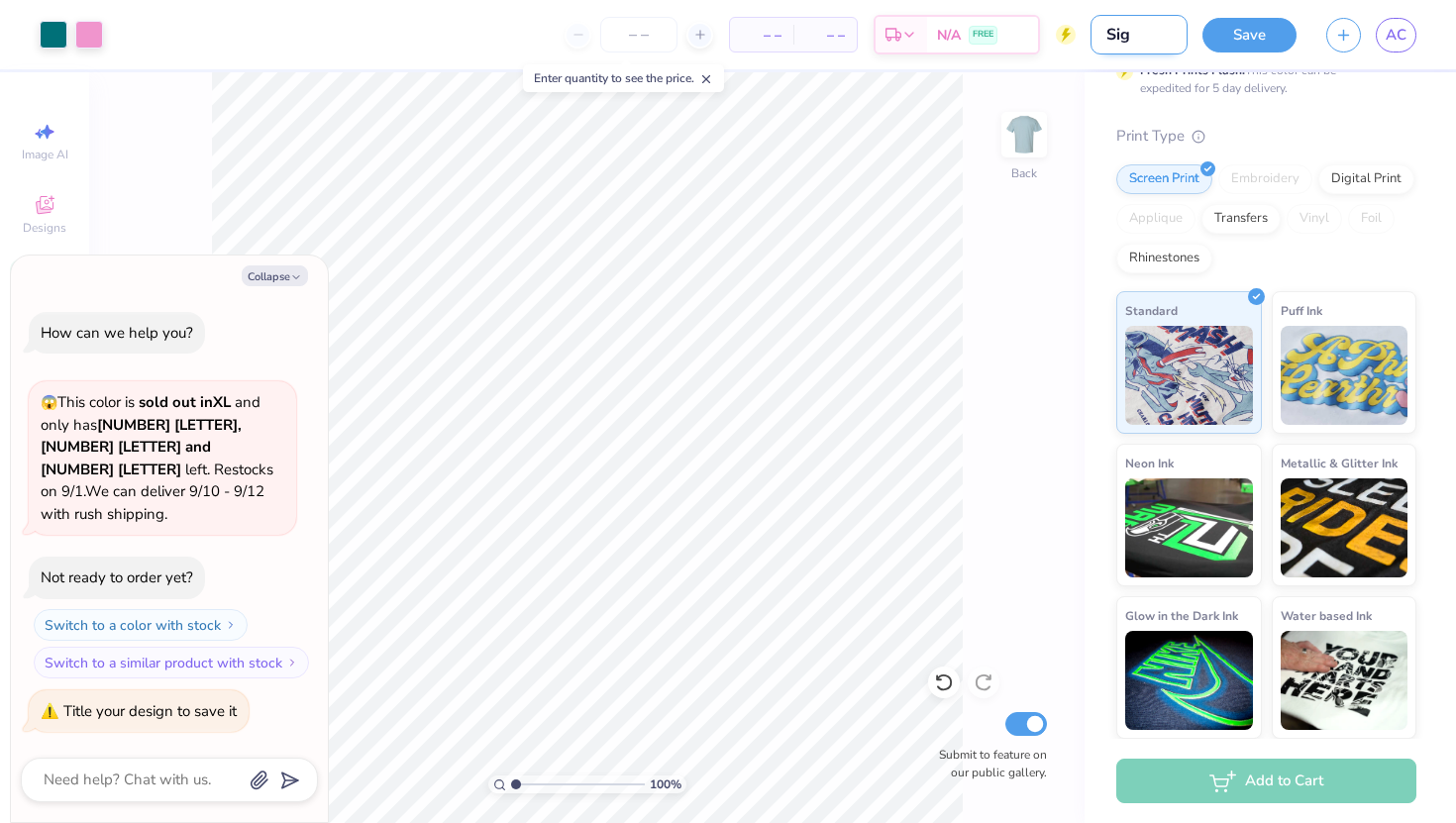 type on "Sigm" 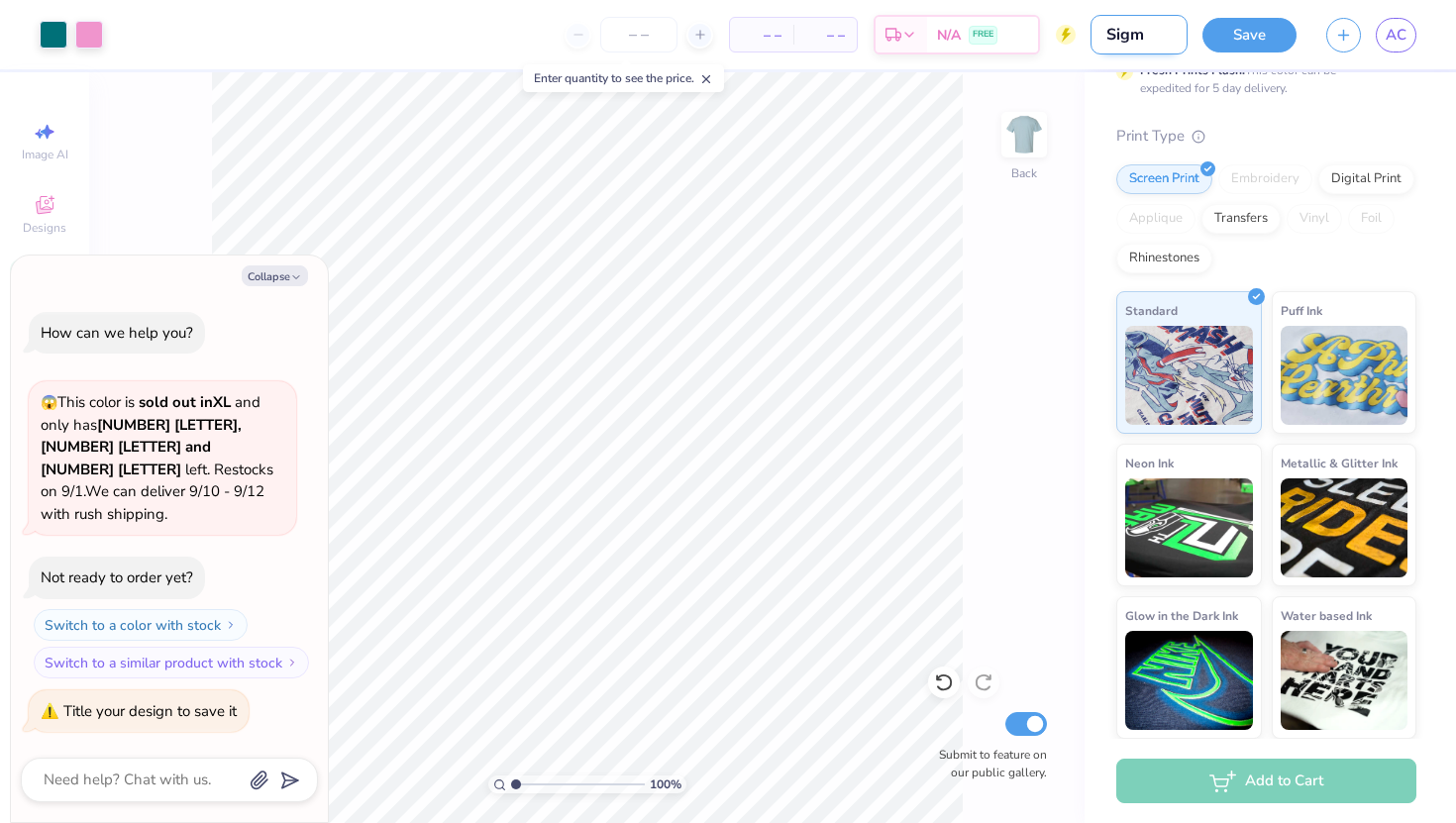 type on "Sigma" 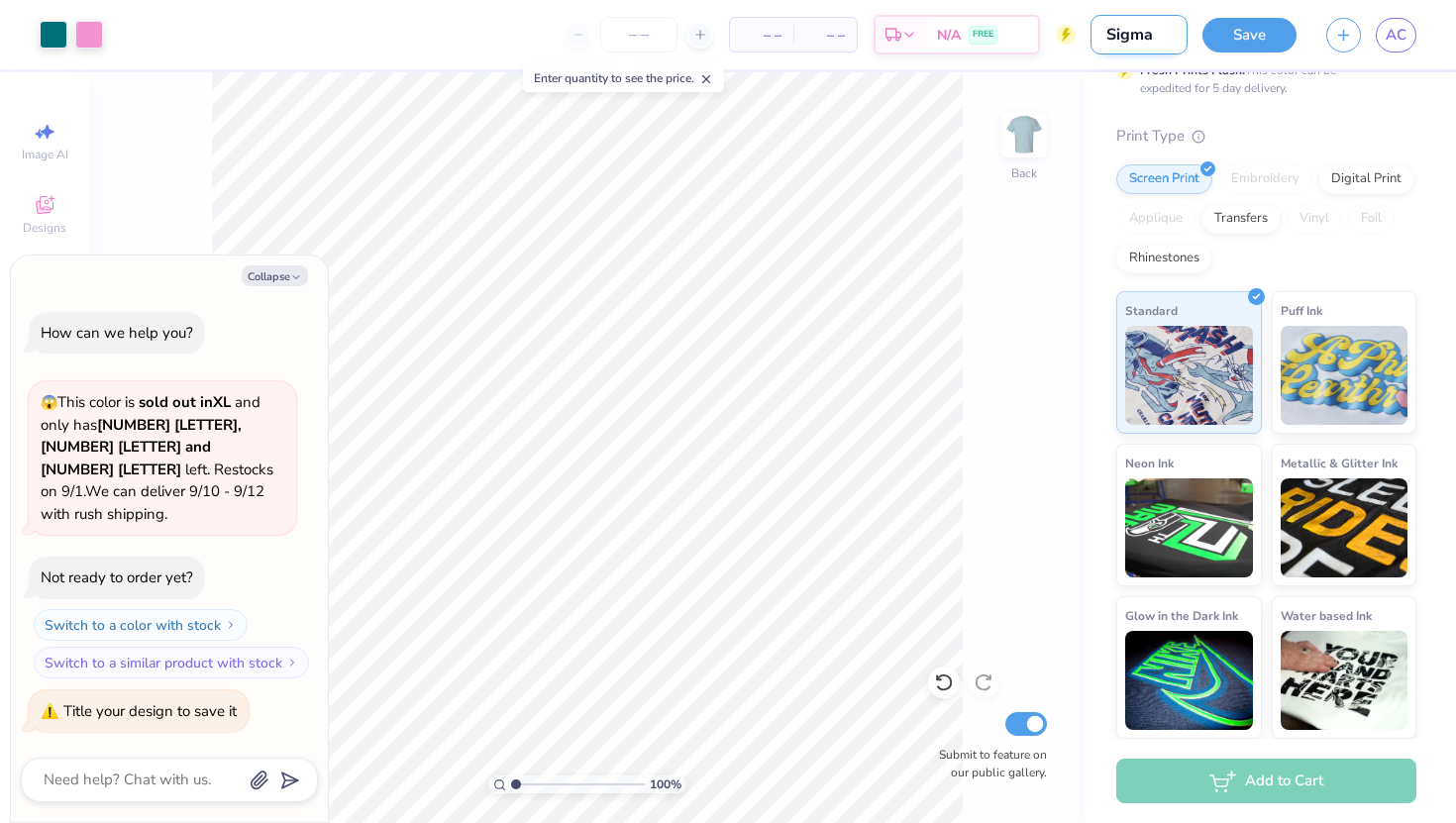 type on "x" 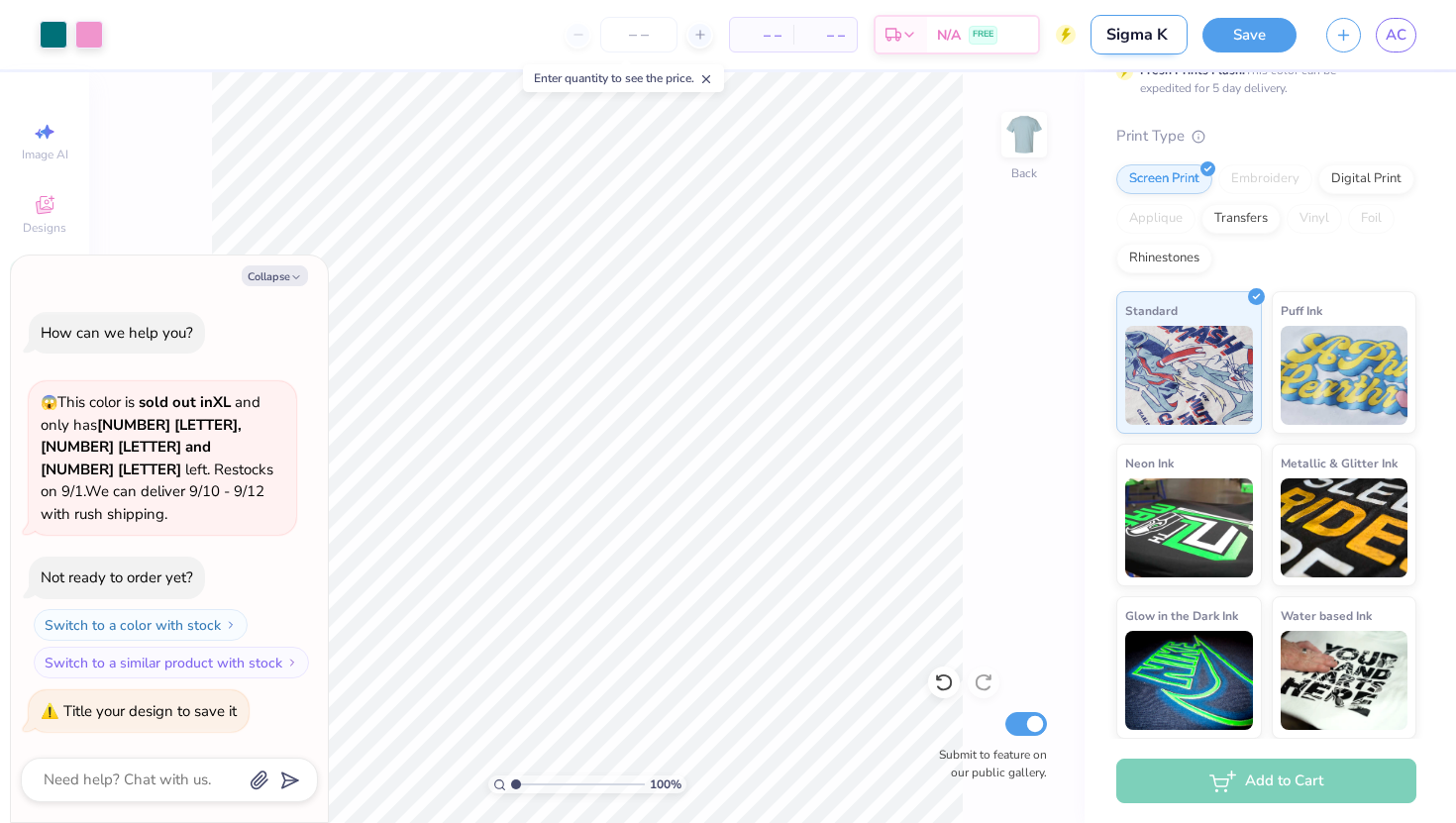 type on "Sigma Ka" 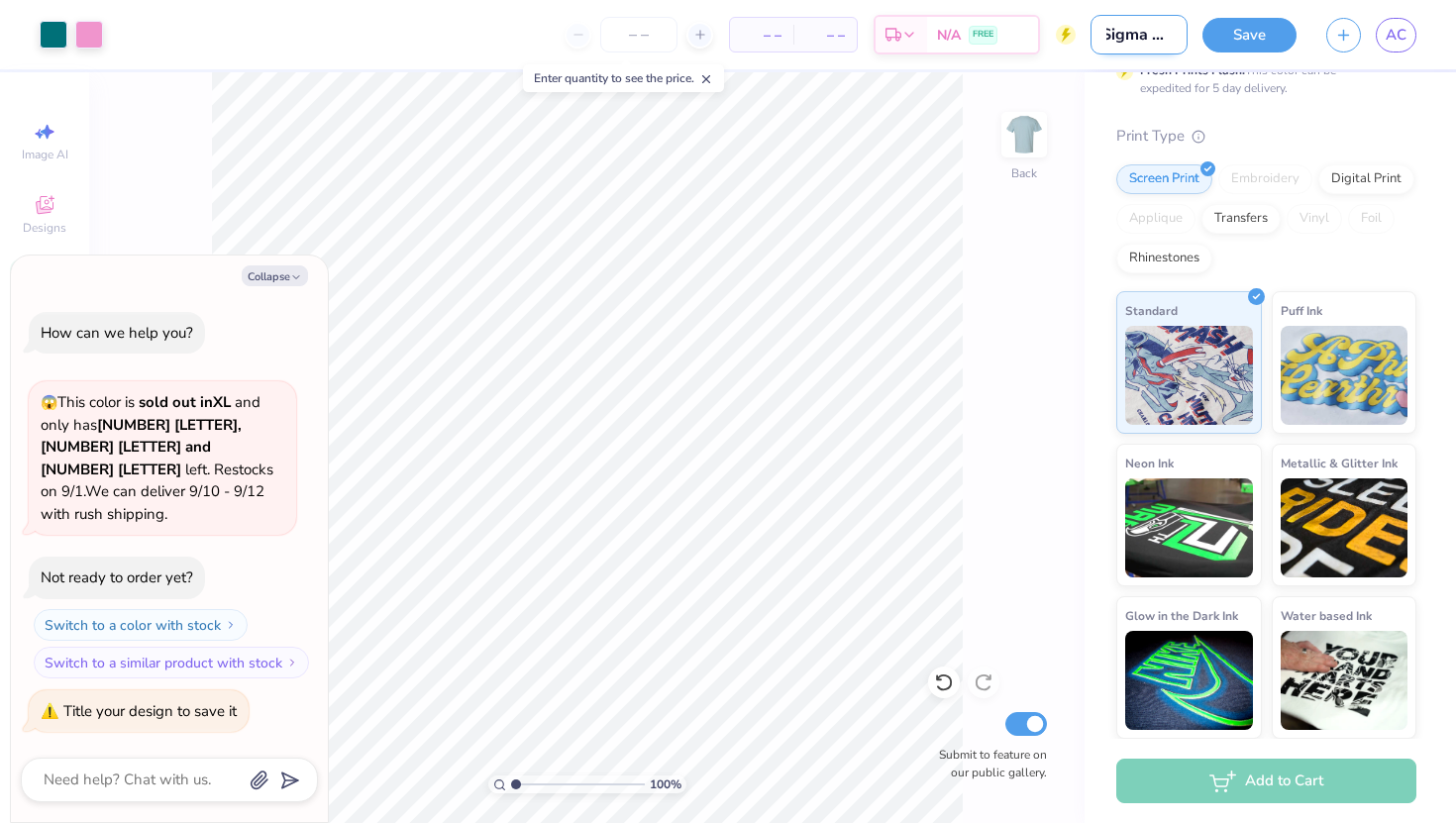 type on "Sigma Kap" 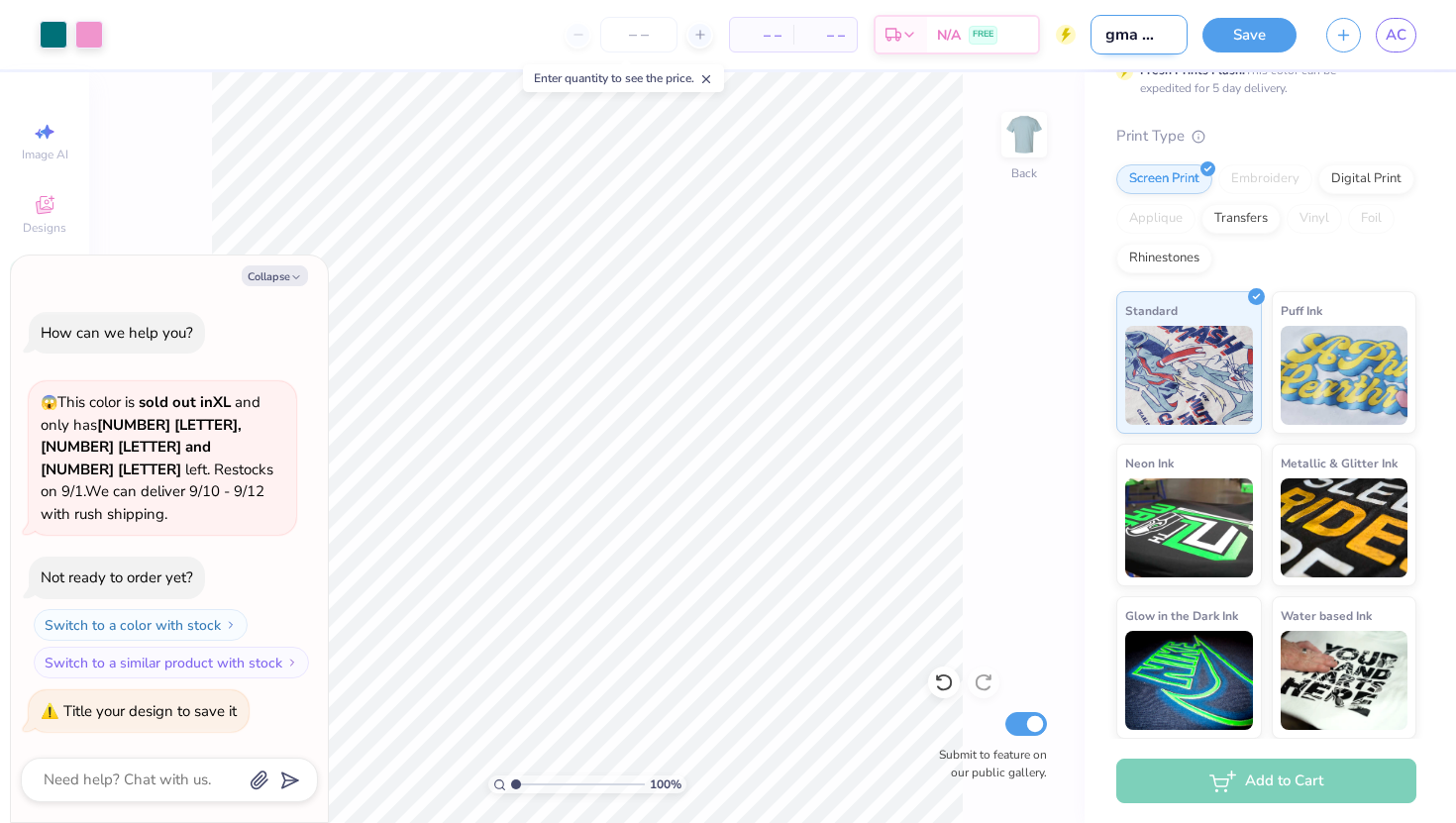 type on "Sigma Kapp" 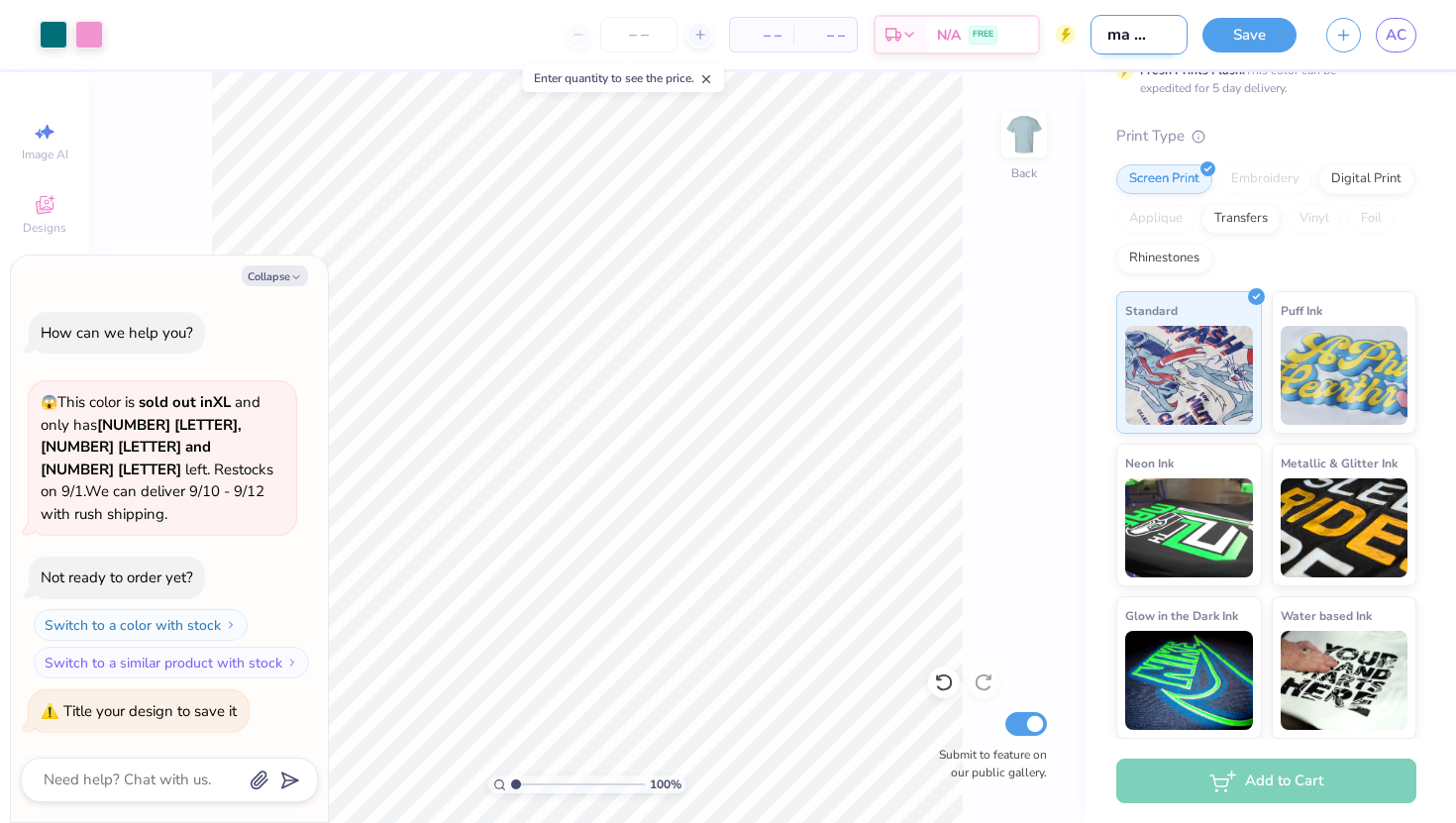 type on "Sigma Kappa" 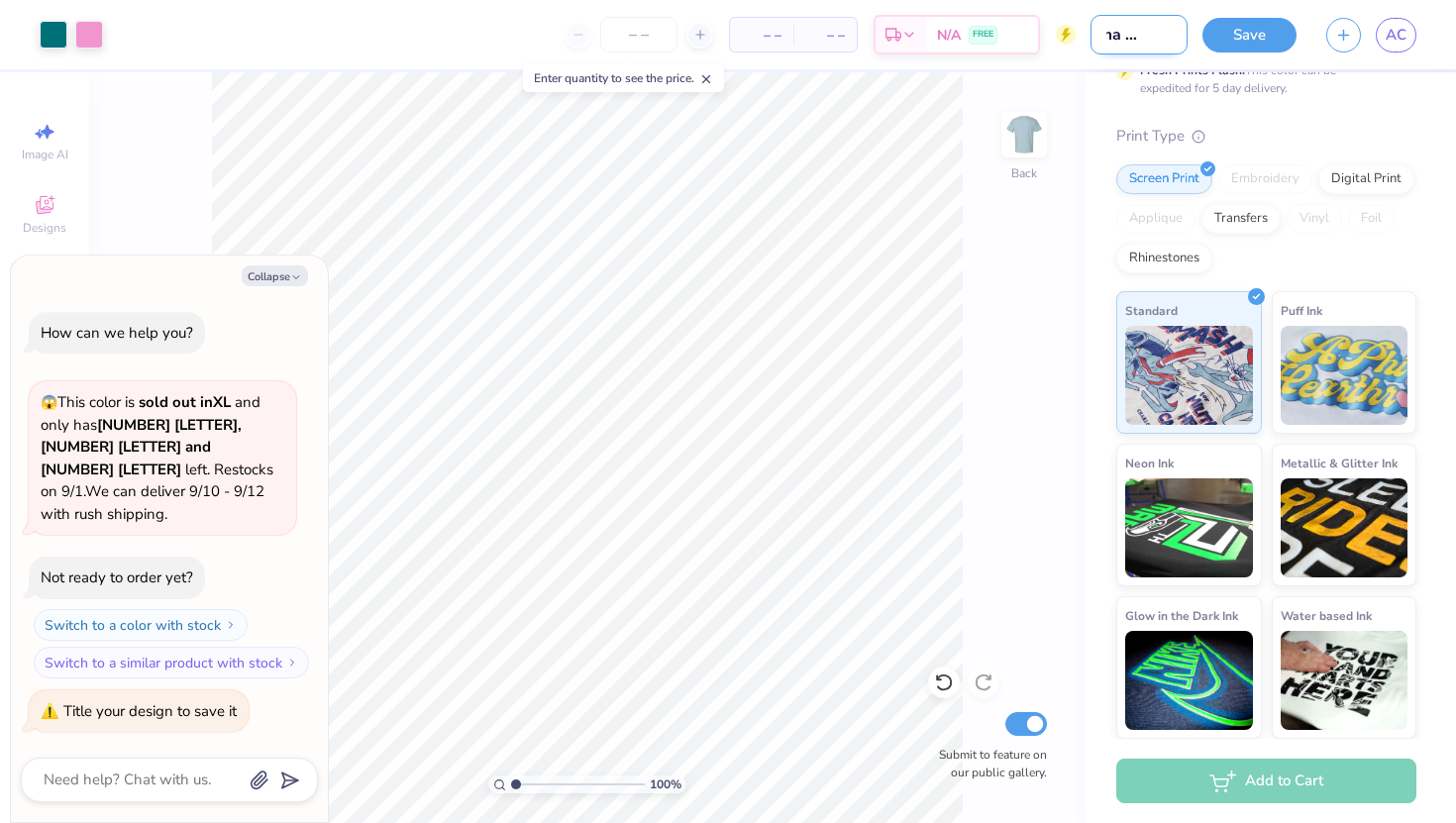type on "Sigma Kappa" 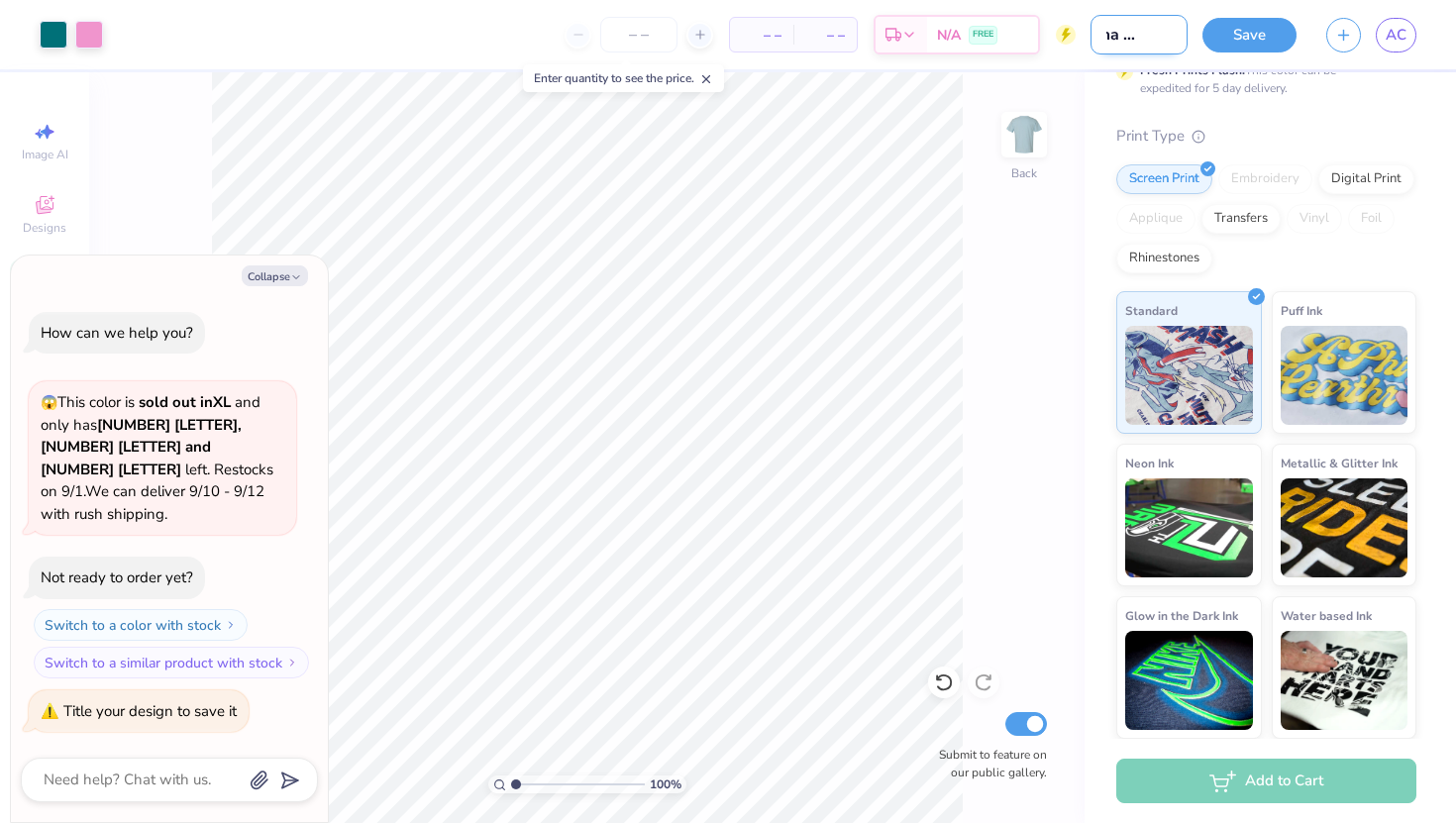 type on "Sigma Kappa P" 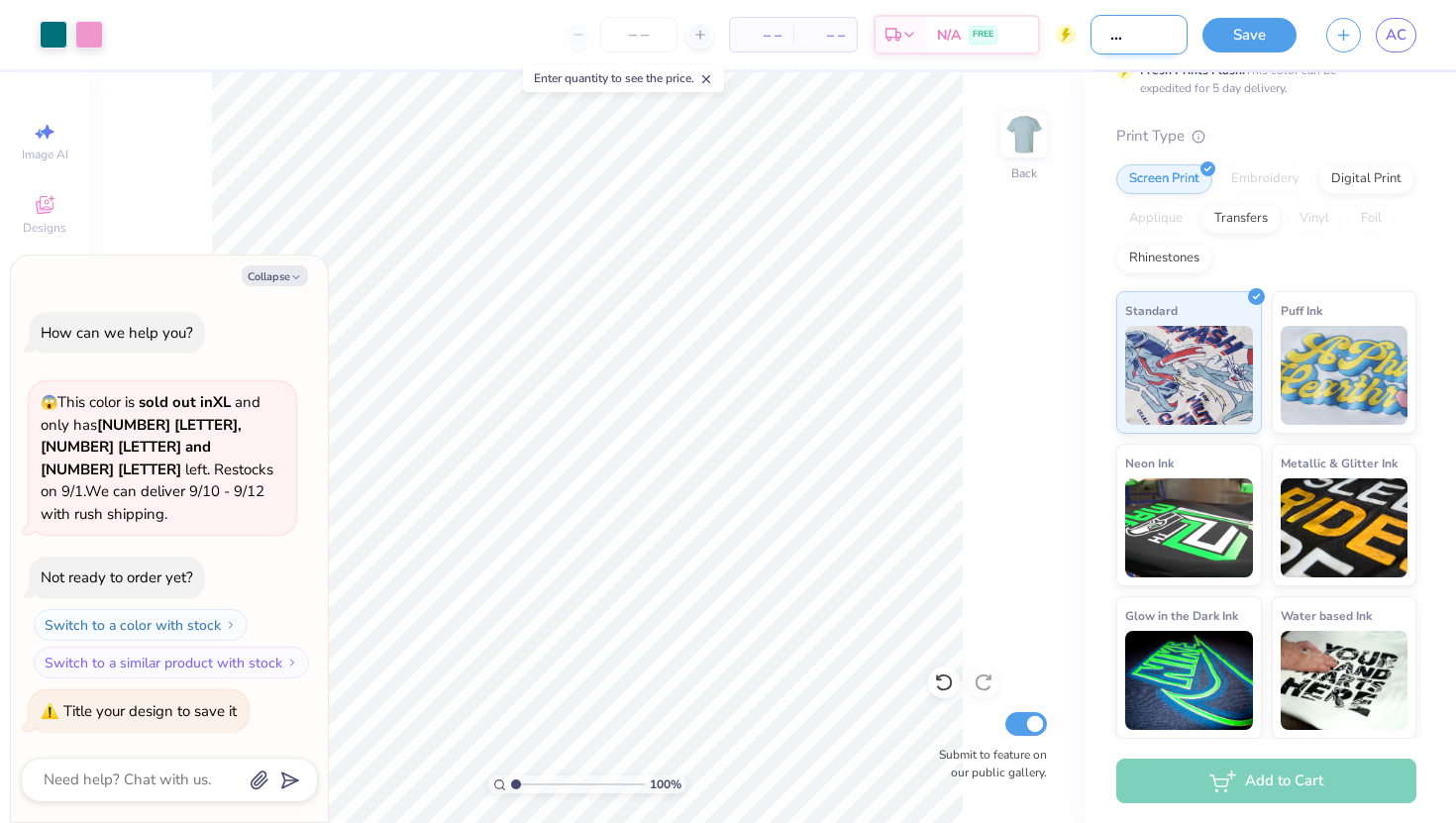 type on "Sigma Kappa PR" 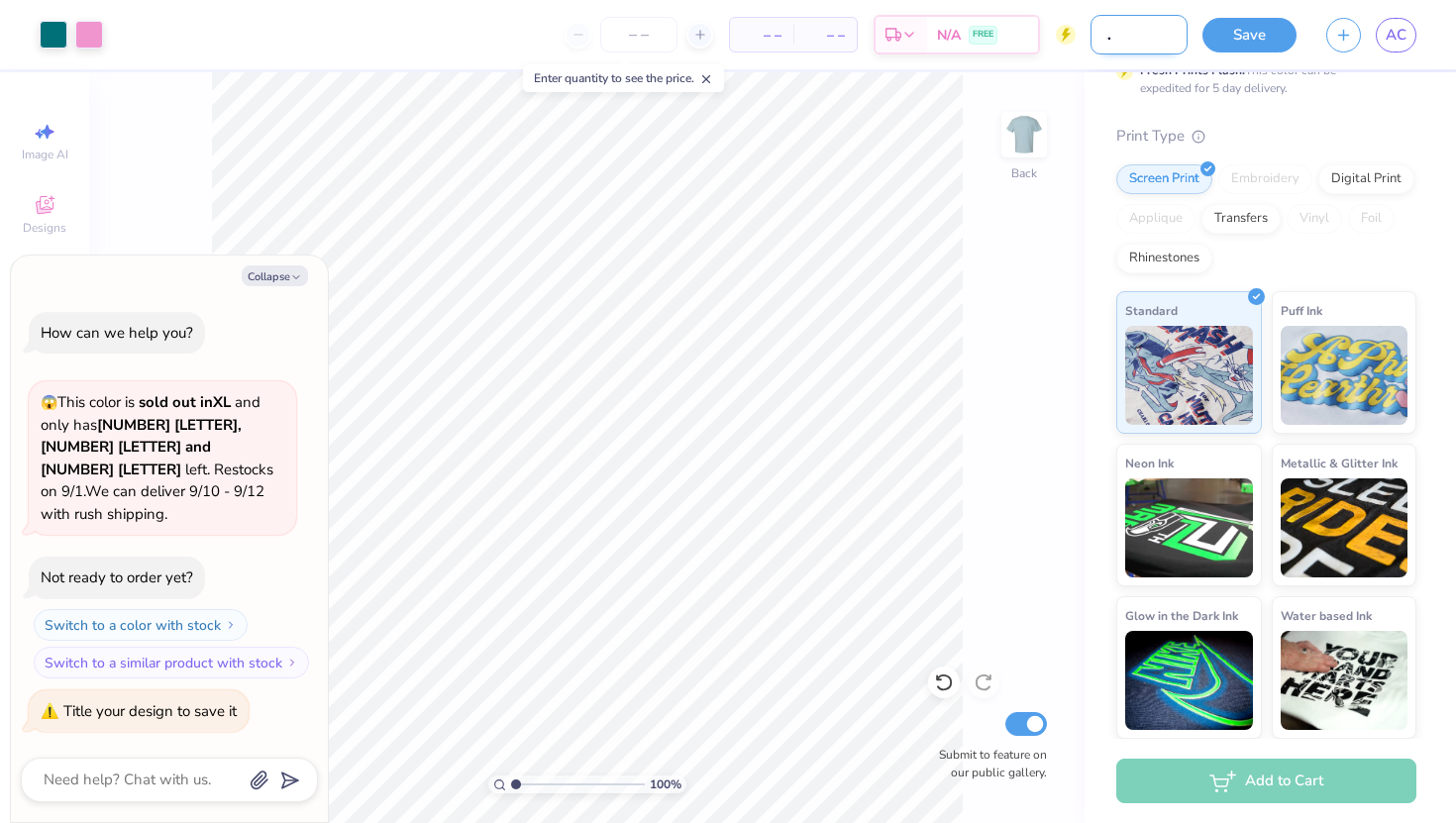 type on "Sigma Kappa PR" 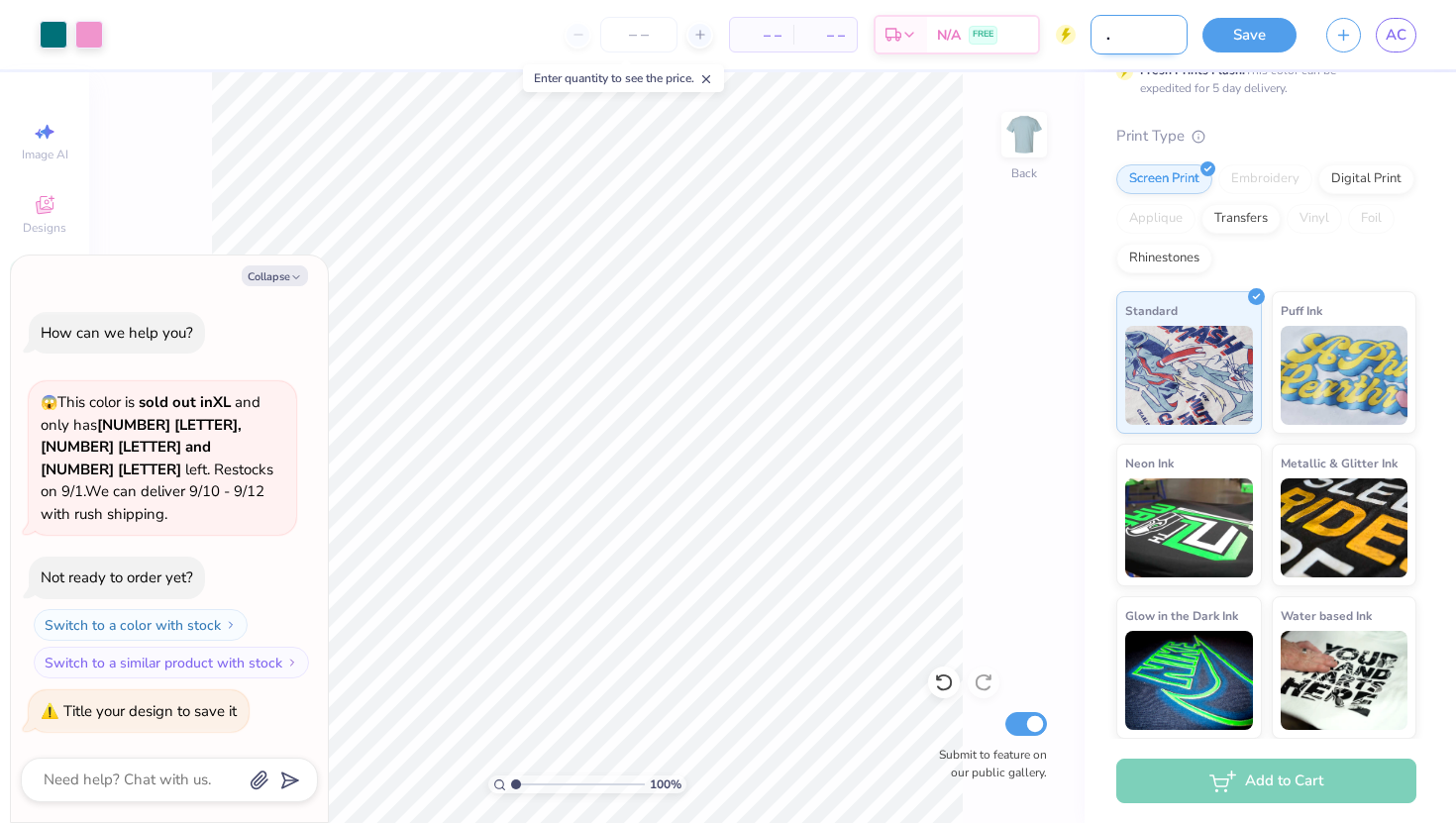 type on "Sigma Kappa PR S" 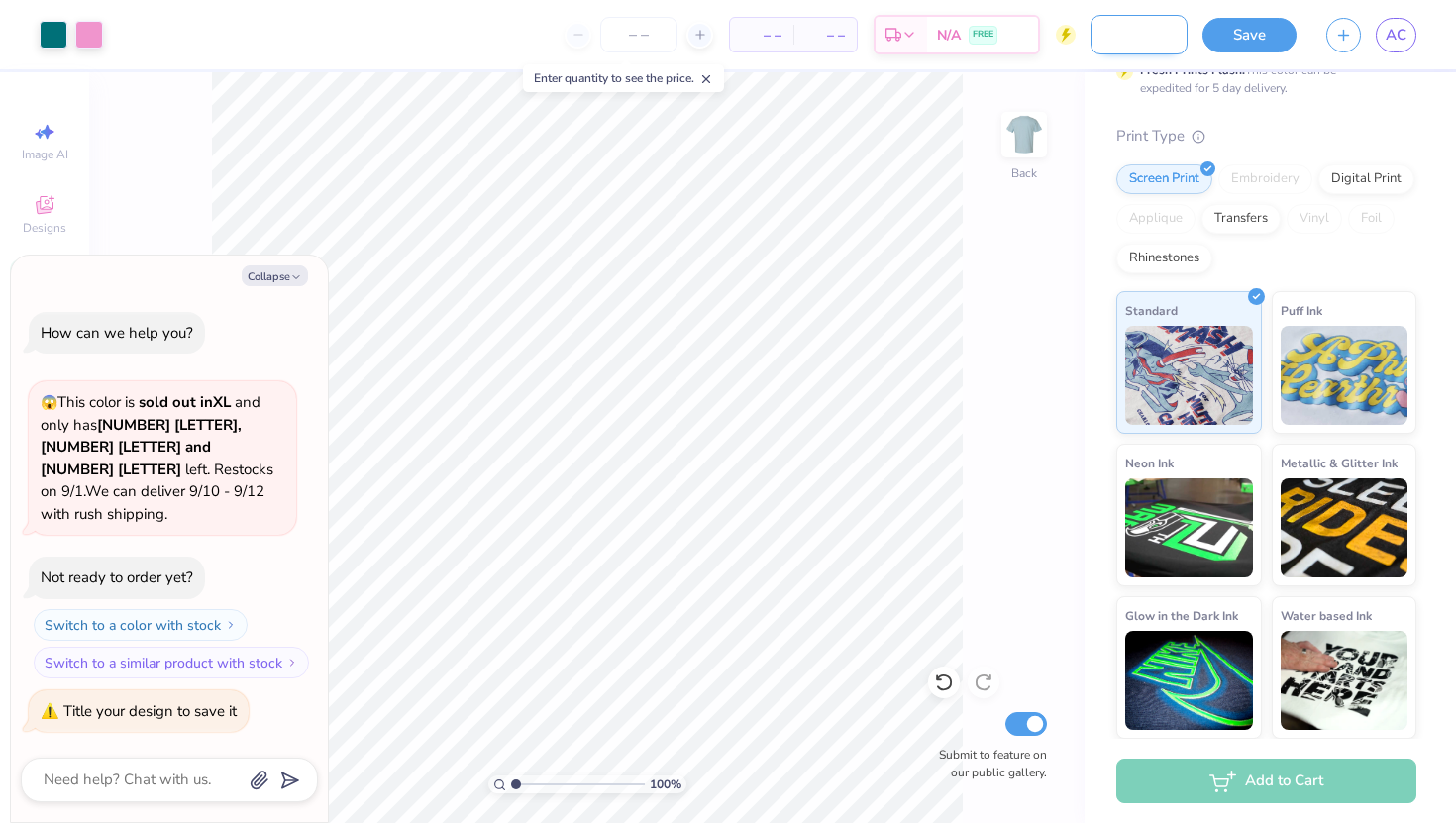 type on "Sigma Kappa PR Sh" 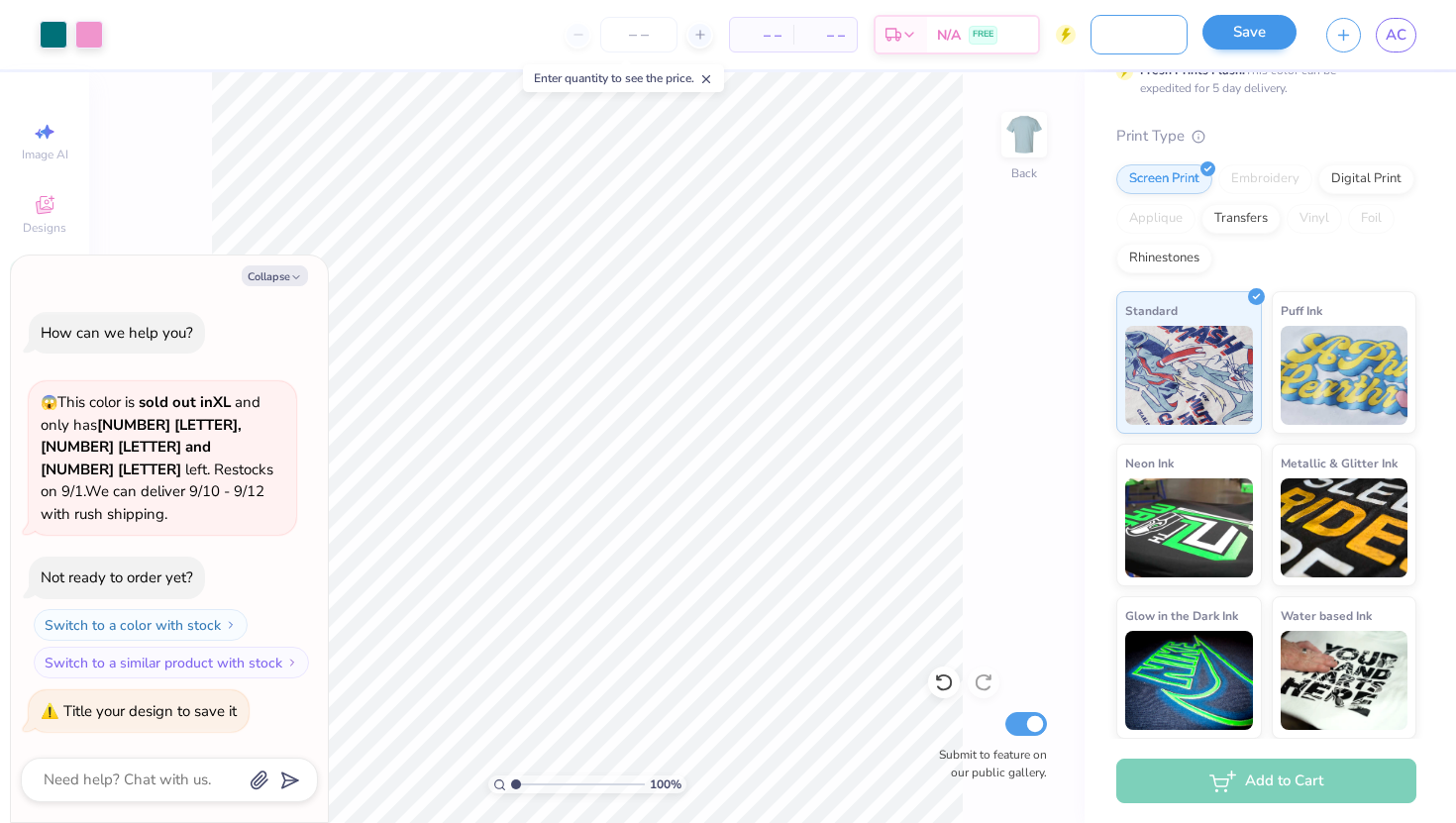 type on "Sigma Kappa PR Shirt" 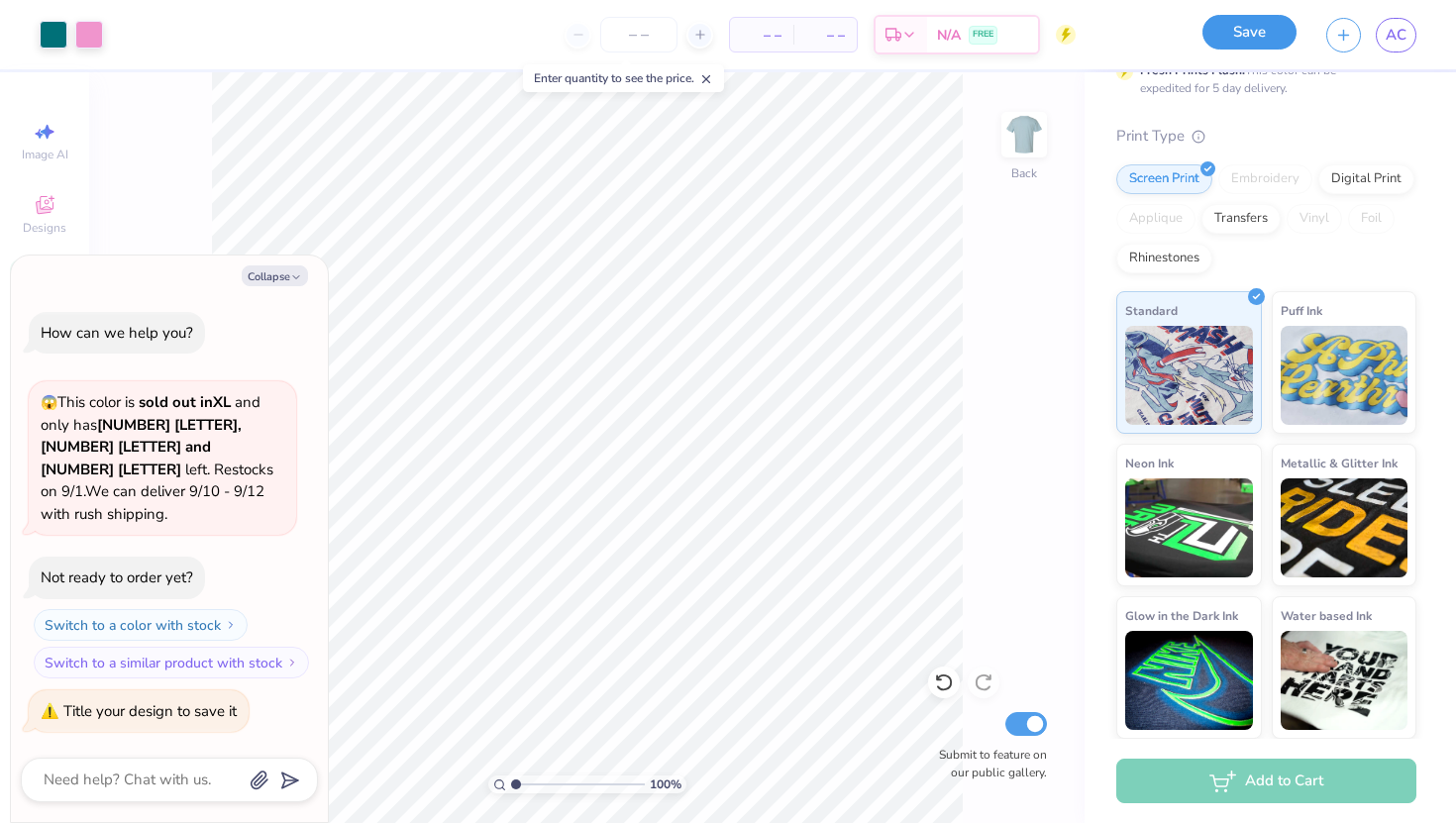 click on "Save" at bounding box center [1249, 32] 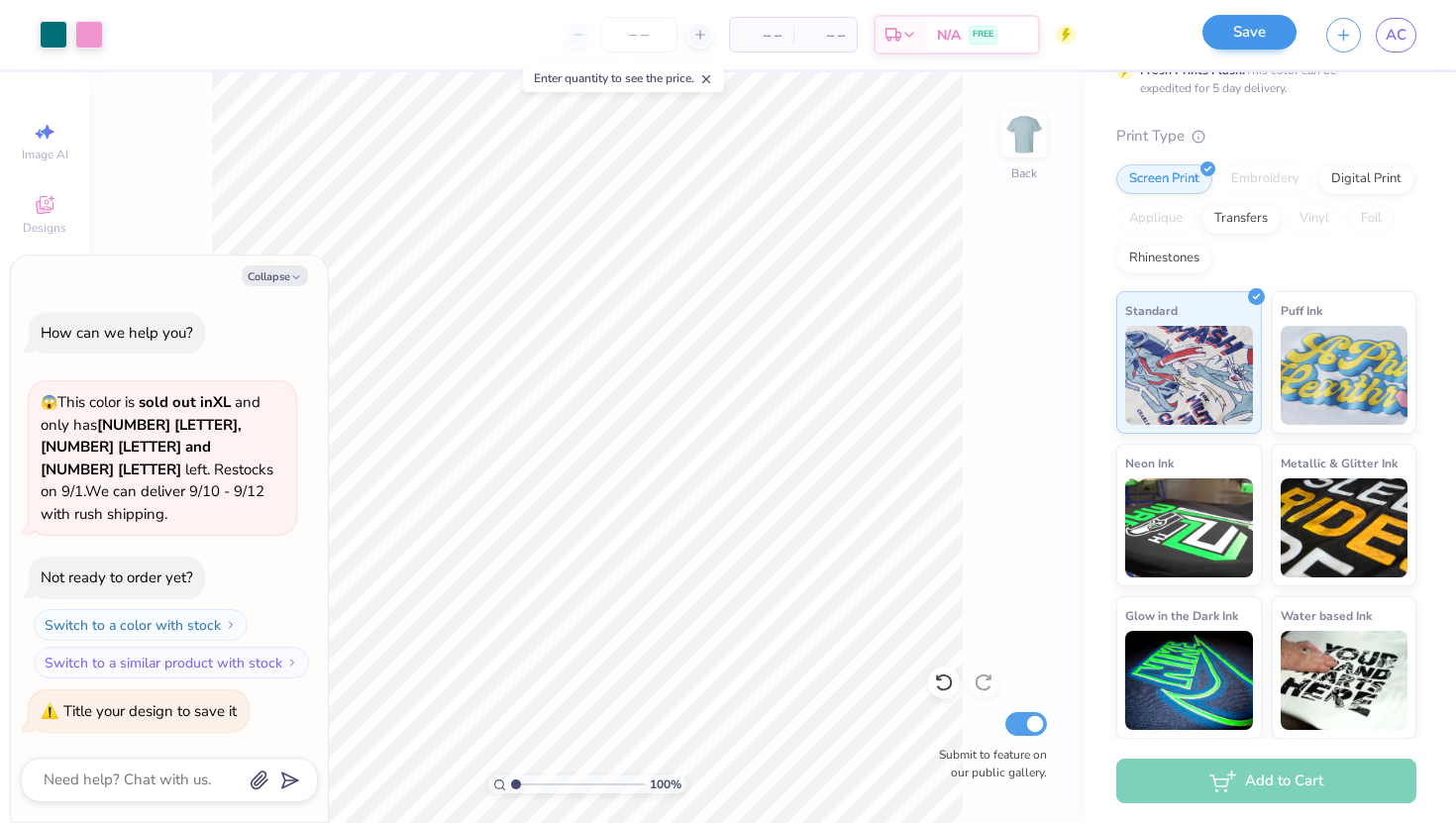 scroll, scrollTop: 0, scrollLeft: 0, axis: both 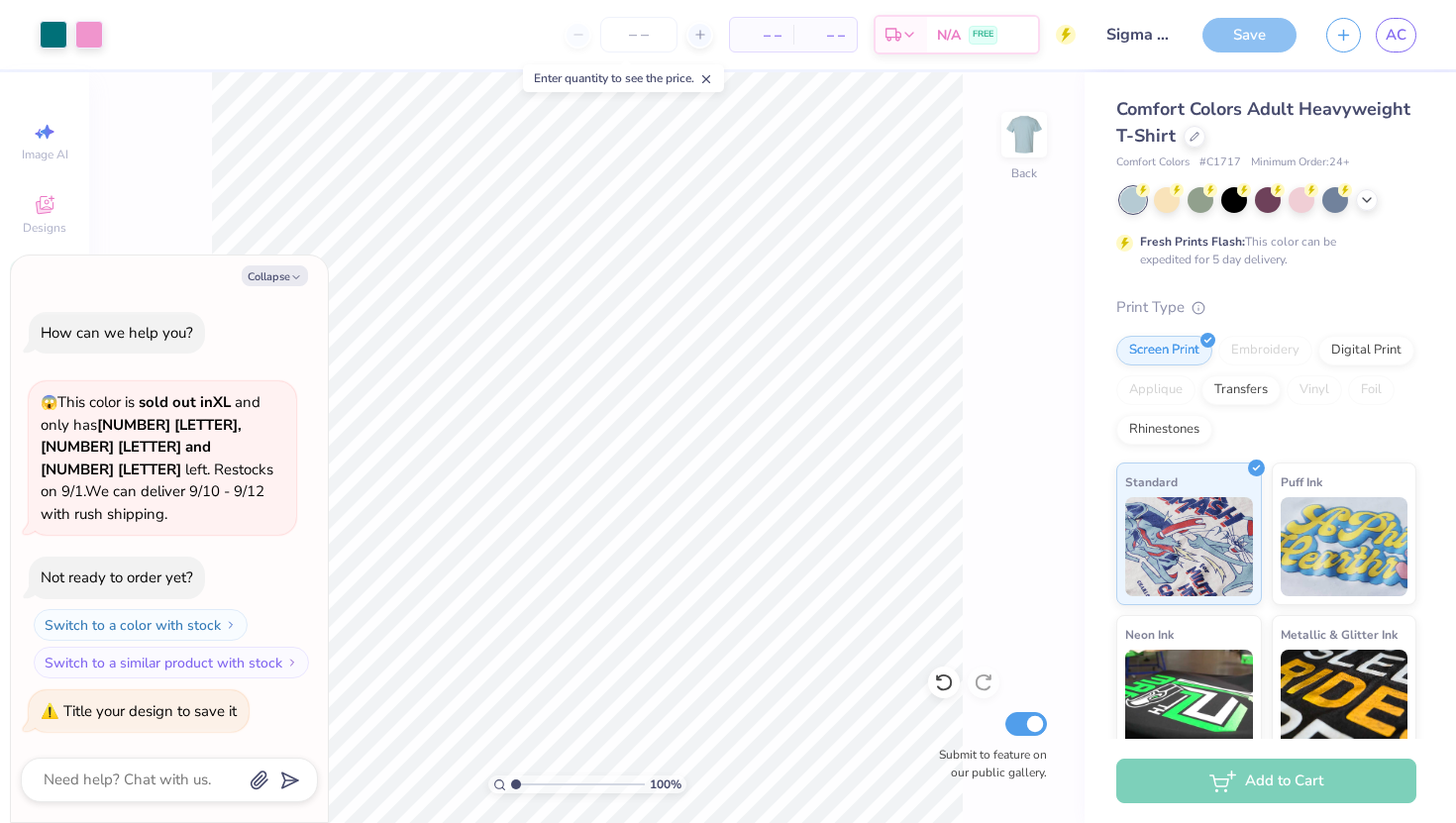 click 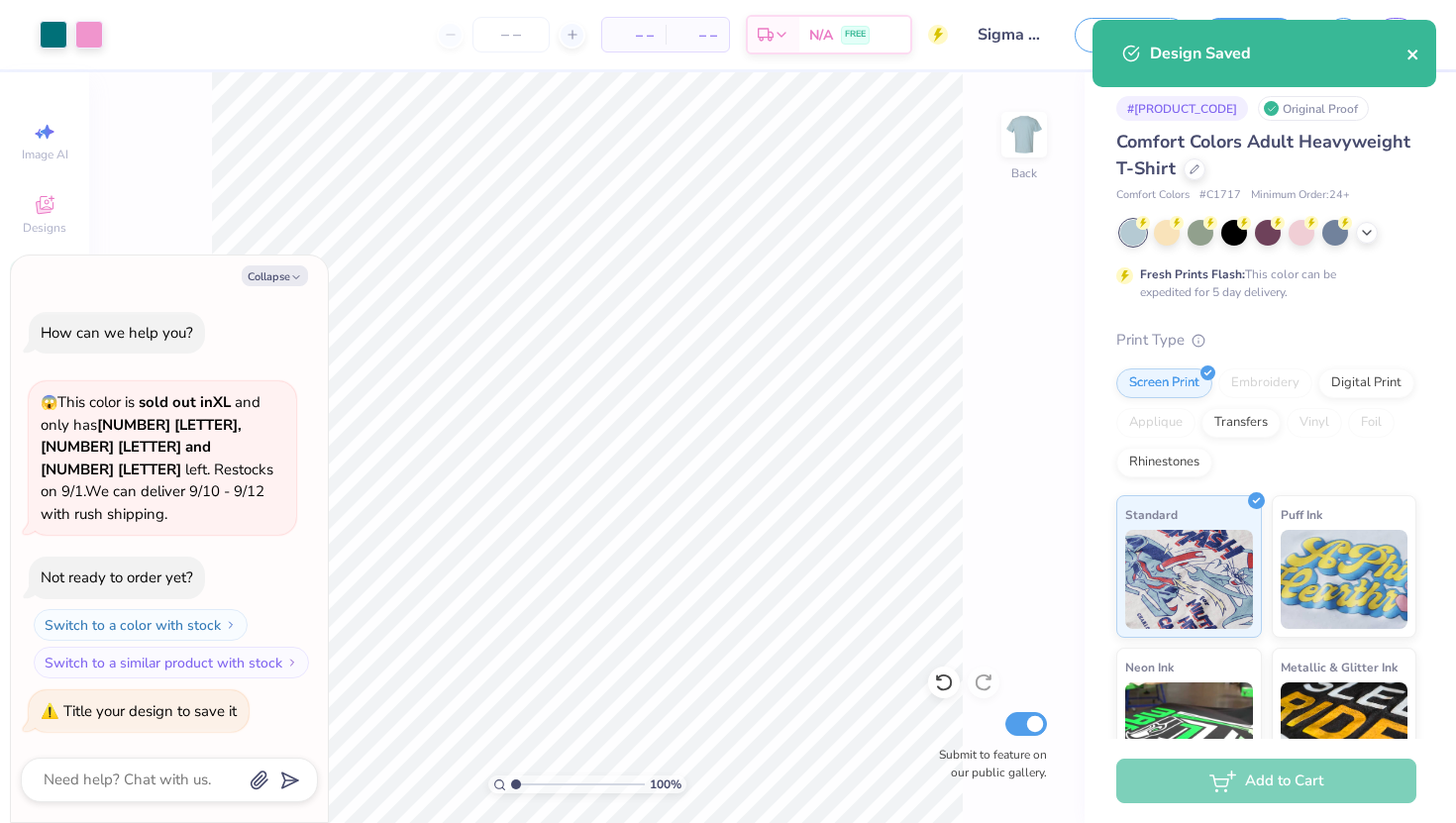 click 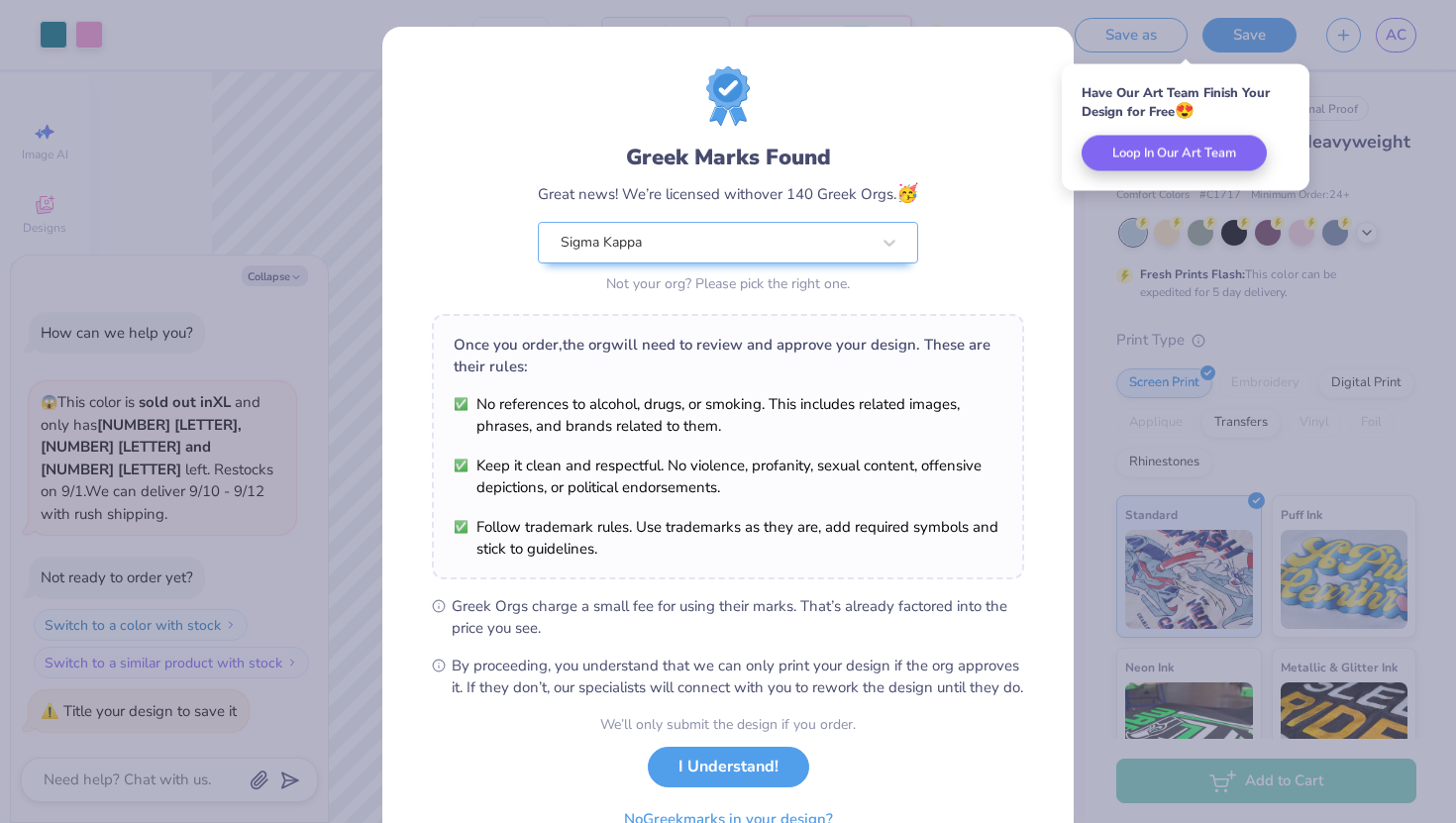 scroll, scrollTop: 104, scrollLeft: 0, axis: vertical 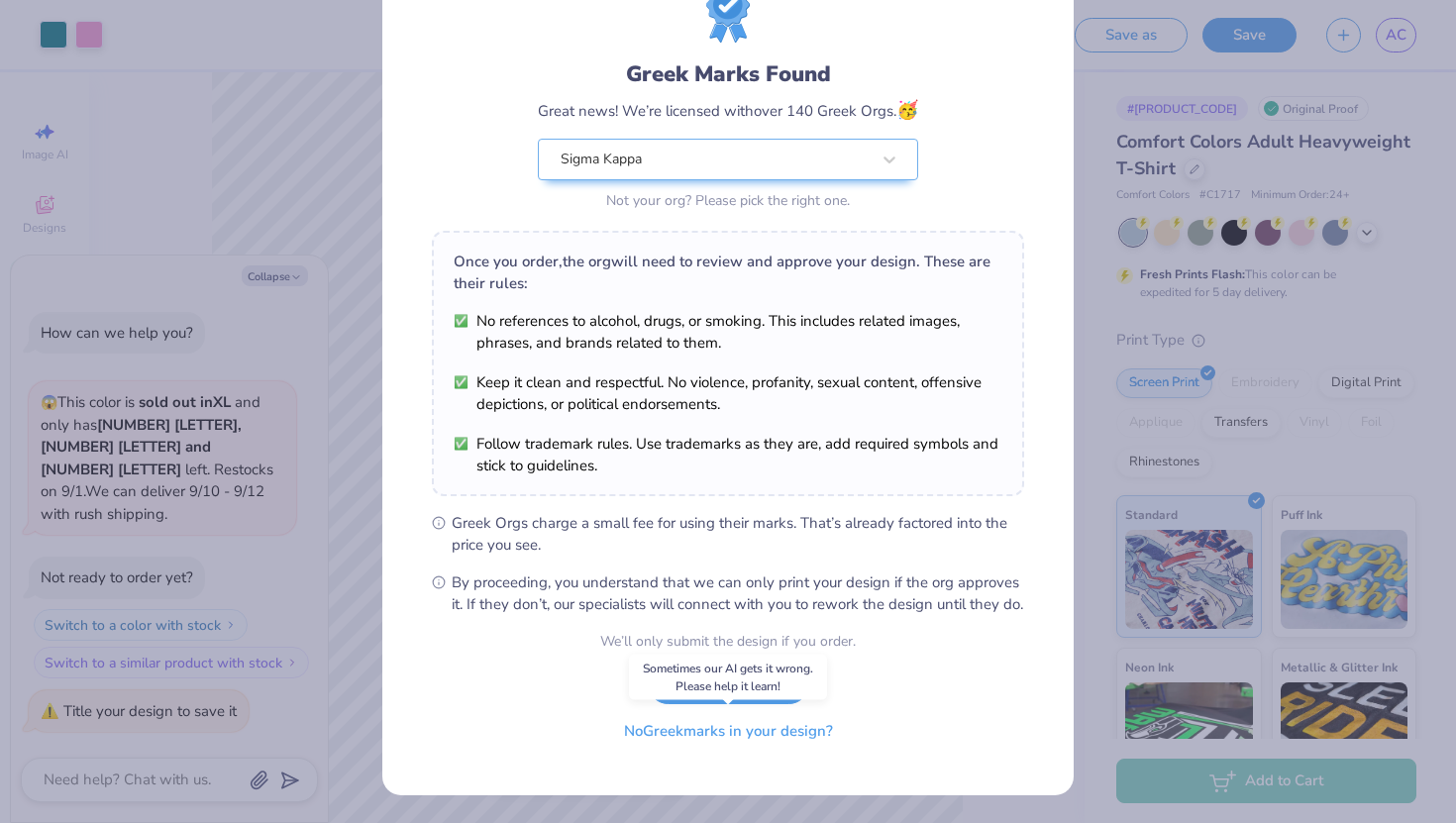 click on "No  Greek  marks in your design?" at bounding box center (728, 731) 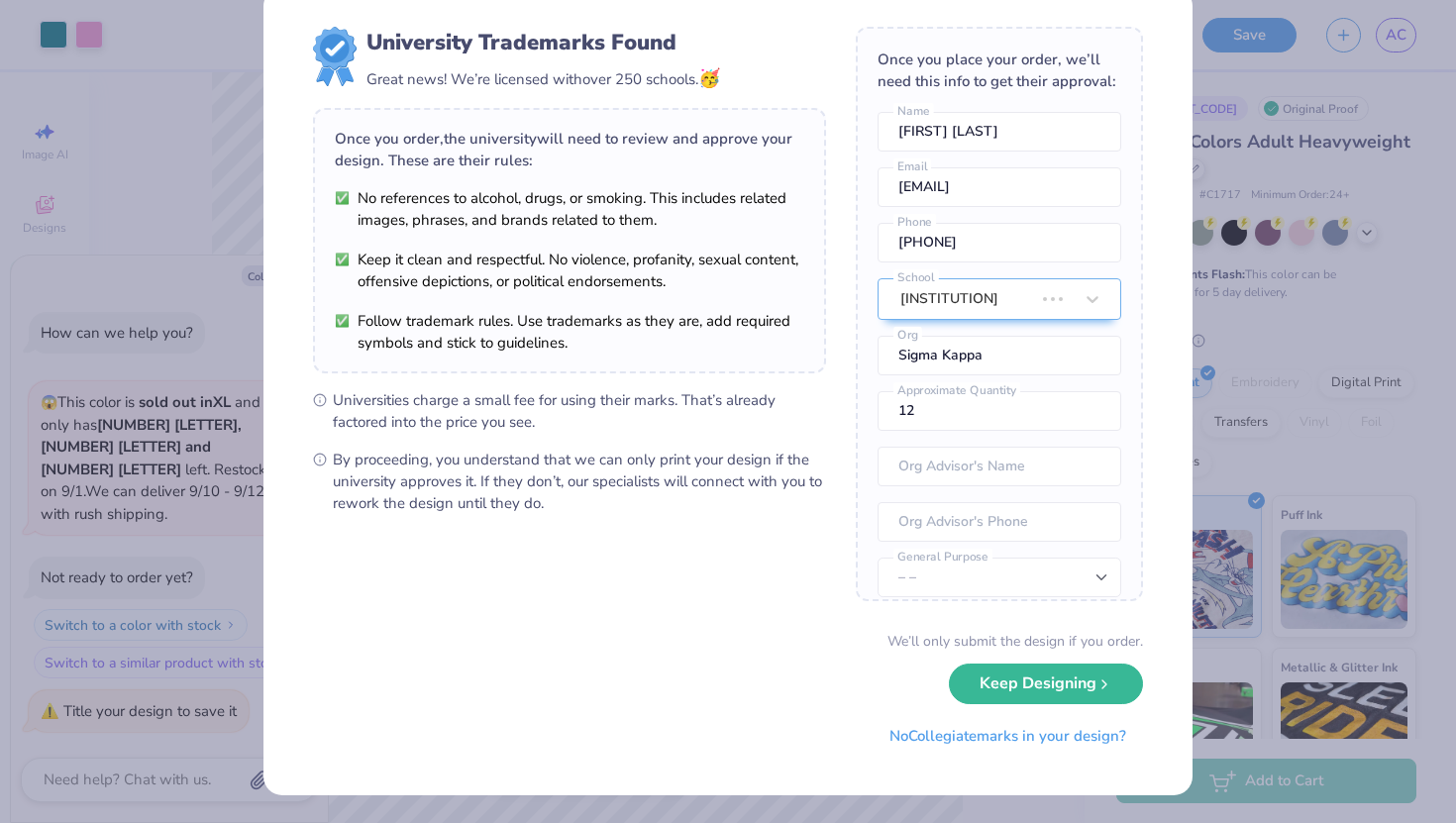 scroll, scrollTop: 0, scrollLeft: 0, axis: both 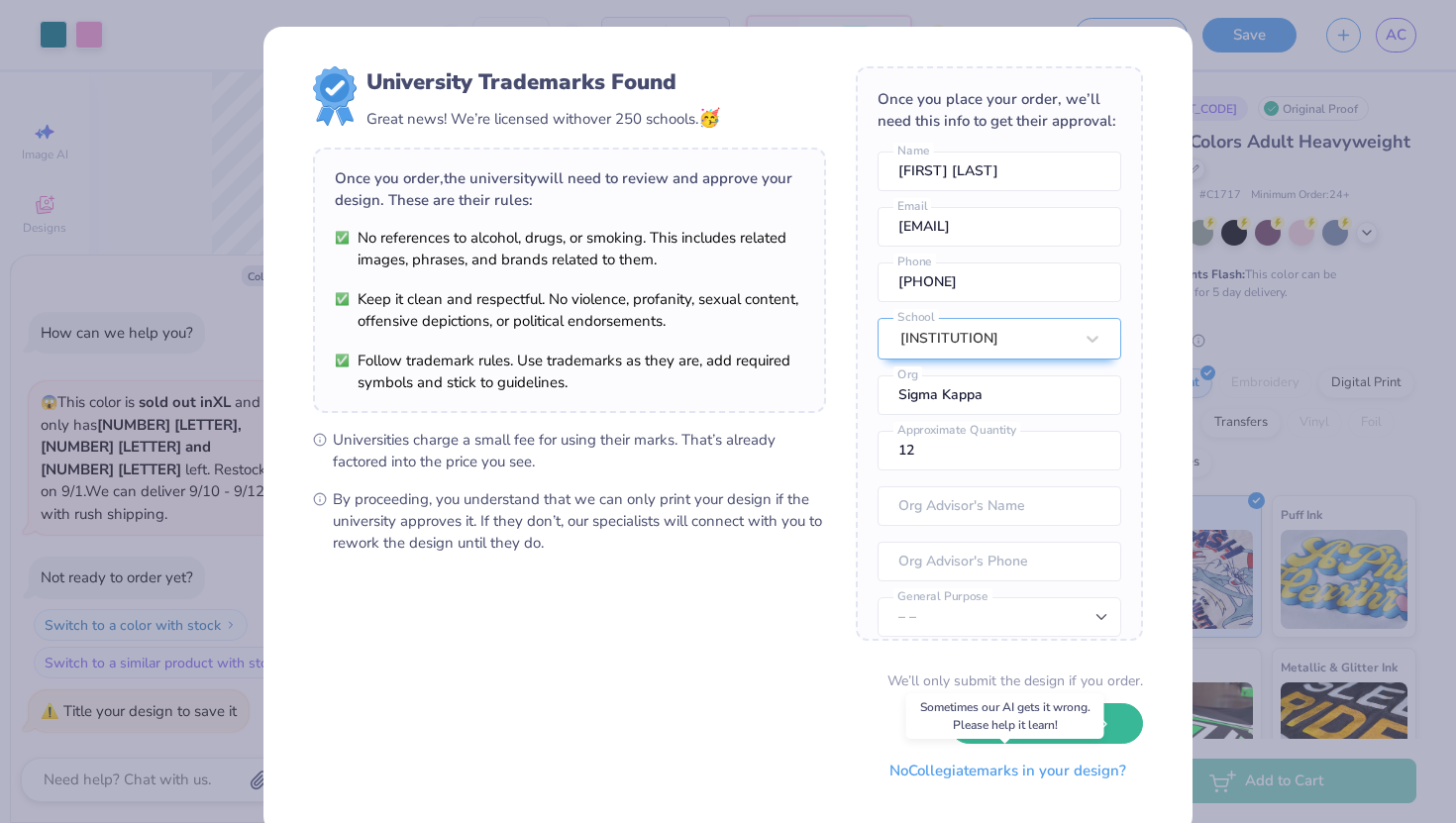 click on "No  Collegiate  marks in your design?" at bounding box center [1007, 771] 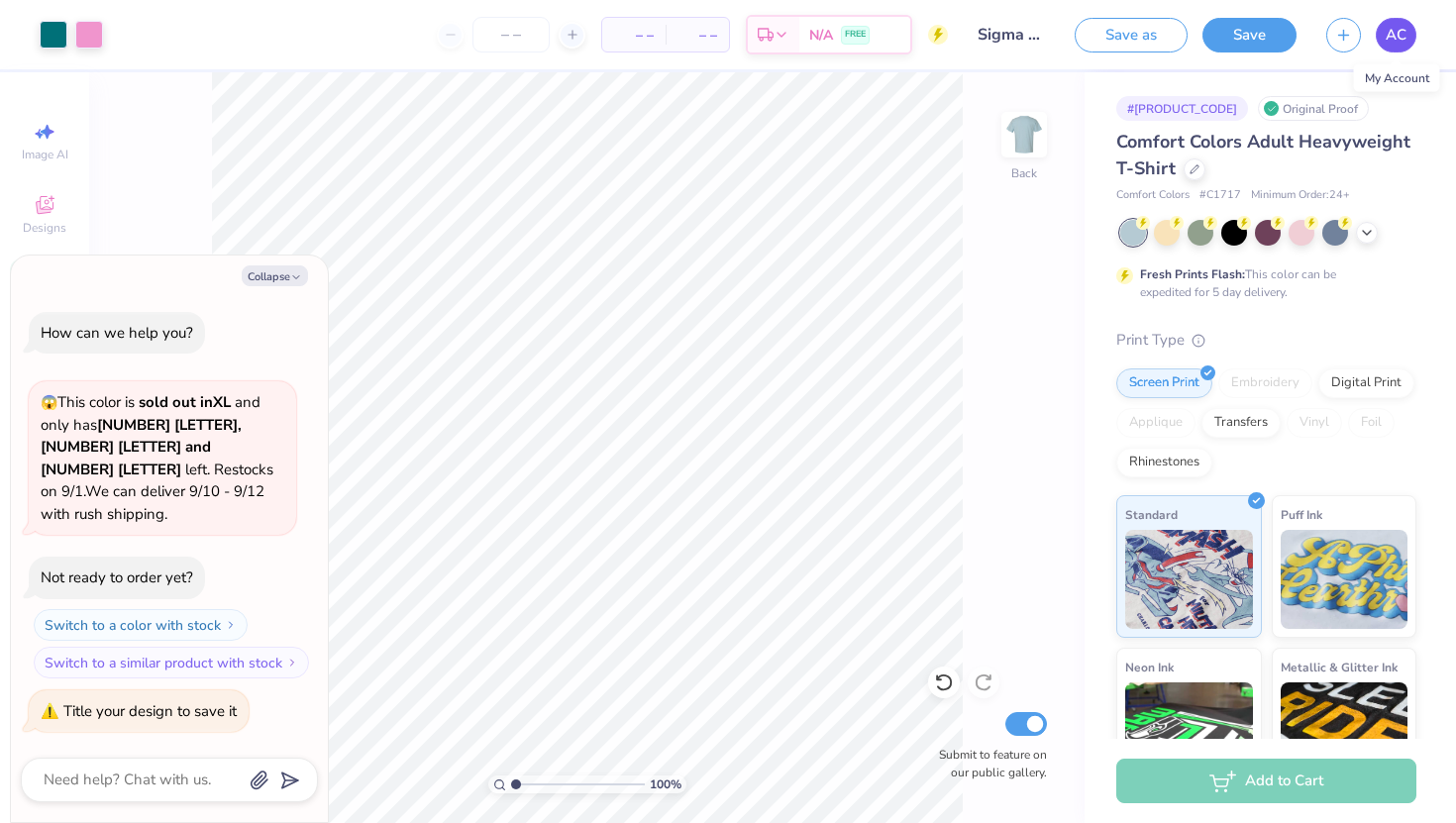 click on "AC" at bounding box center (1396, 35) 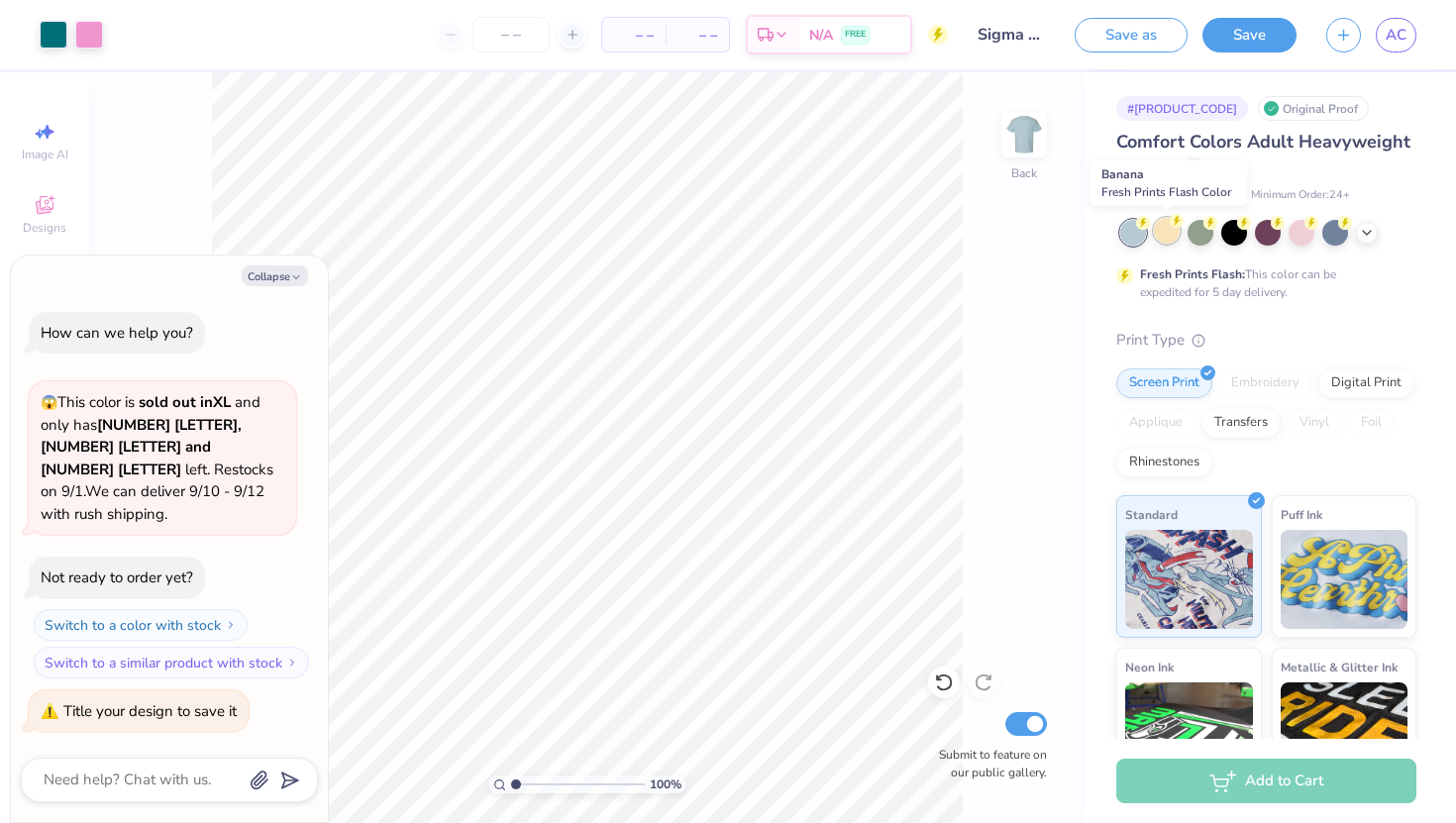 click at bounding box center [1167, 231] 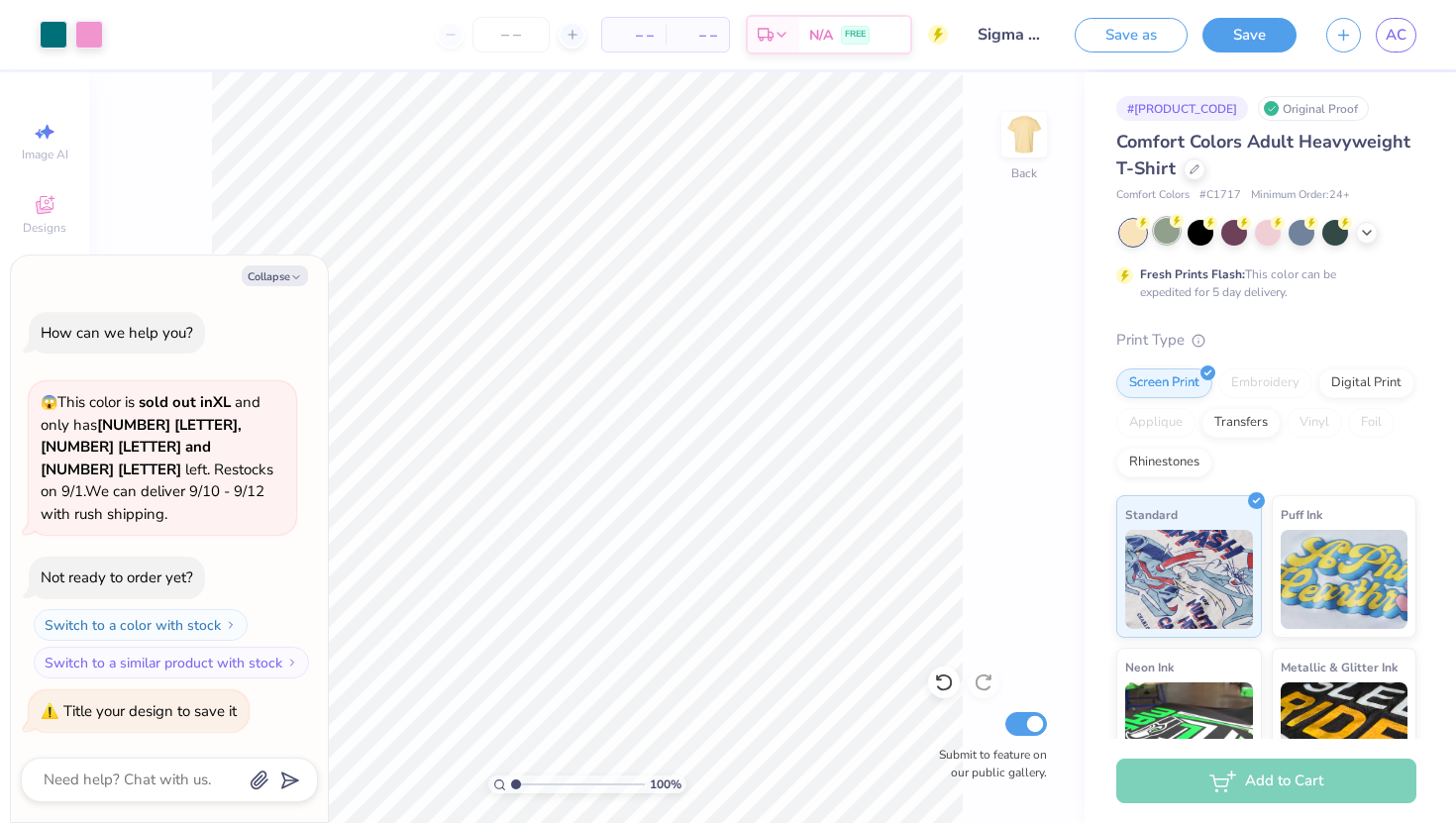 click at bounding box center (1167, 231) 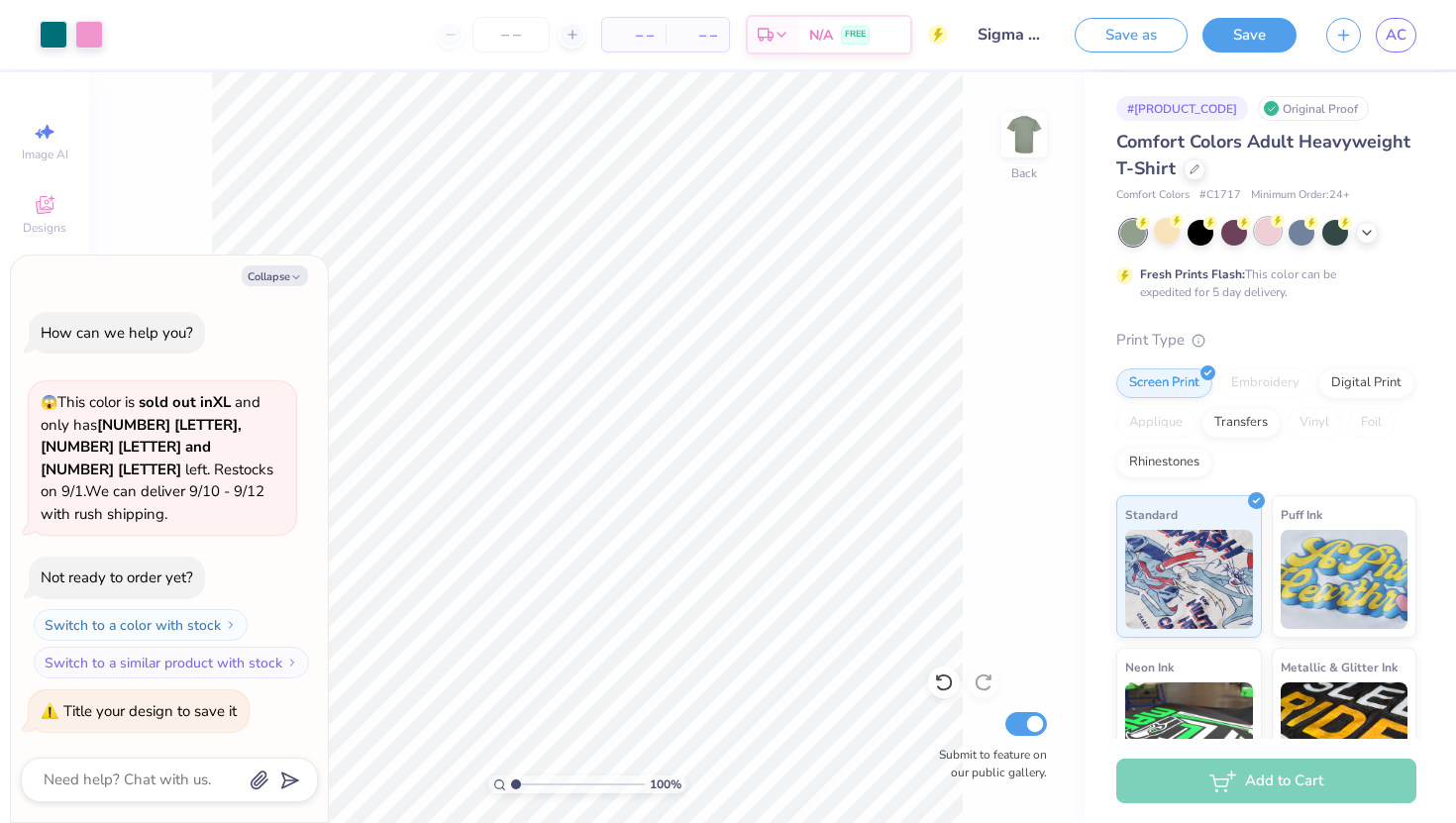 click at bounding box center [1268, 231] 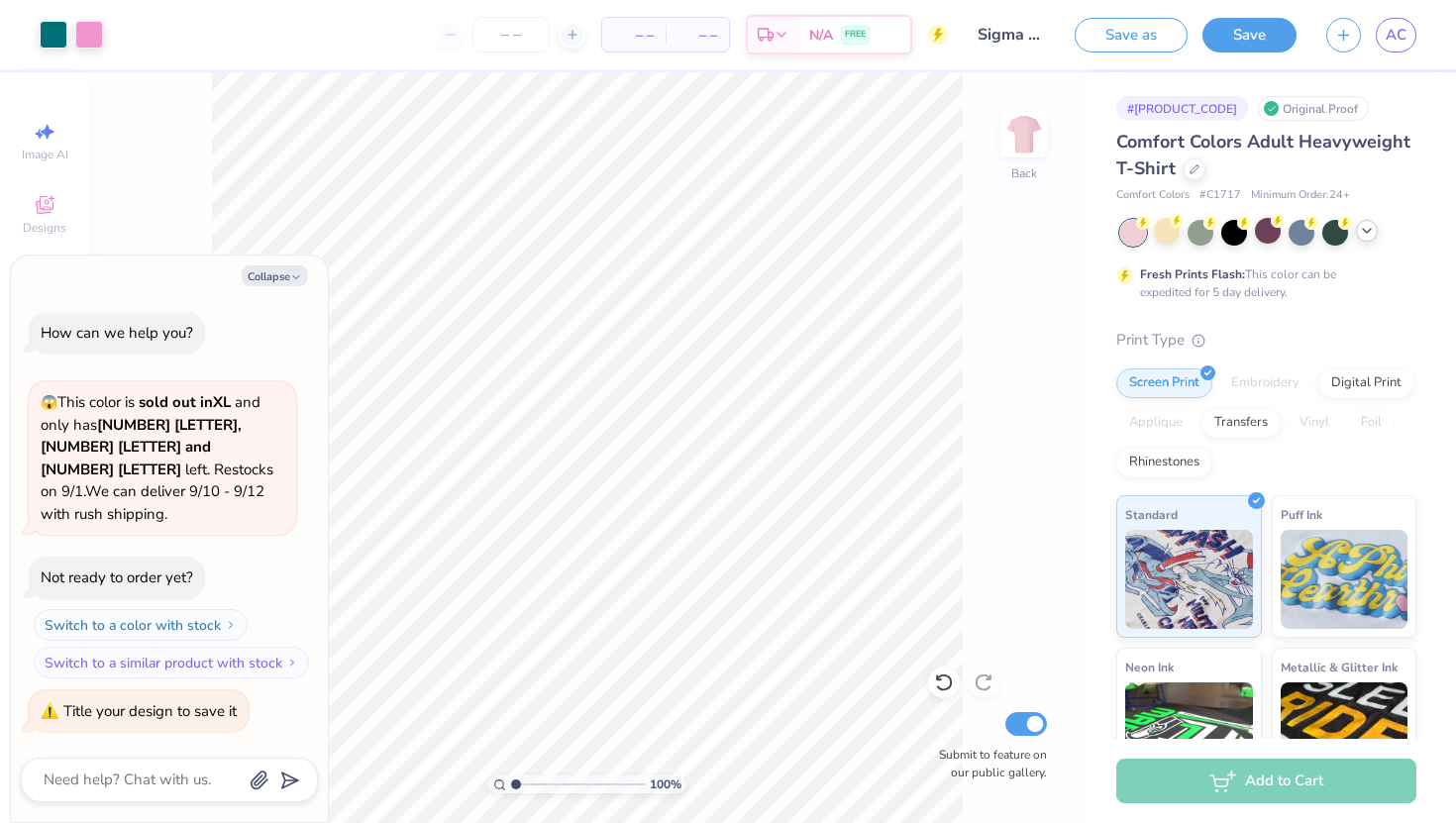 click 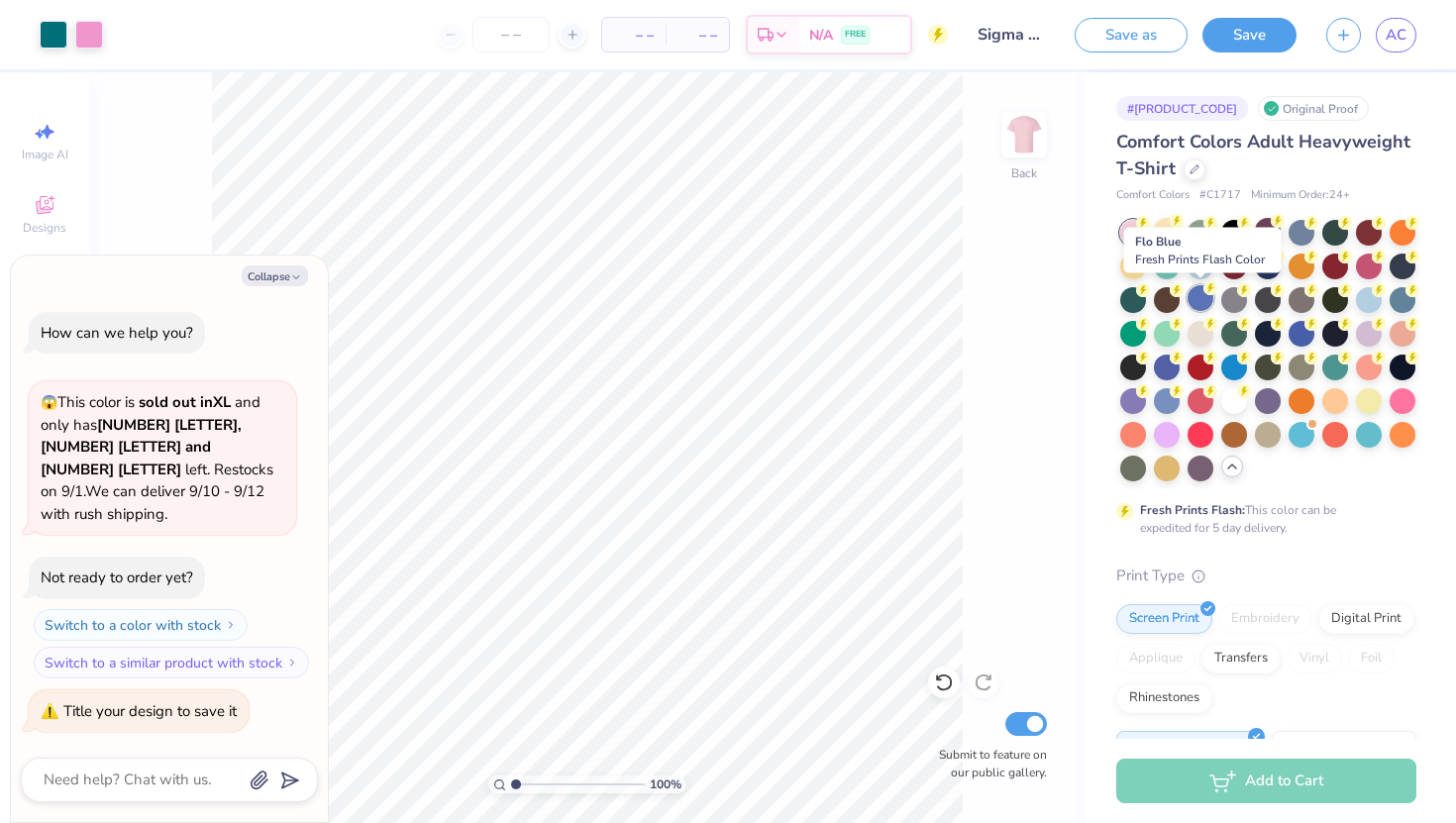 click at bounding box center (1200, 298) 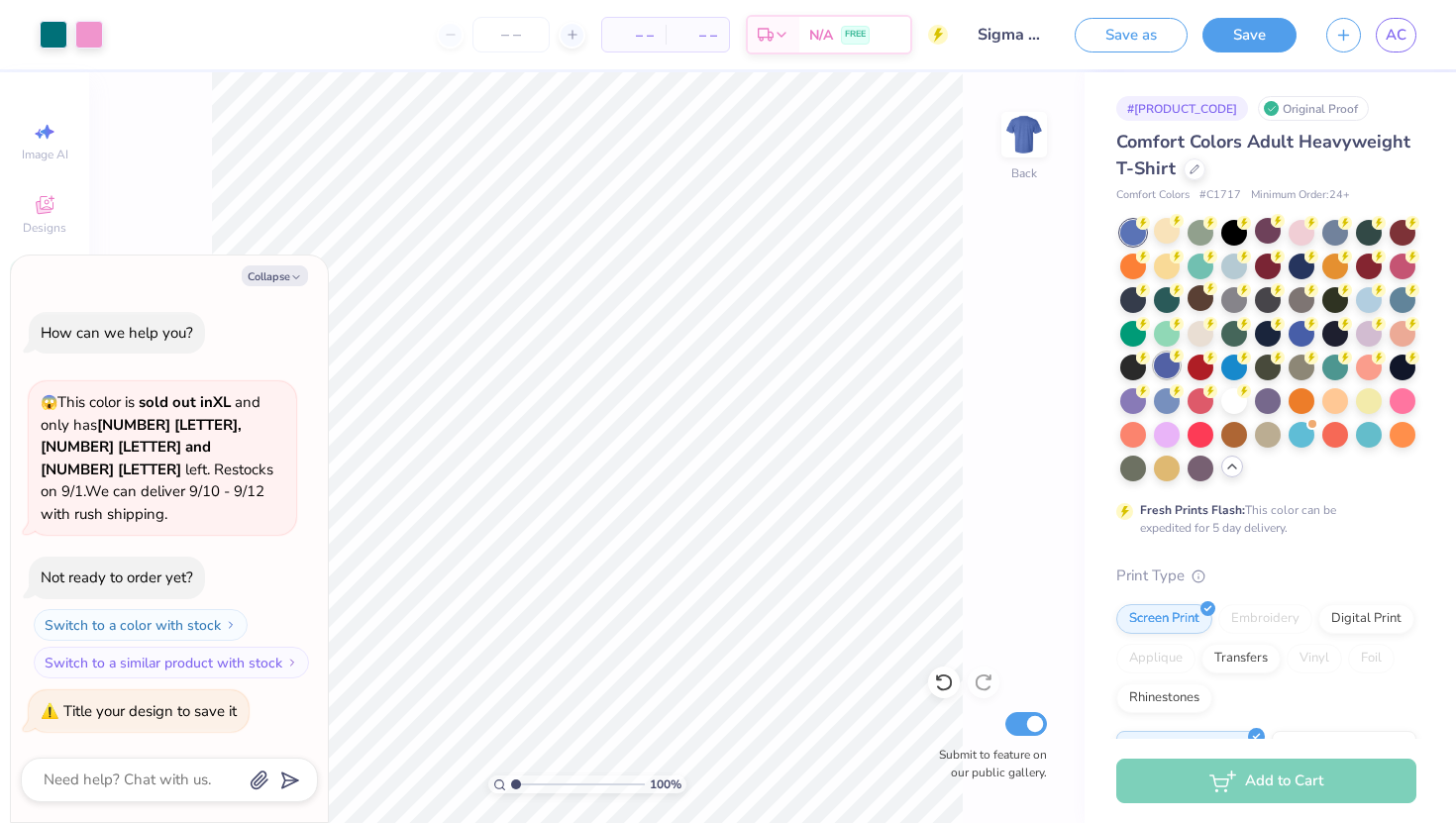 click at bounding box center [1167, 365] 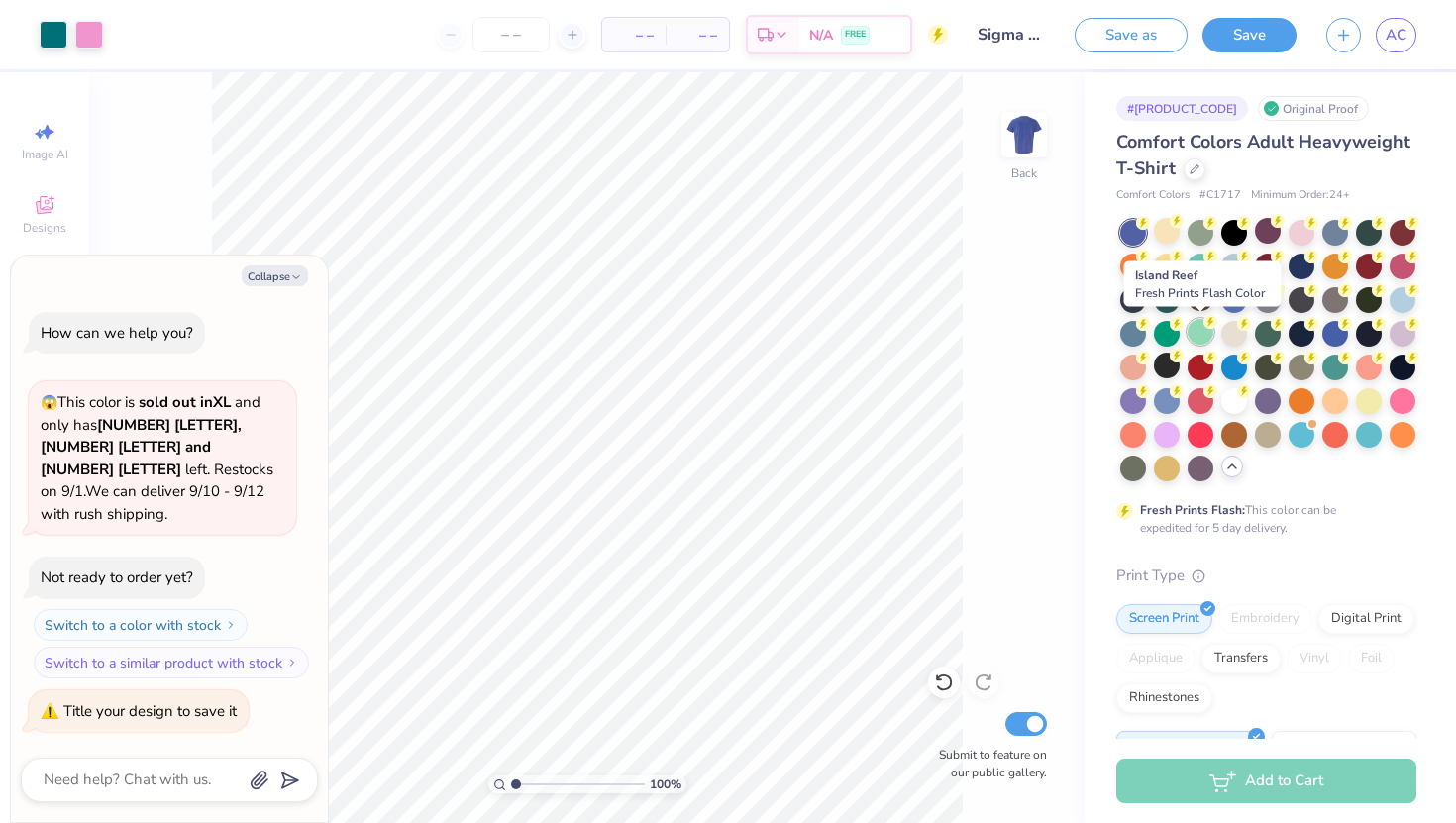click at bounding box center [1200, 332] 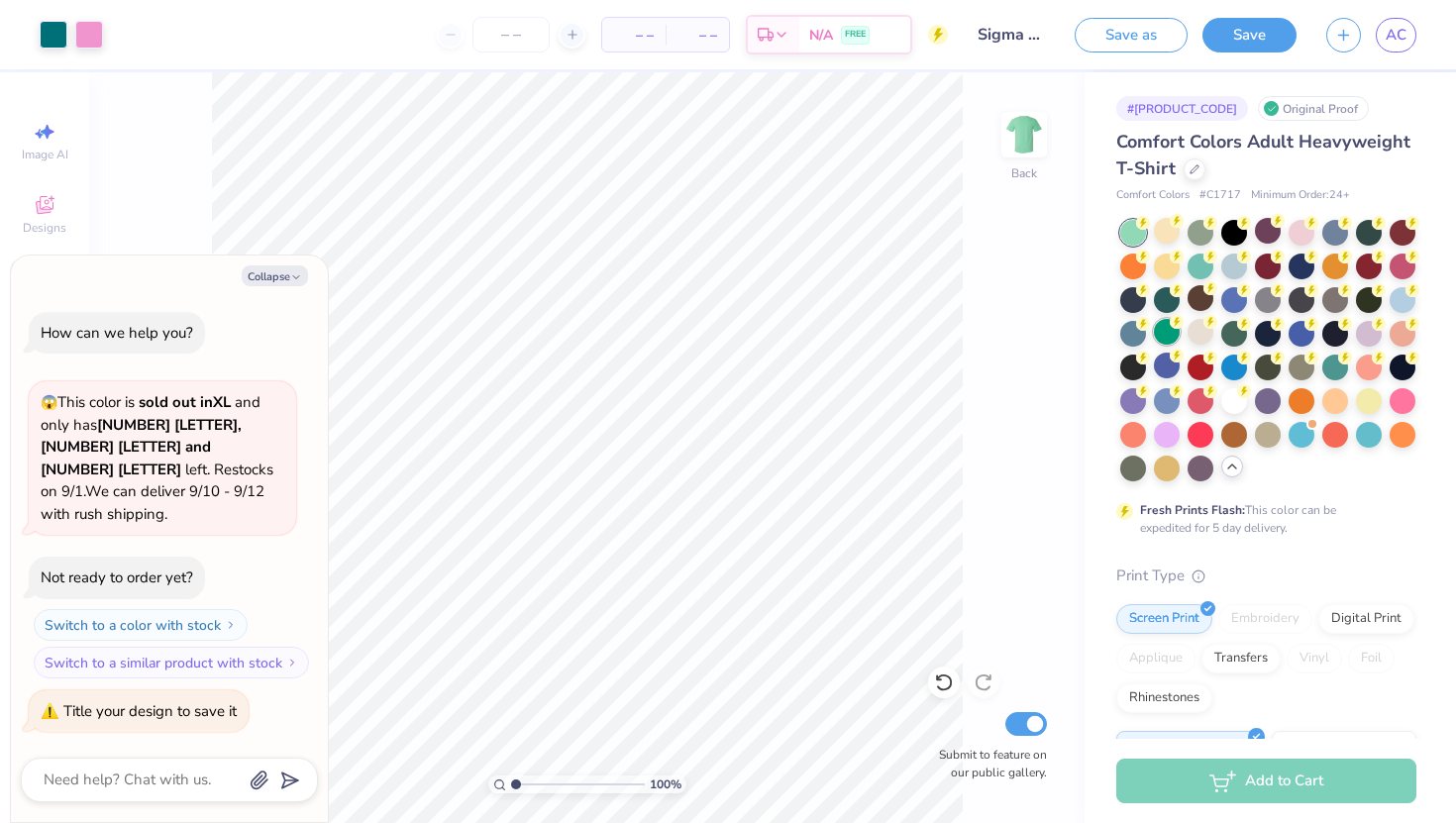 click at bounding box center [1167, 332] 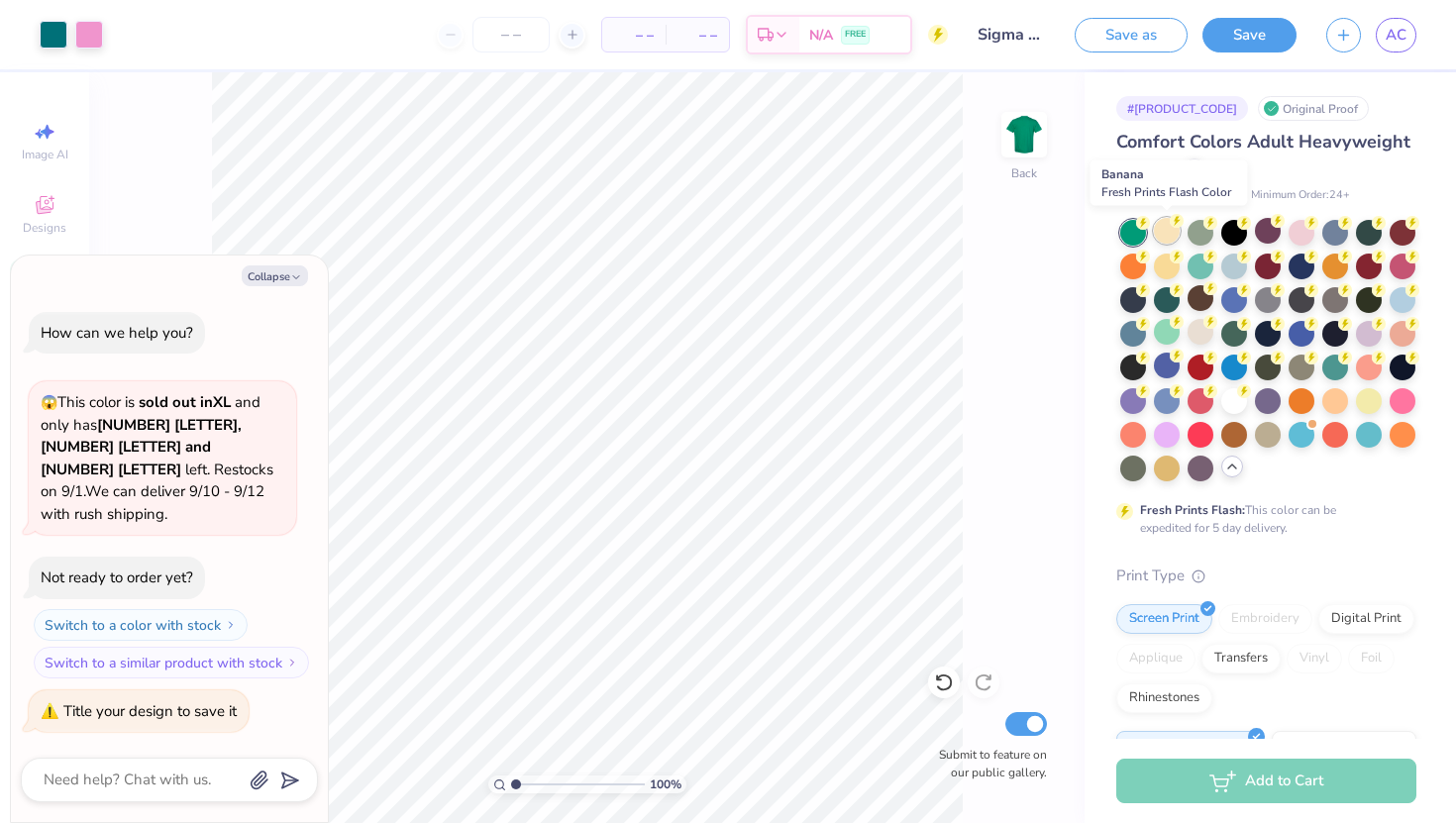 click at bounding box center [1167, 231] 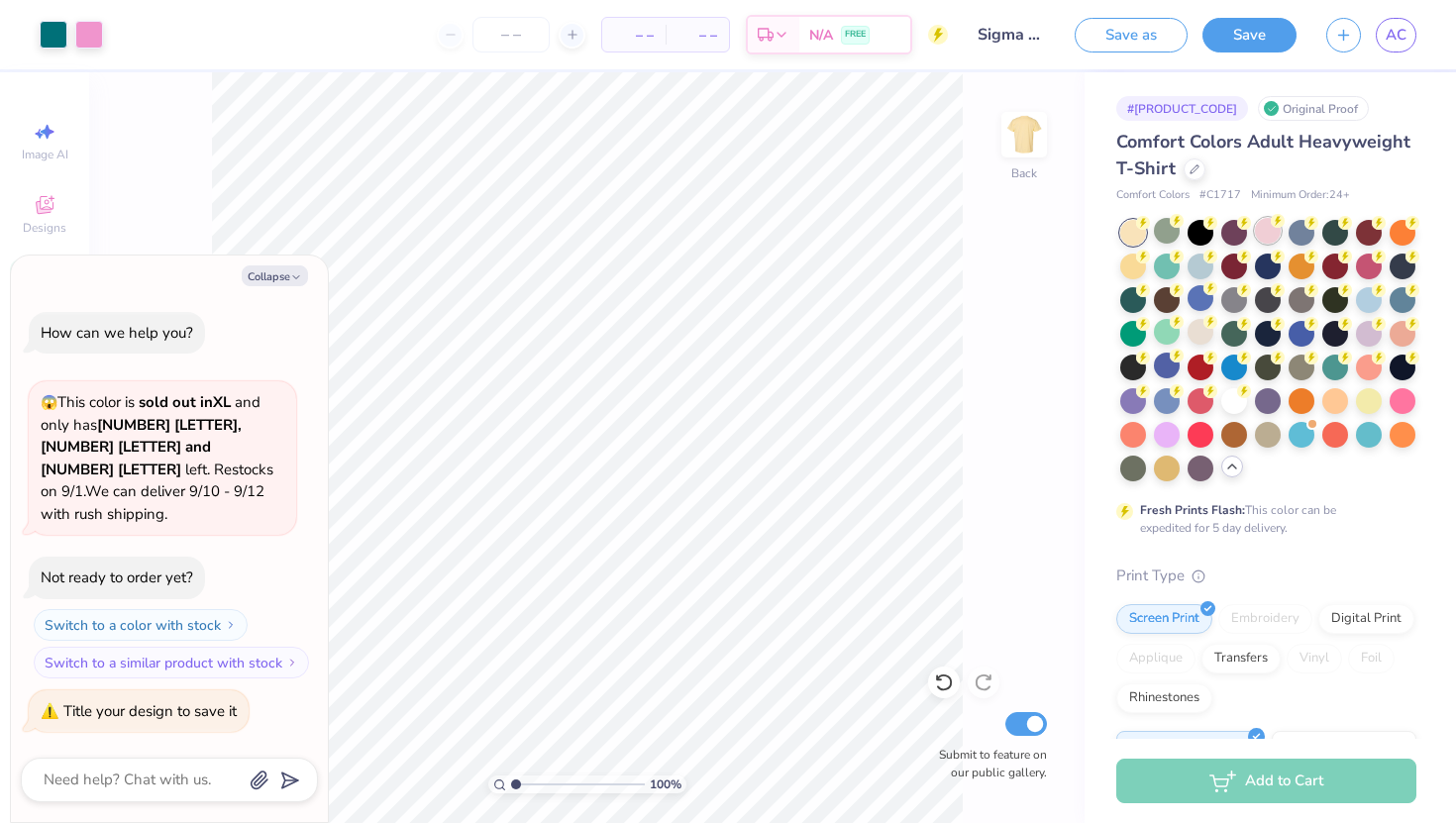 click at bounding box center (1268, 231) 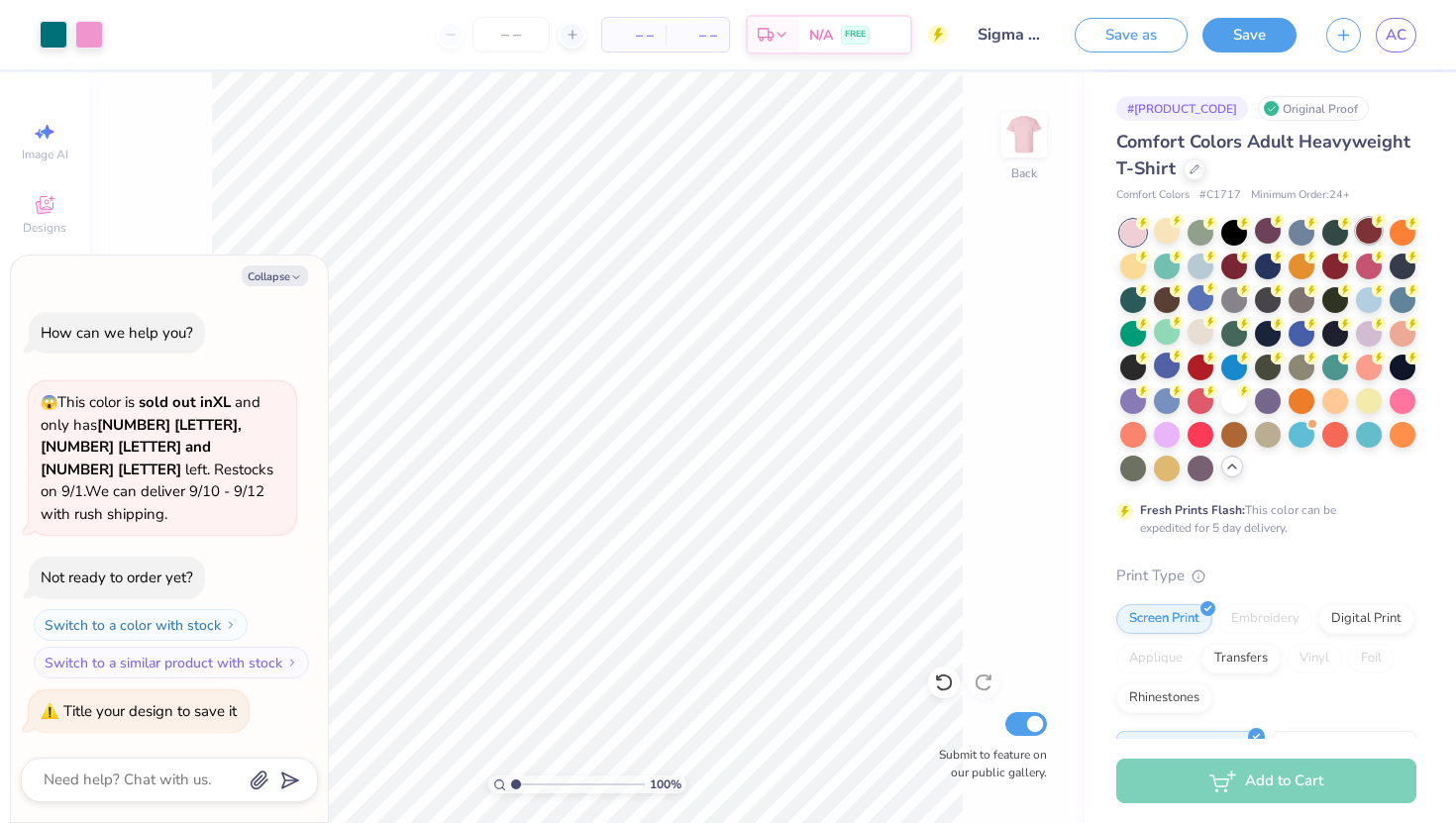click at bounding box center (1369, 231) 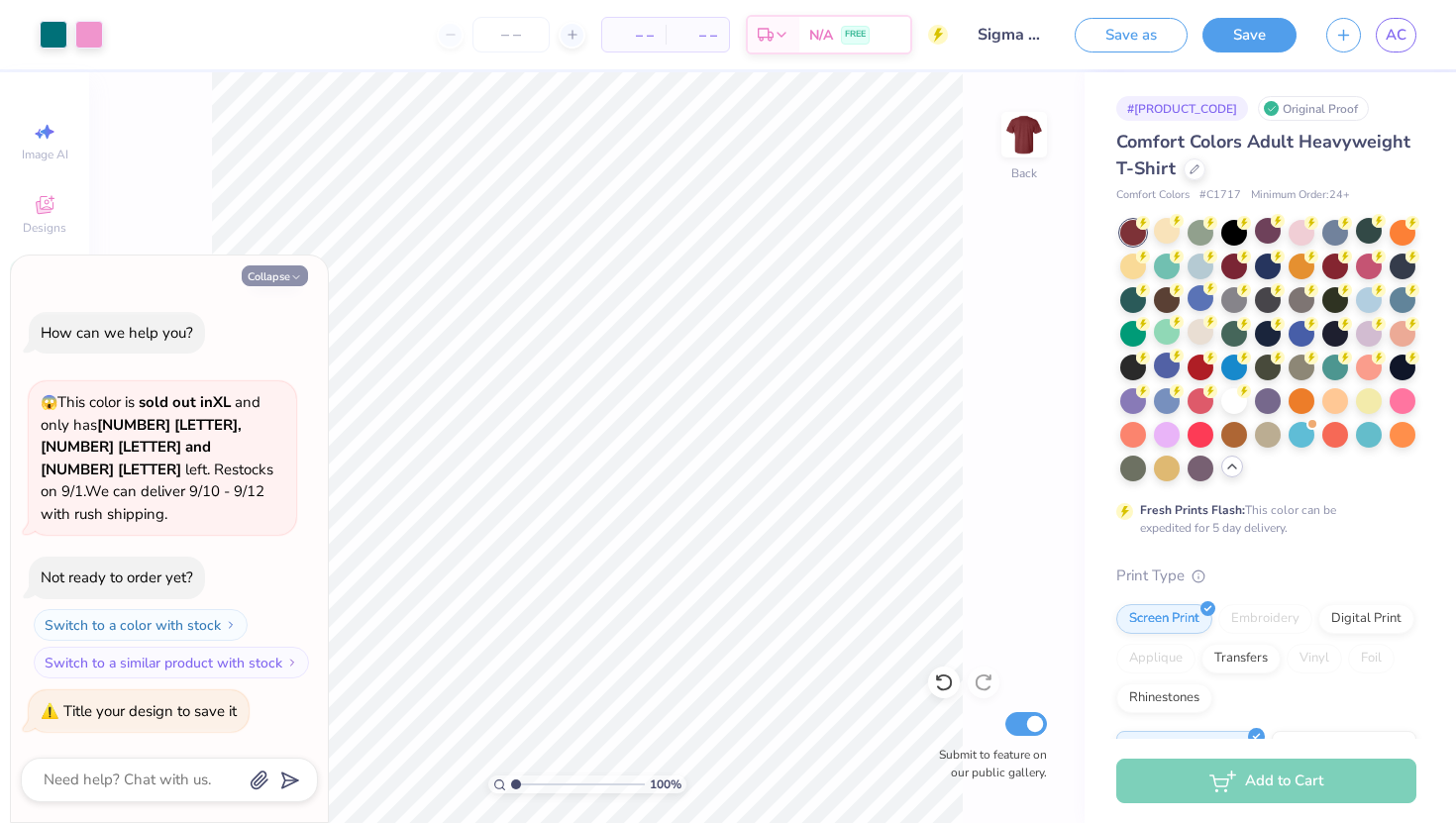 click on "Collapse" at bounding box center (274, 275) 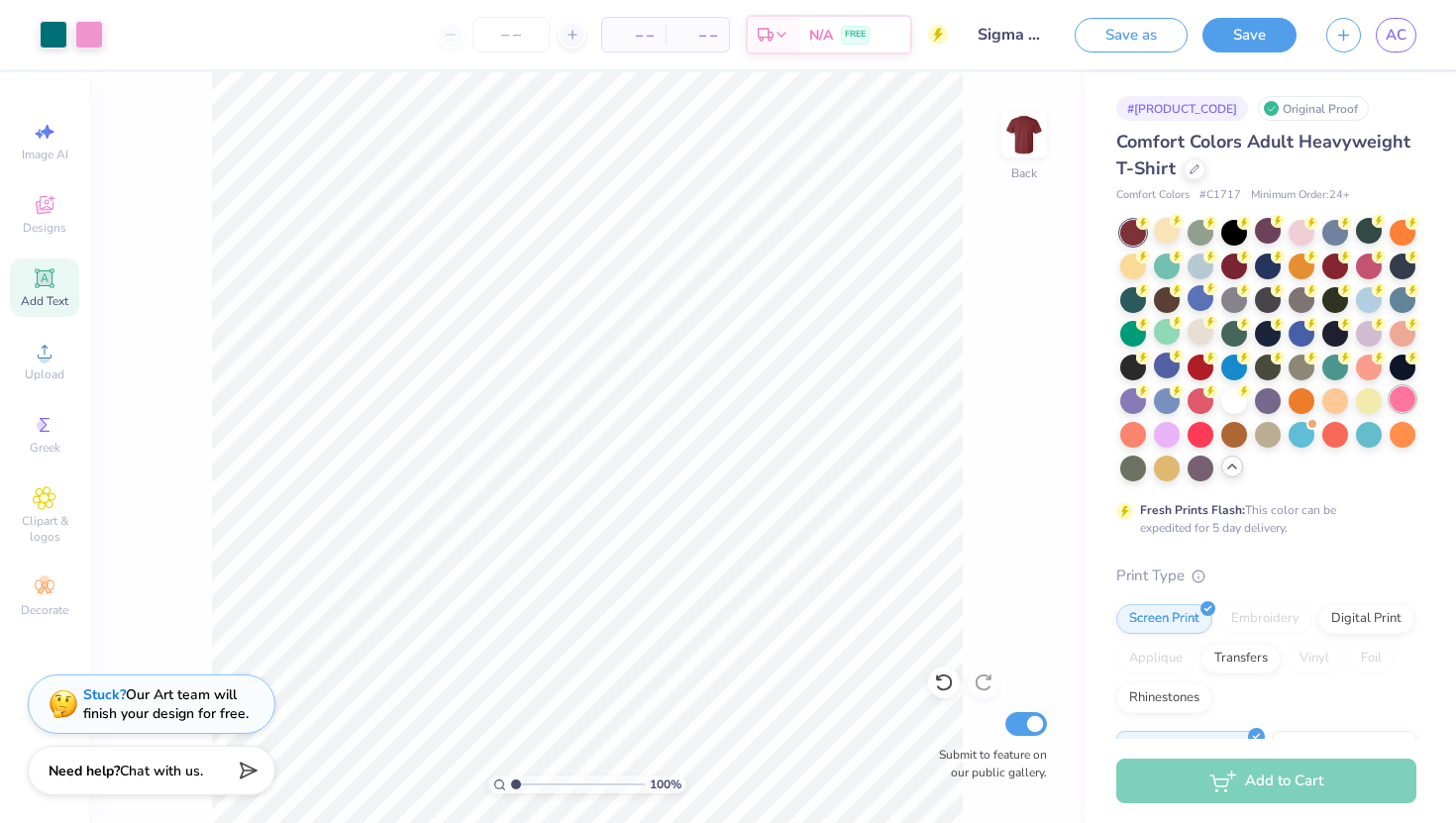 click at bounding box center [1403, 399] 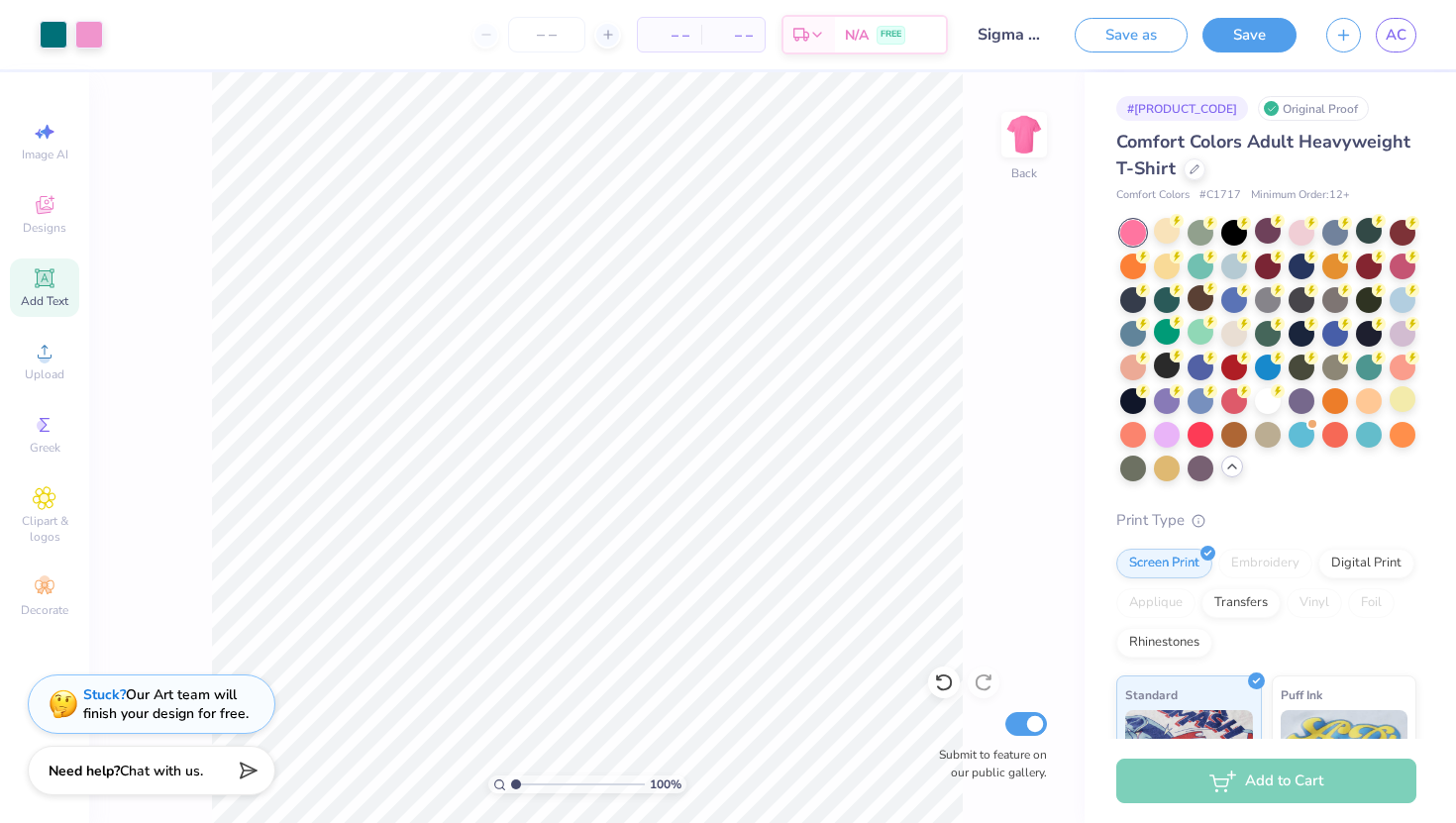 click at bounding box center (1133, 233) 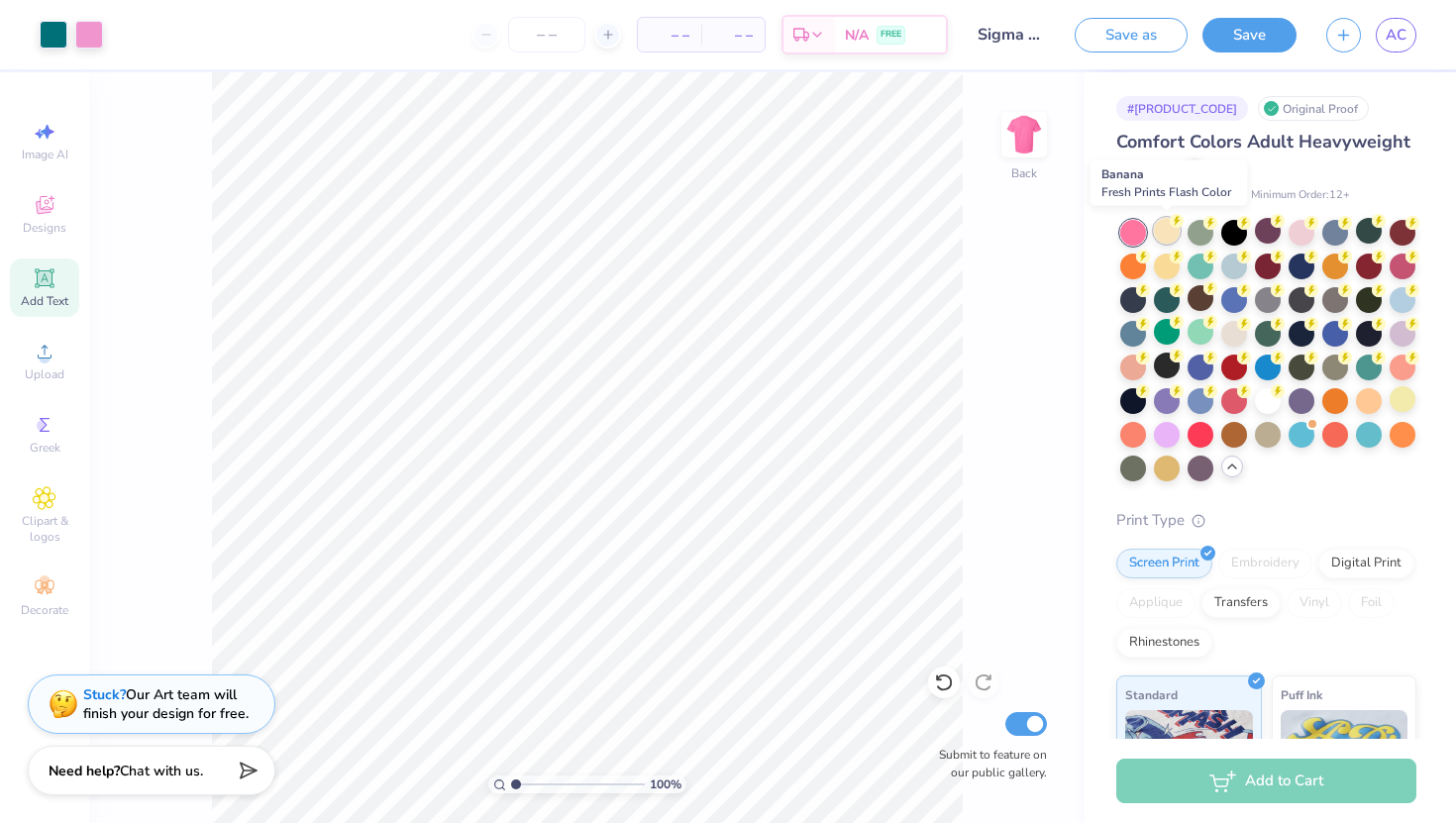 click at bounding box center (1167, 231) 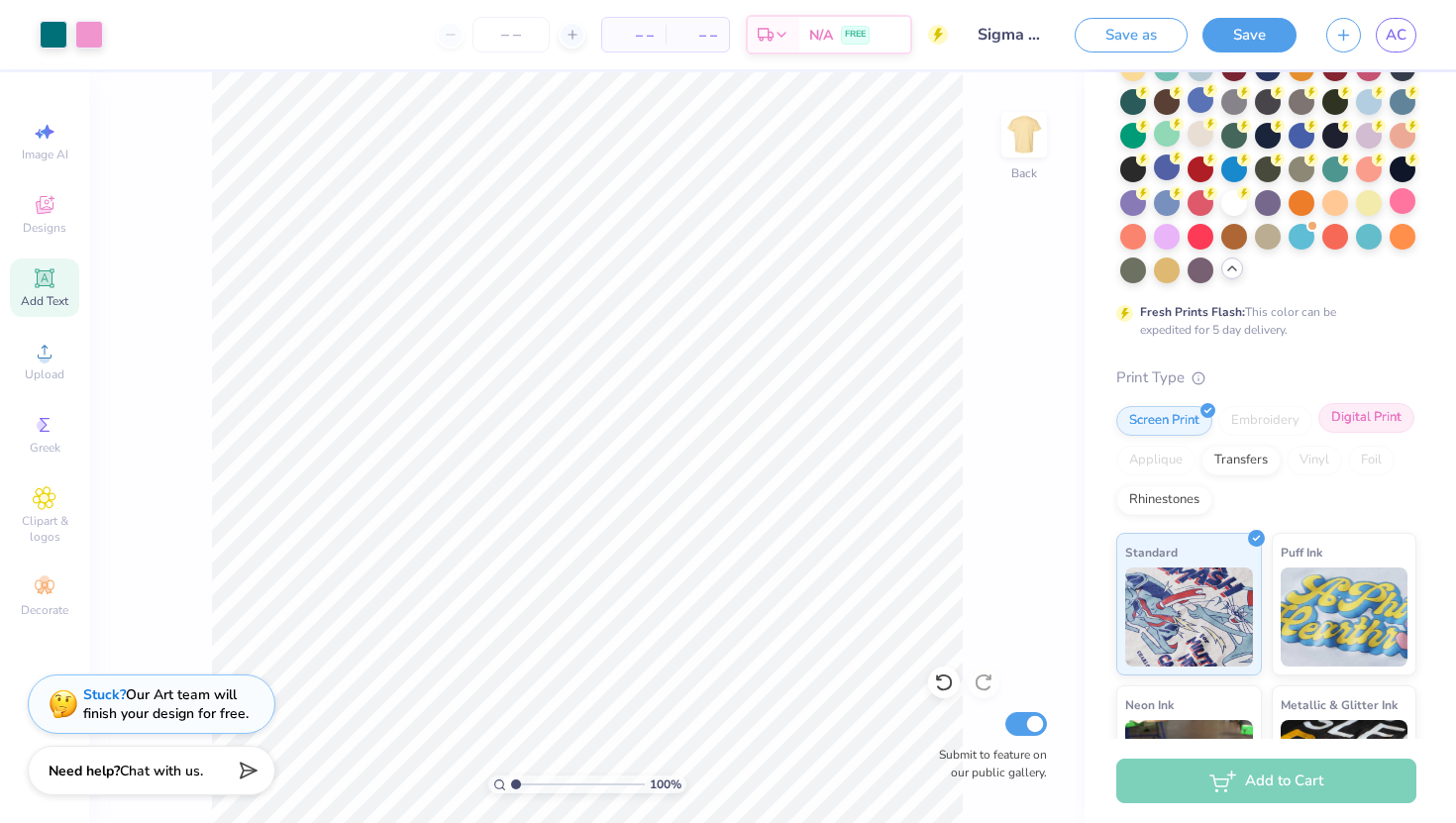 scroll, scrollTop: 440, scrollLeft: 0, axis: vertical 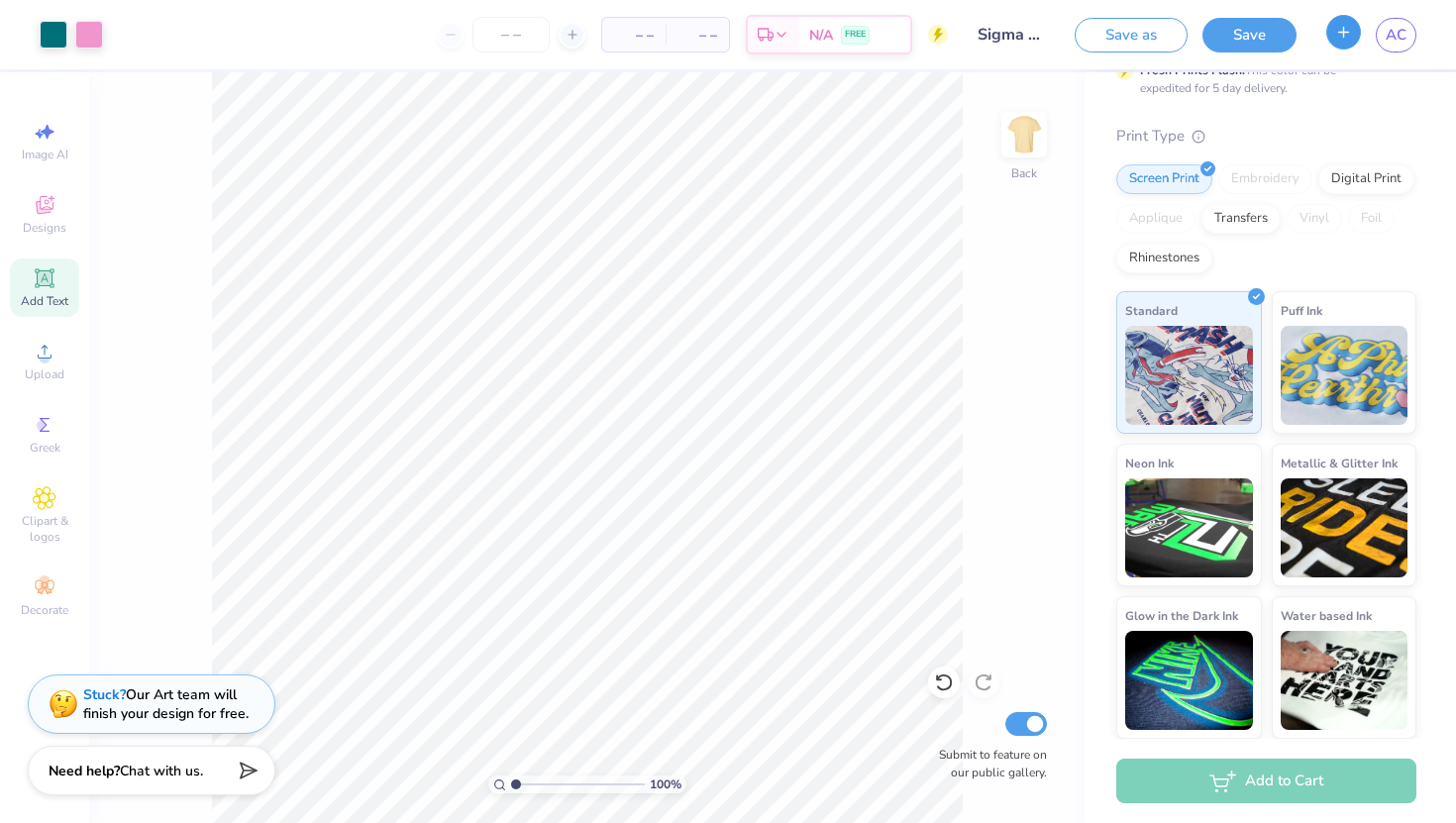 click 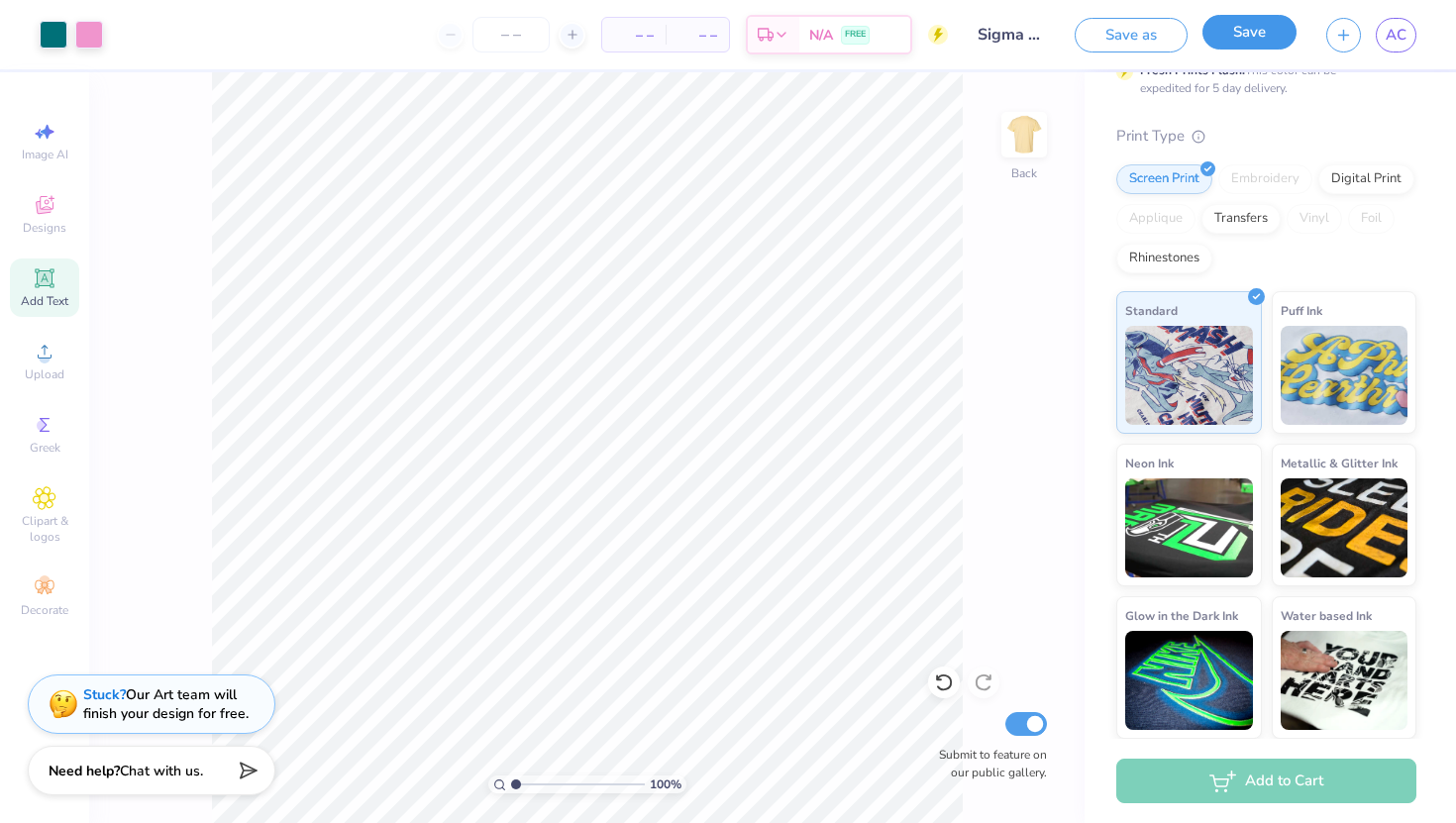 click on "Save" at bounding box center [1249, 32] 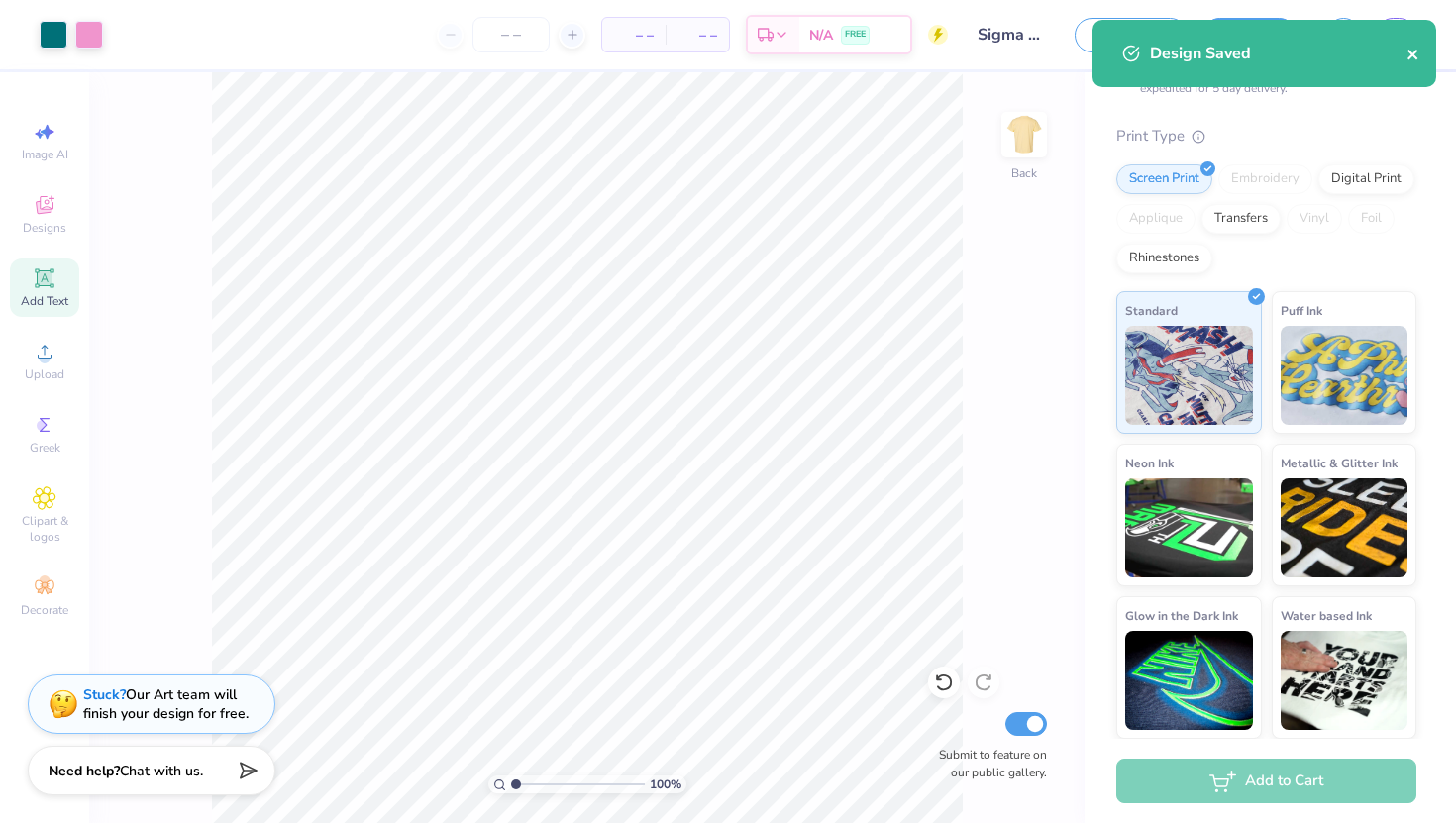 click at bounding box center (1413, 53) 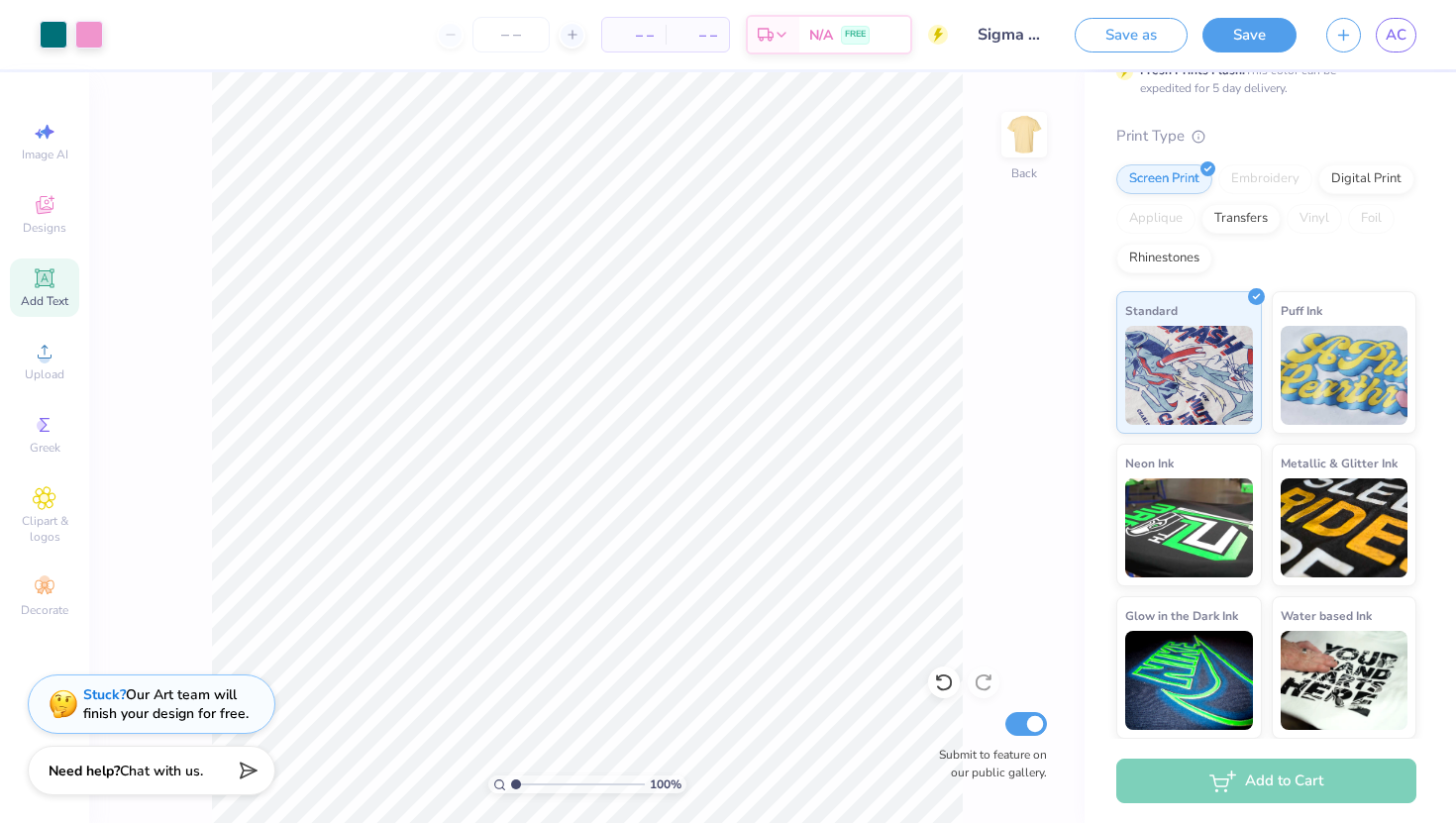 click on "Design Saved" at bounding box center (1264, 60) 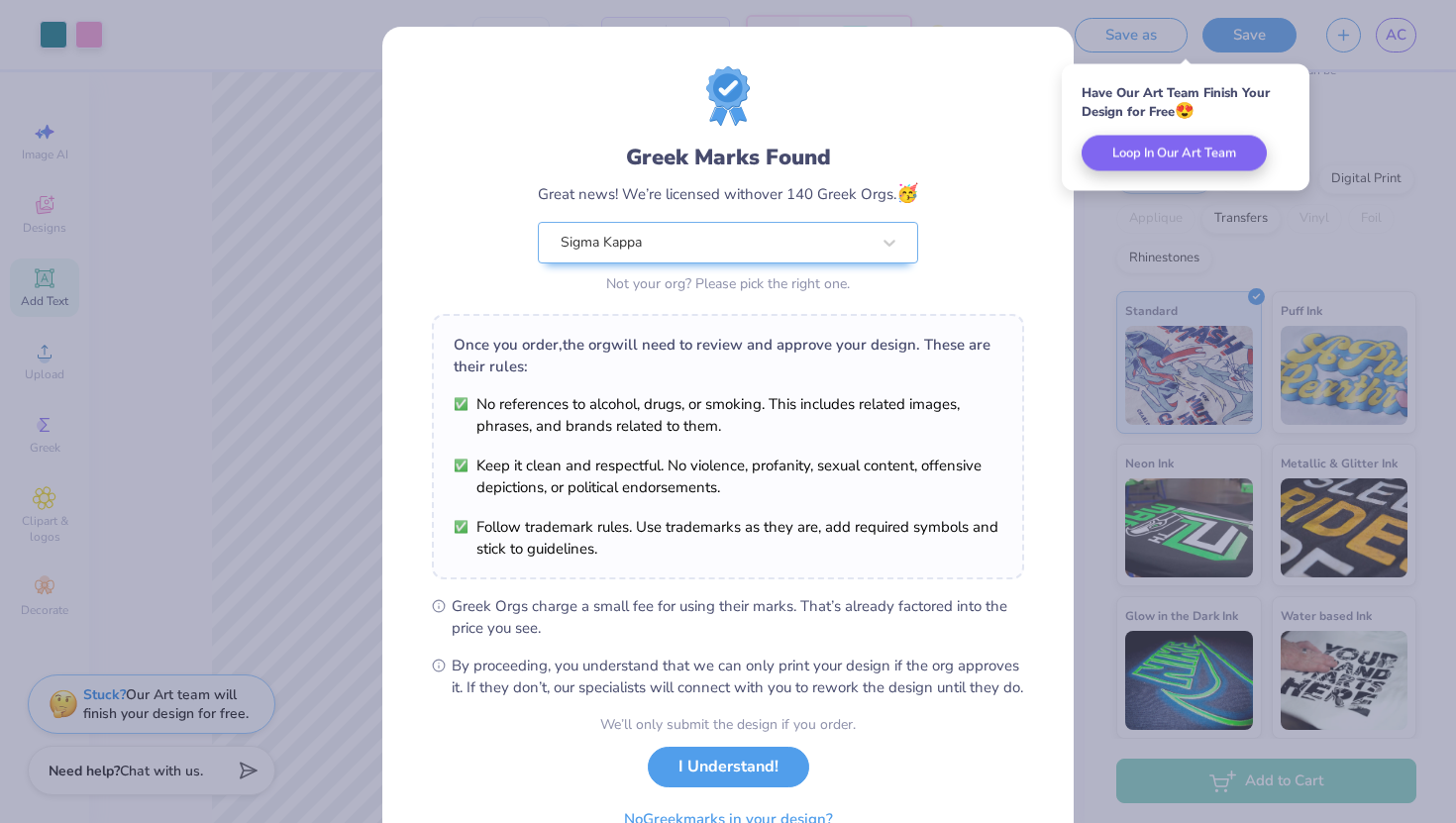scroll, scrollTop: 104, scrollLeft: 0, axis: vertical 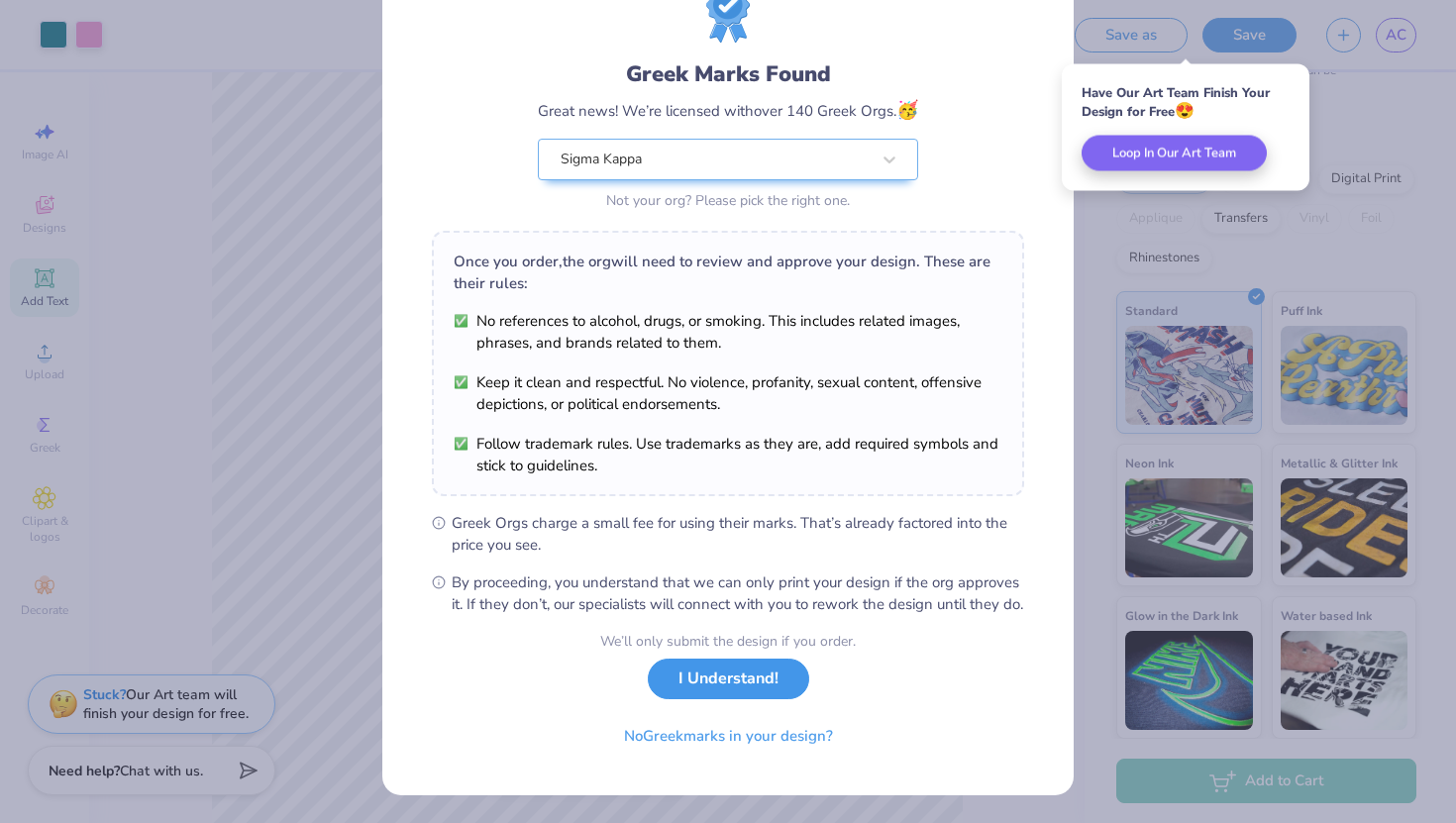 click on "I Understand!" at bounding box center [728, 678] 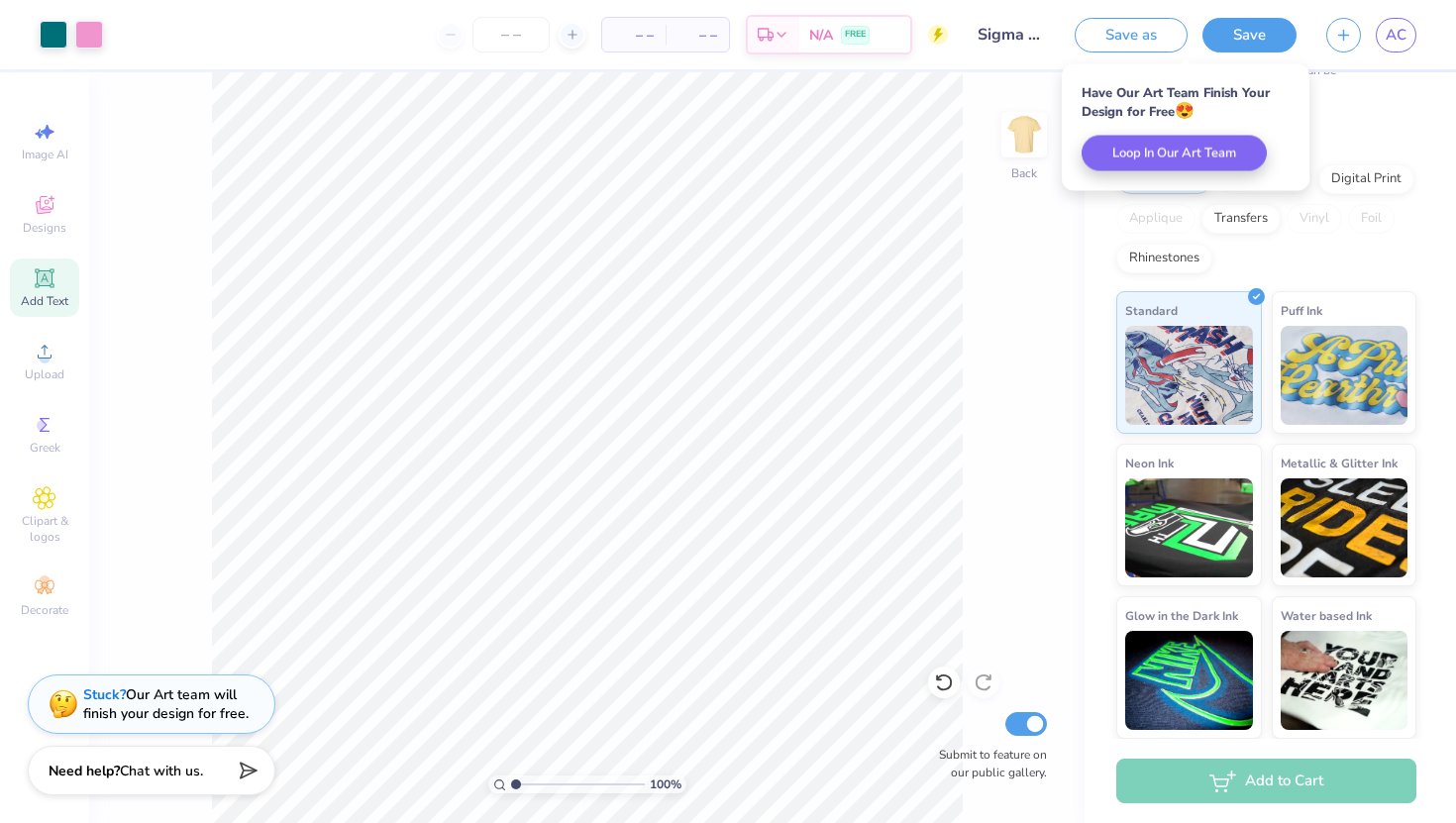 scroll, scrollTop: 0, scrollLeft: 0, axis: both 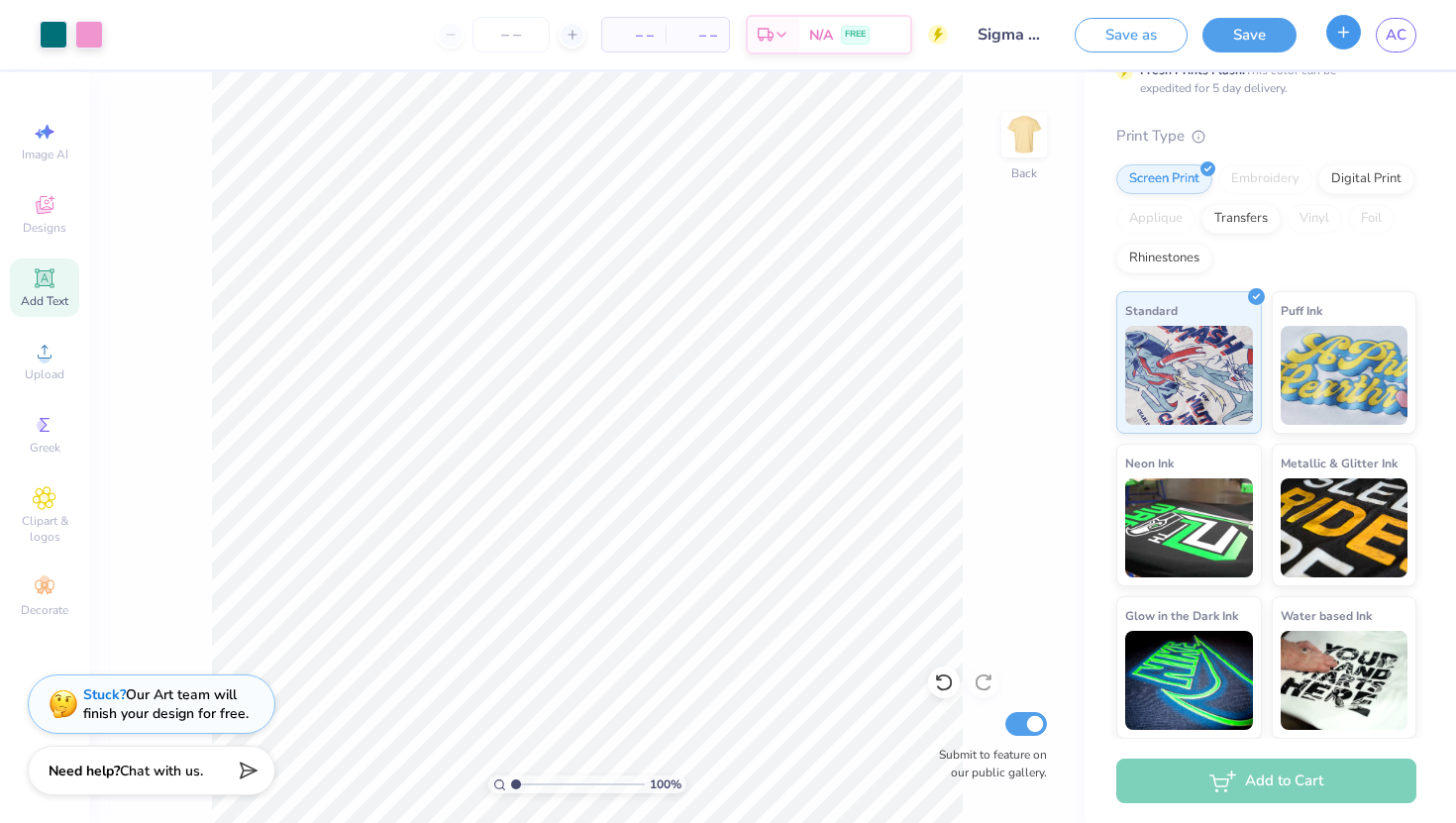 click 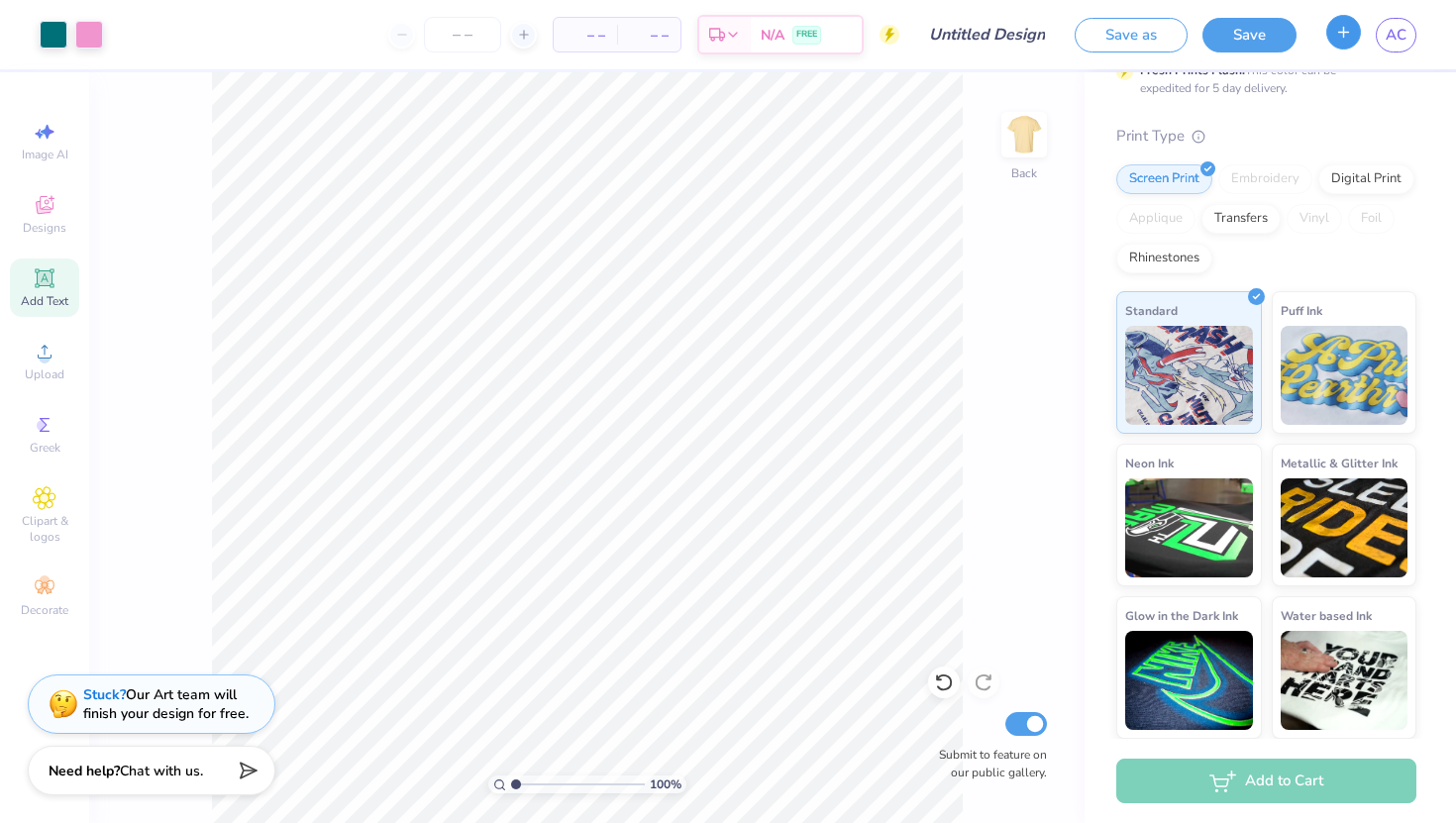 scroll, scrollTop: 407, scrollLeft: 0, axis: vertical 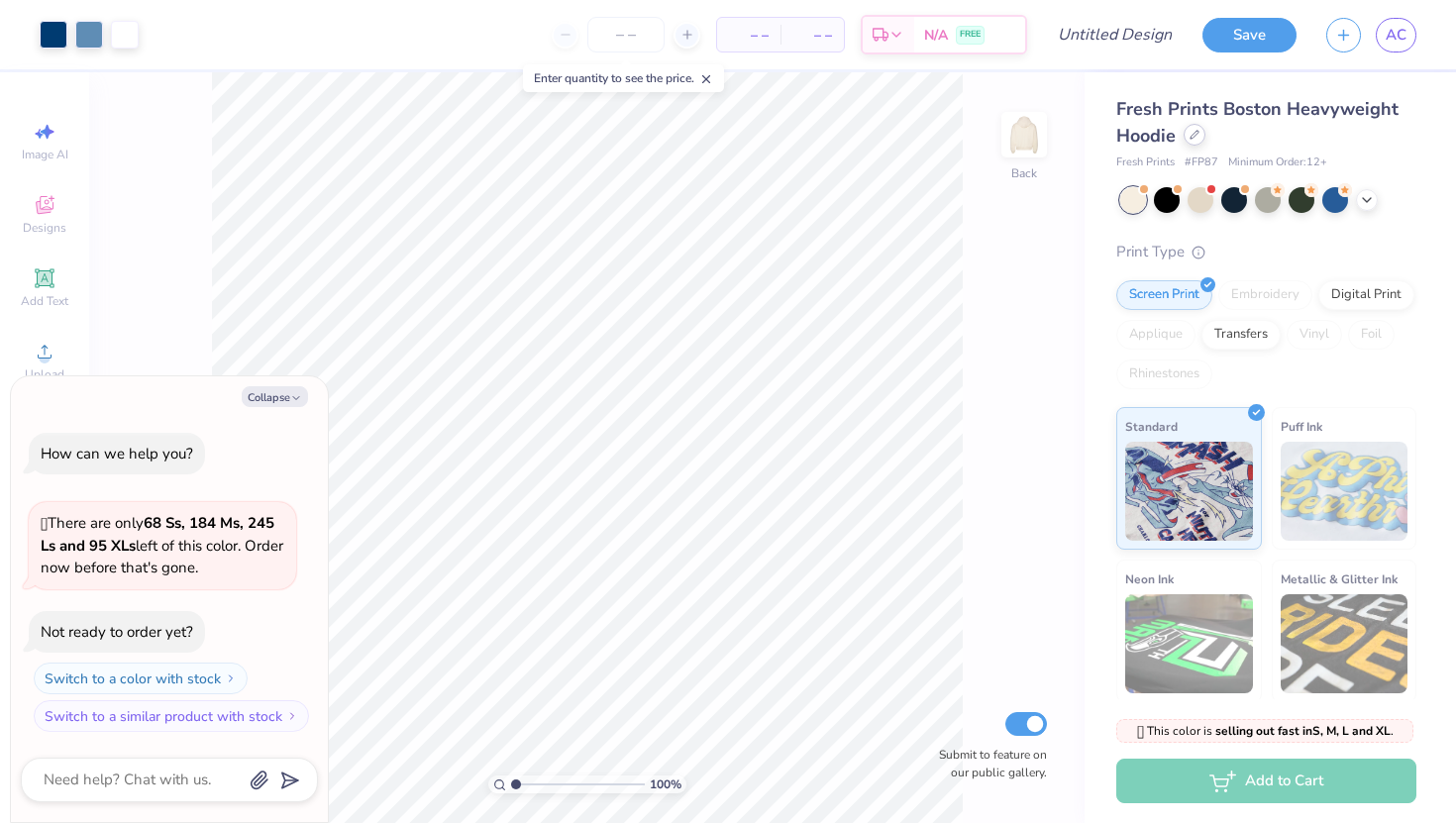 click 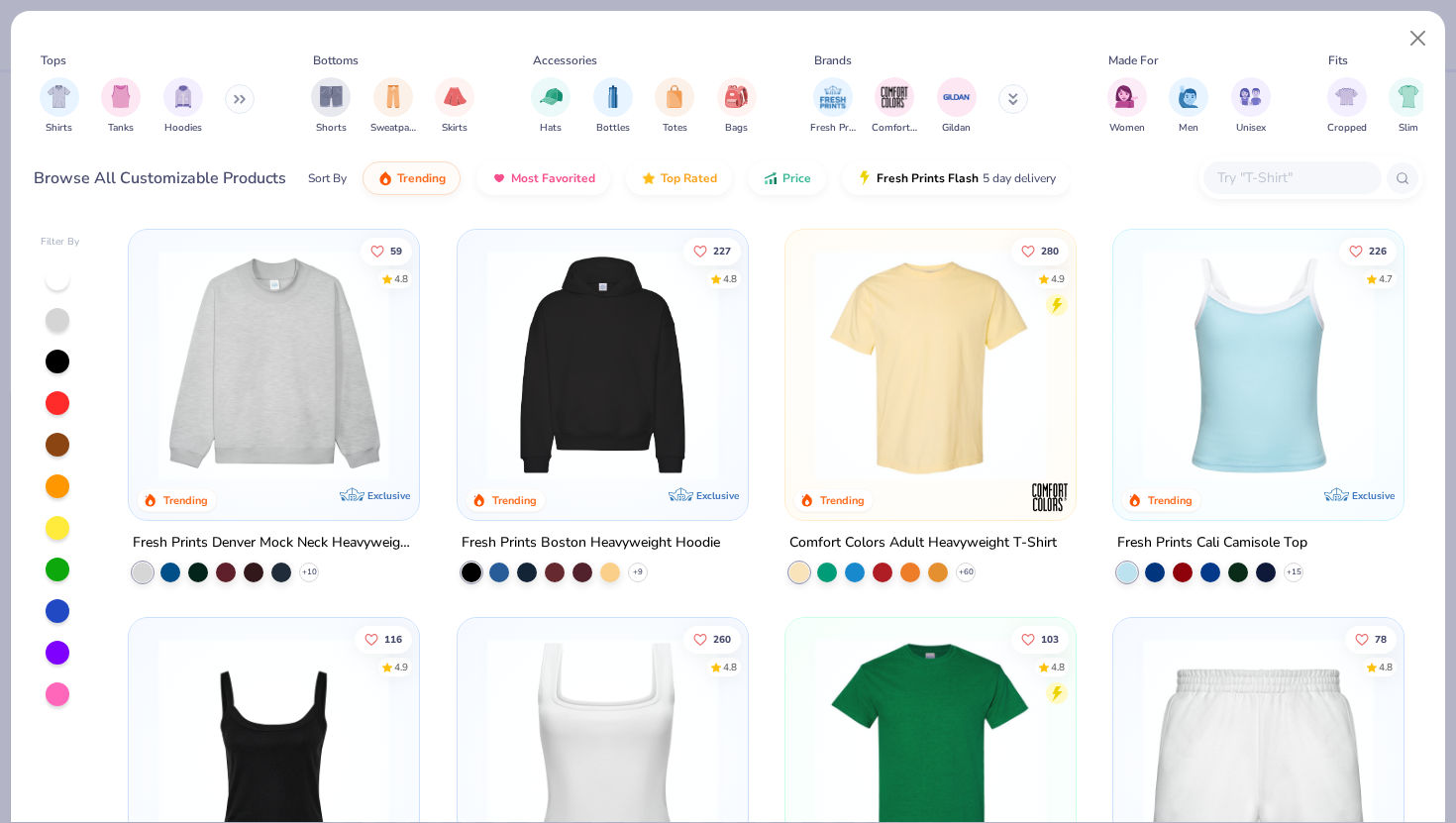 click at bounding box center [930, 364] 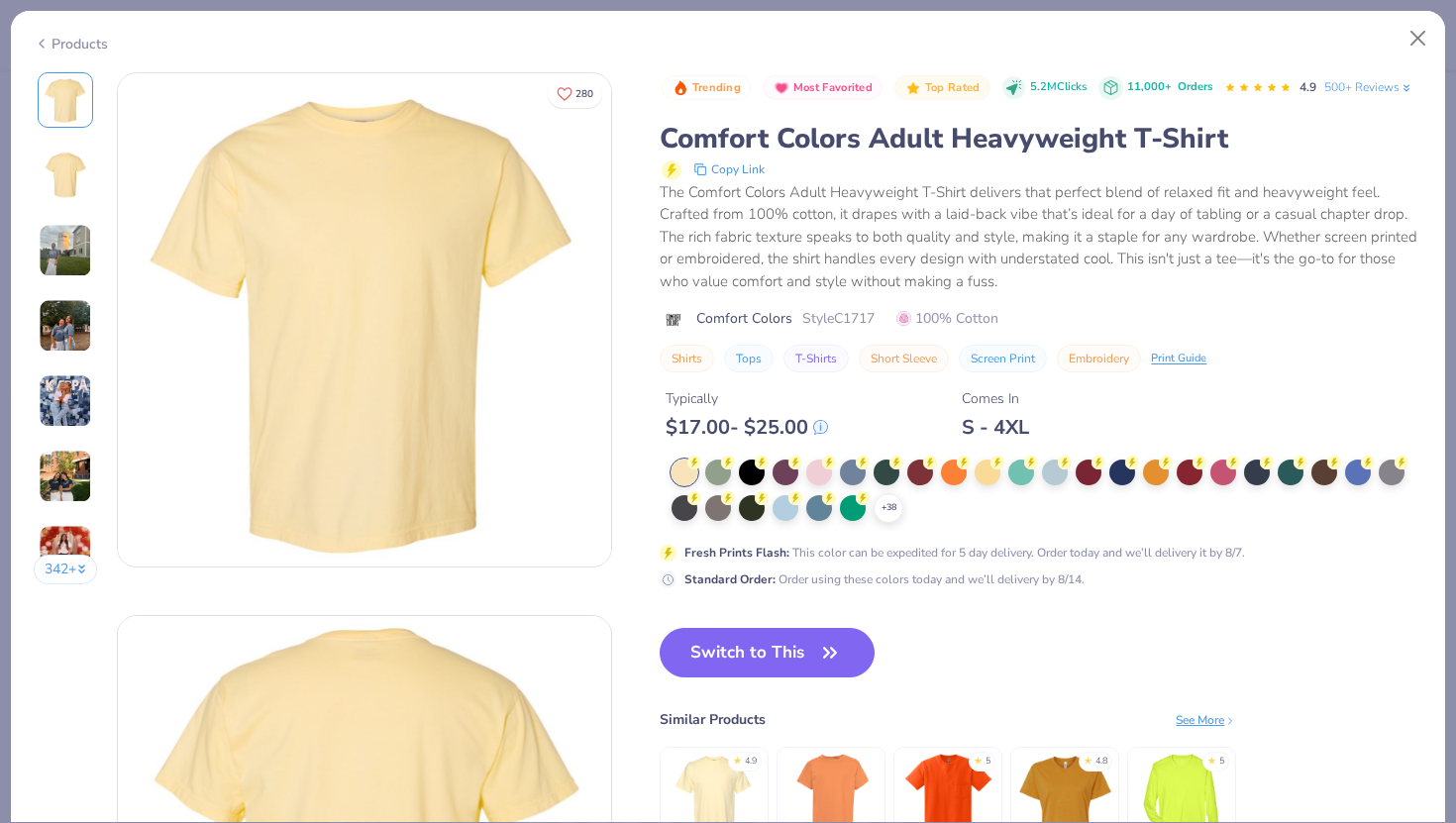 click on "+ 38 Fresh Prints Flash :   This color can be expedited for 5 day delivery. Order today and we’ll delivery it by 8/7. Standard Order :   Order using these colors today and we’ll delivery by 8/14." at bounding box center [1041, 524] 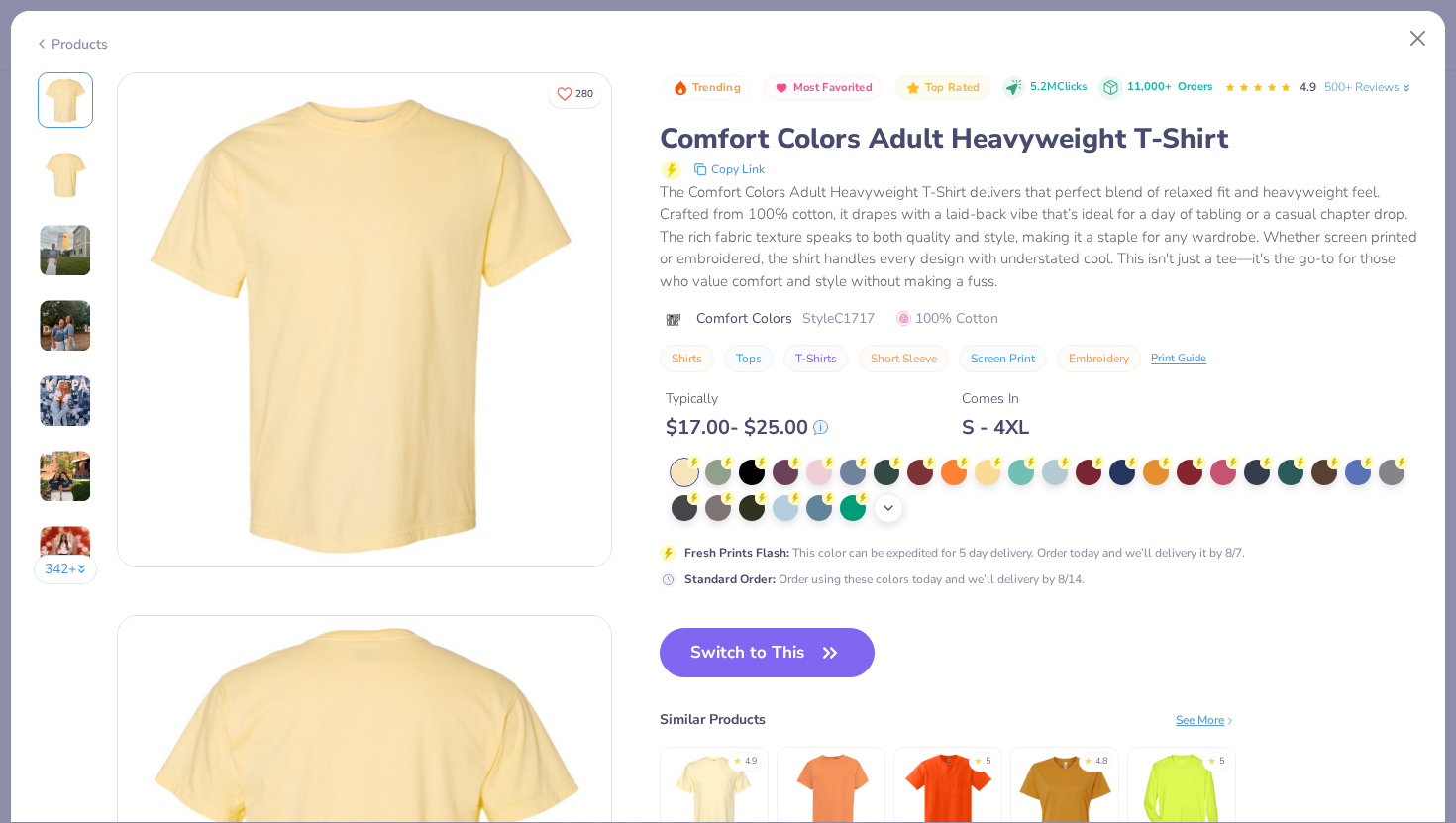 click 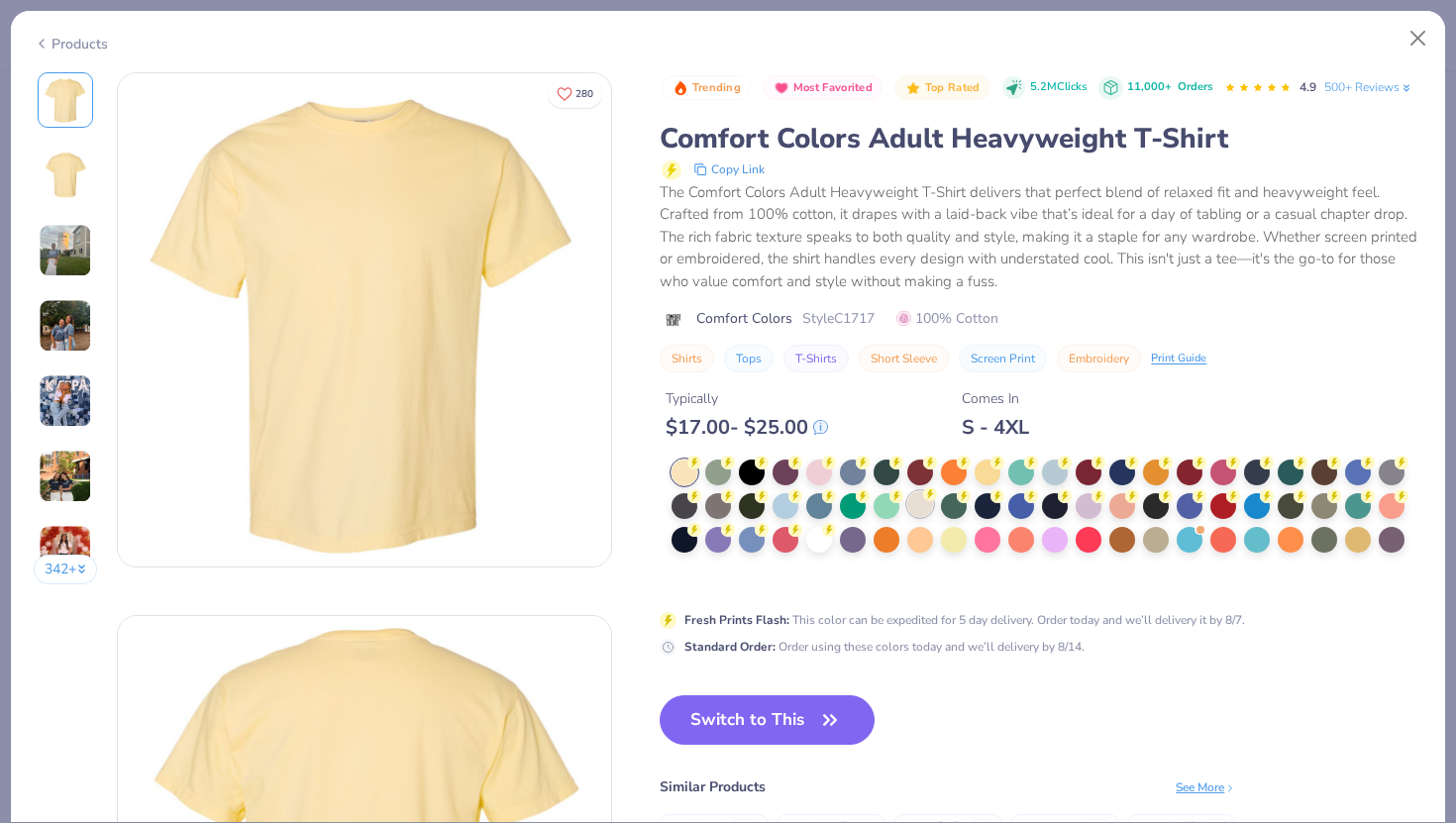 click at bounding box center [920, 504] 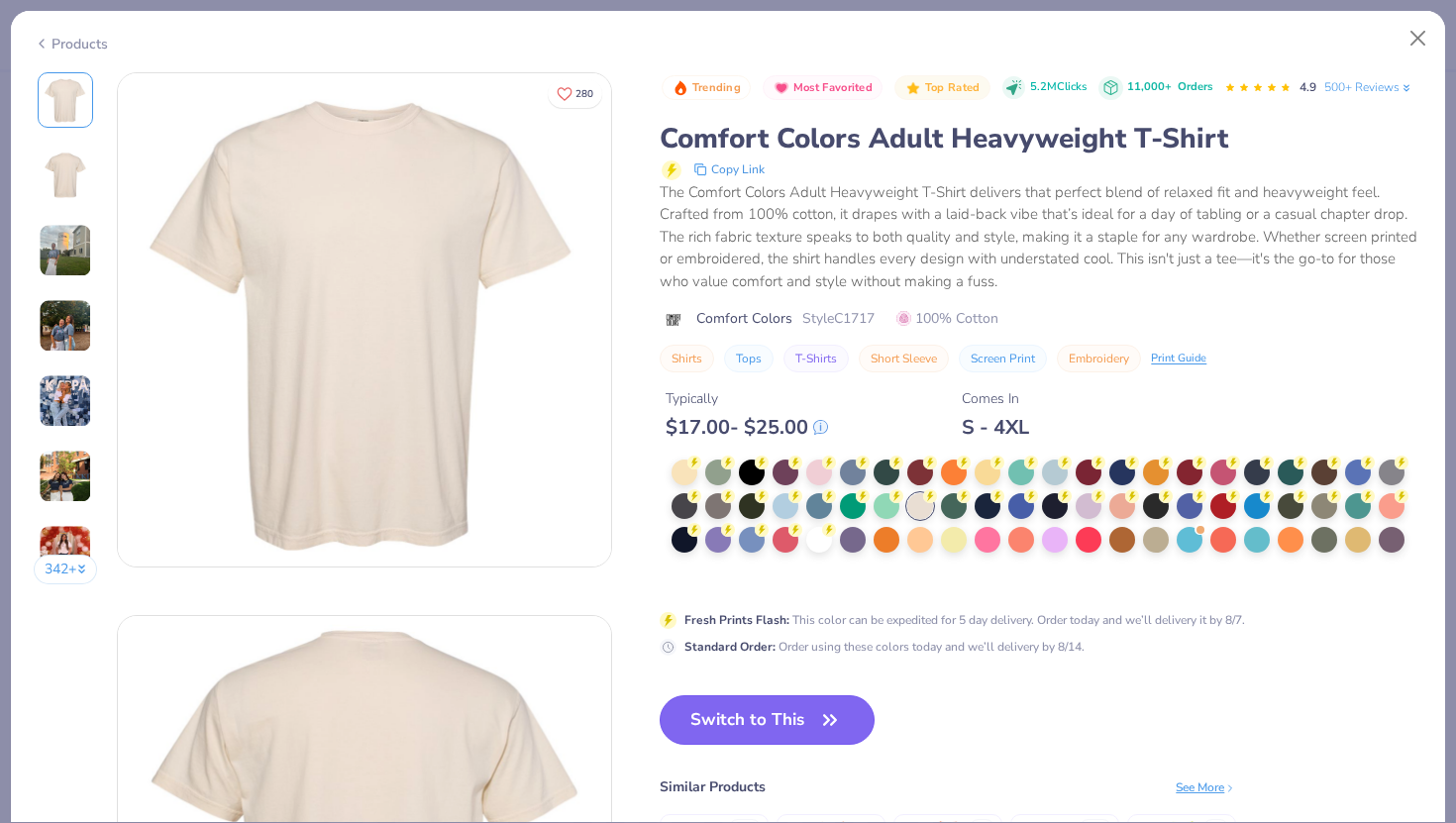 click on "Switch to This" at bounding box center (767, 720) 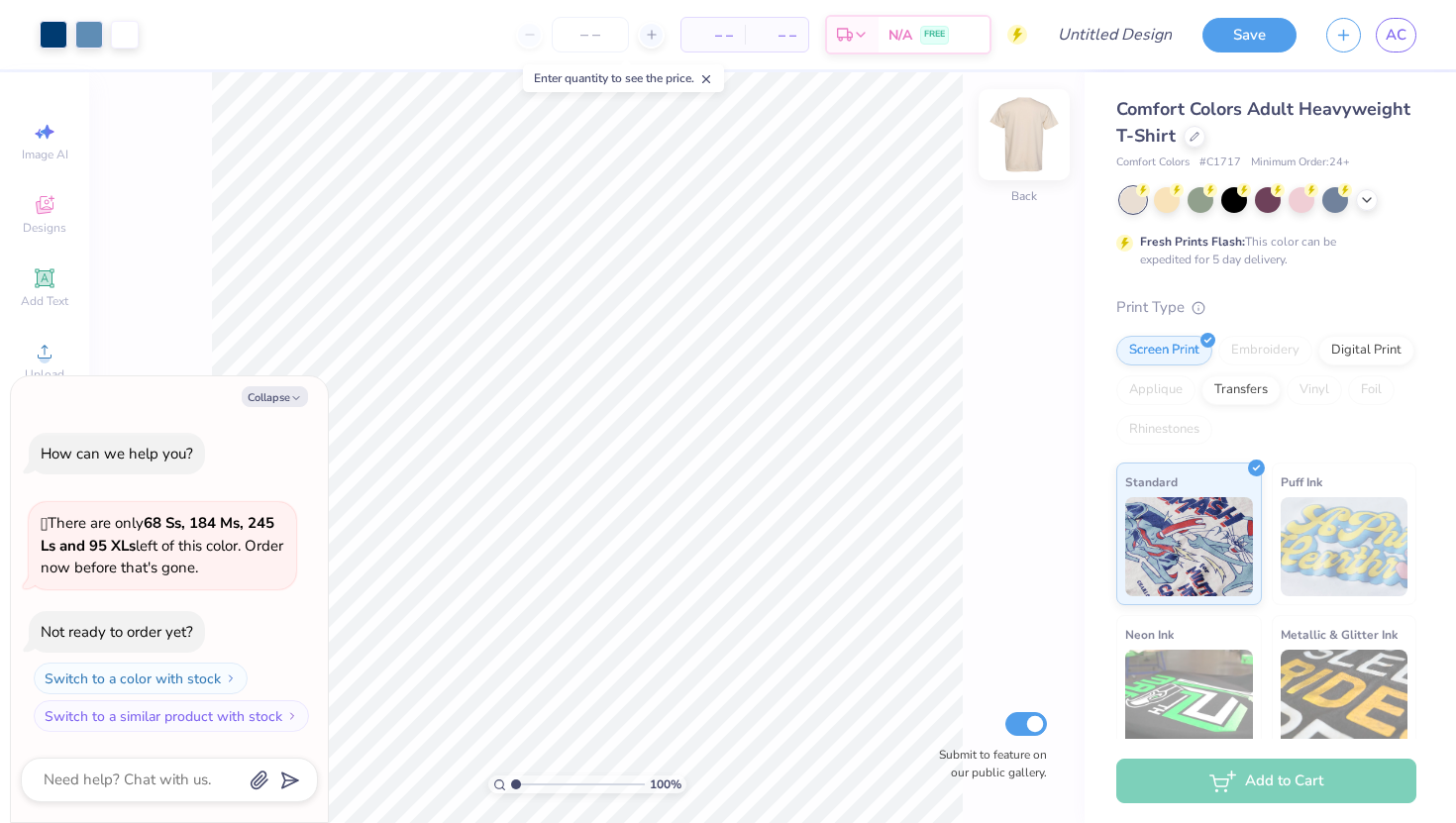 click at bounding box center (1024, 135) 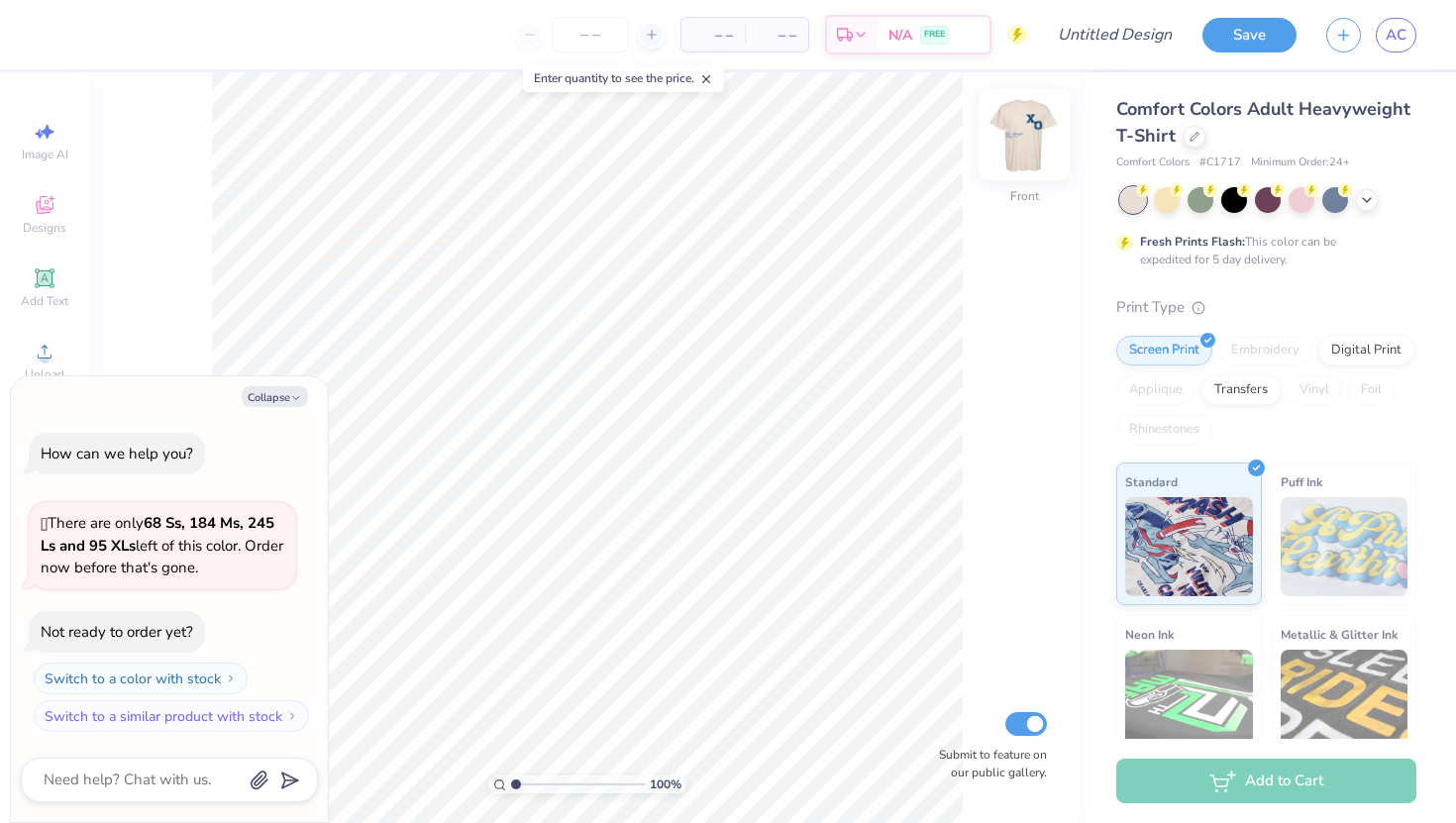 click at bounding box center [1024, 135] 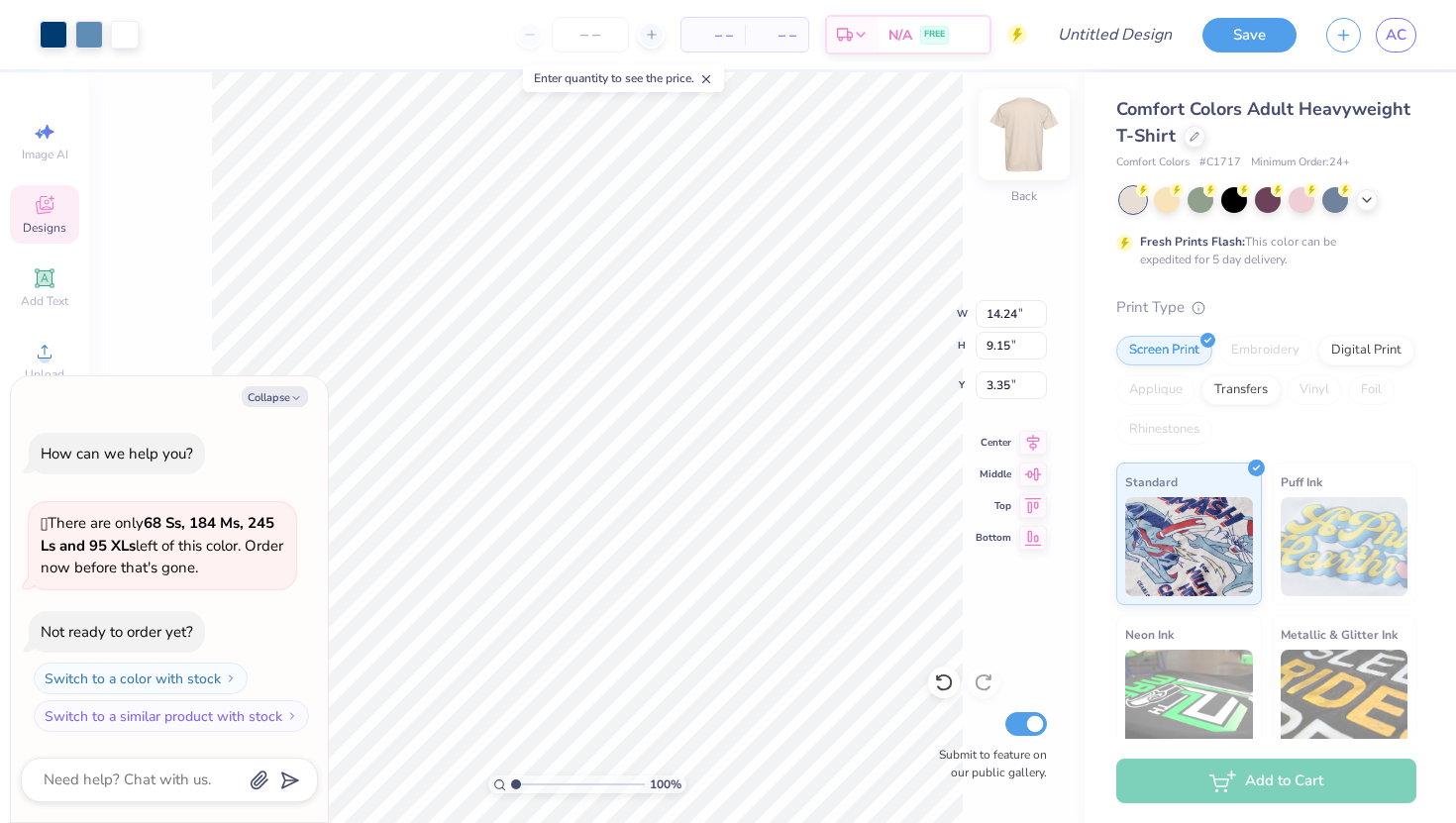 click at bounding box center [1024, 135] 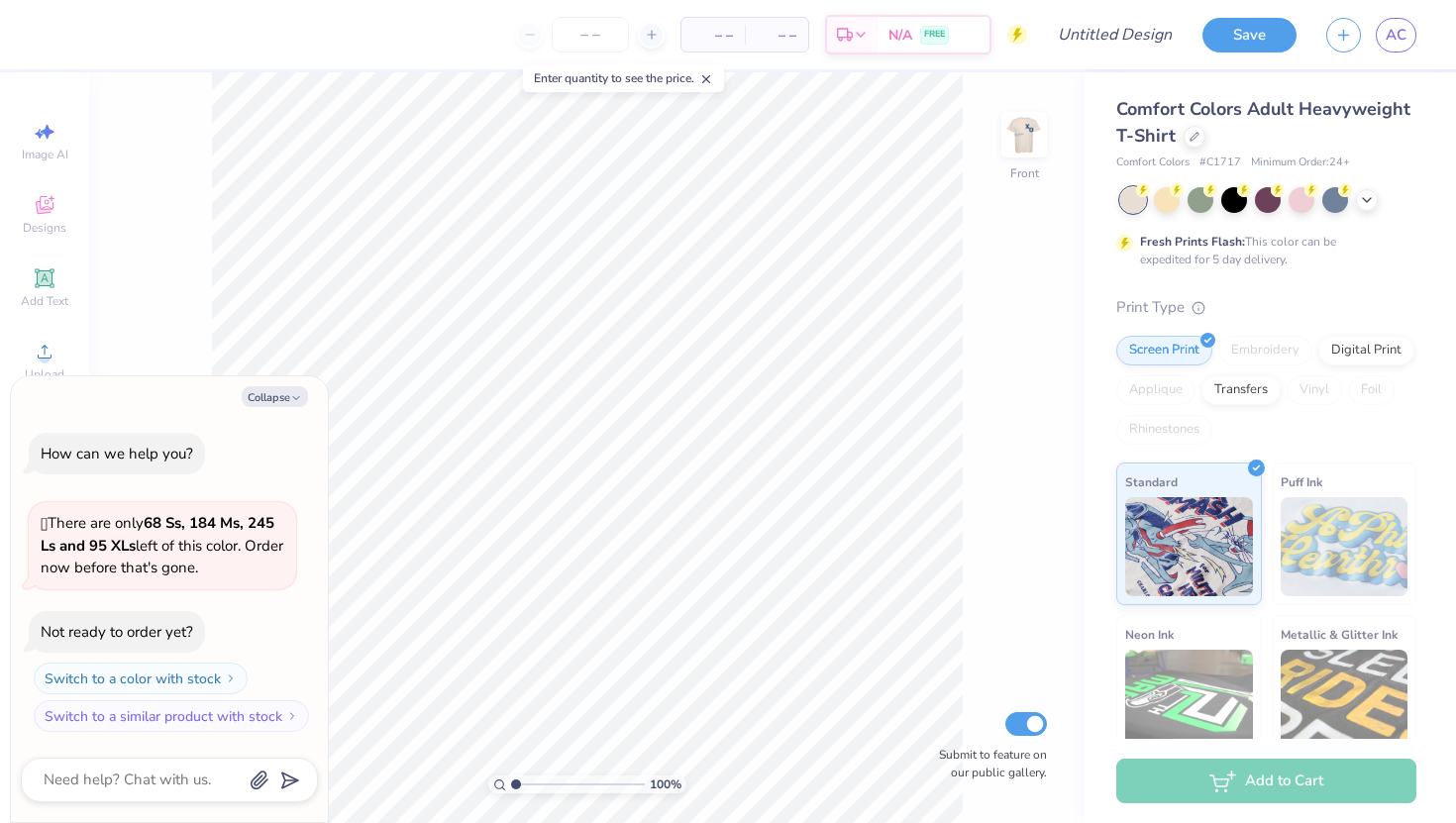 click at bounding box center [1024, 135] 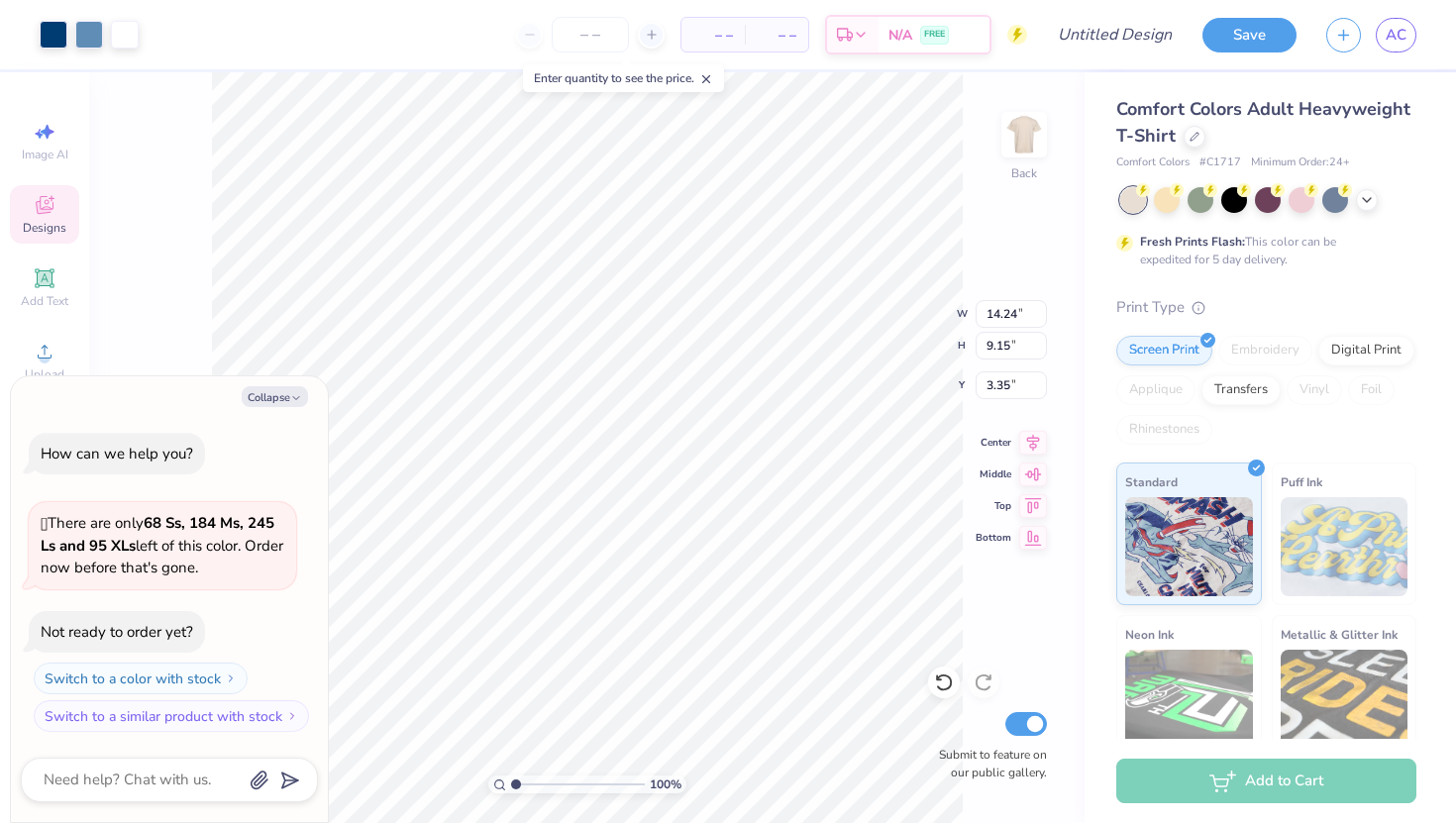 type on "x" 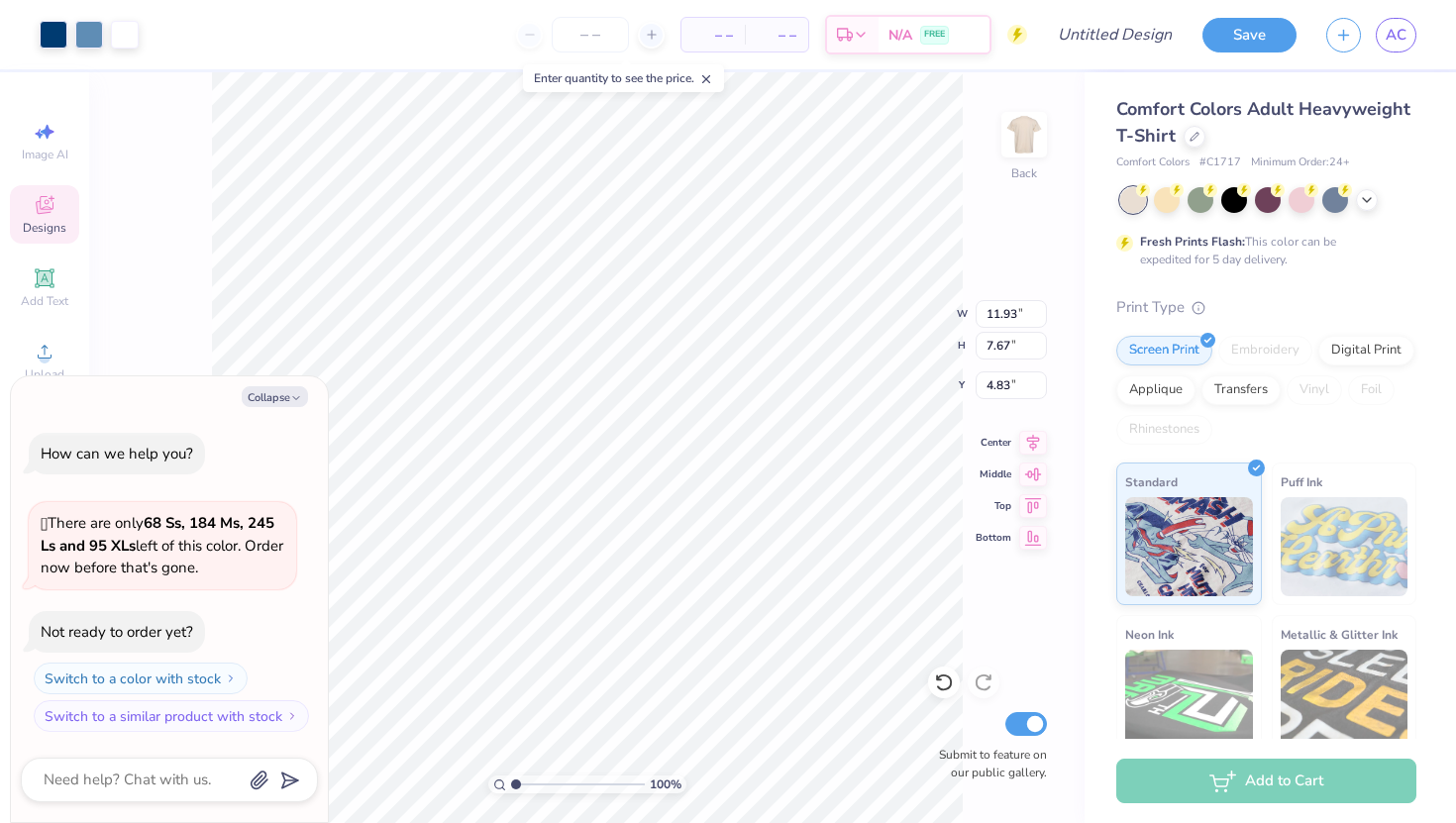 type on "x" 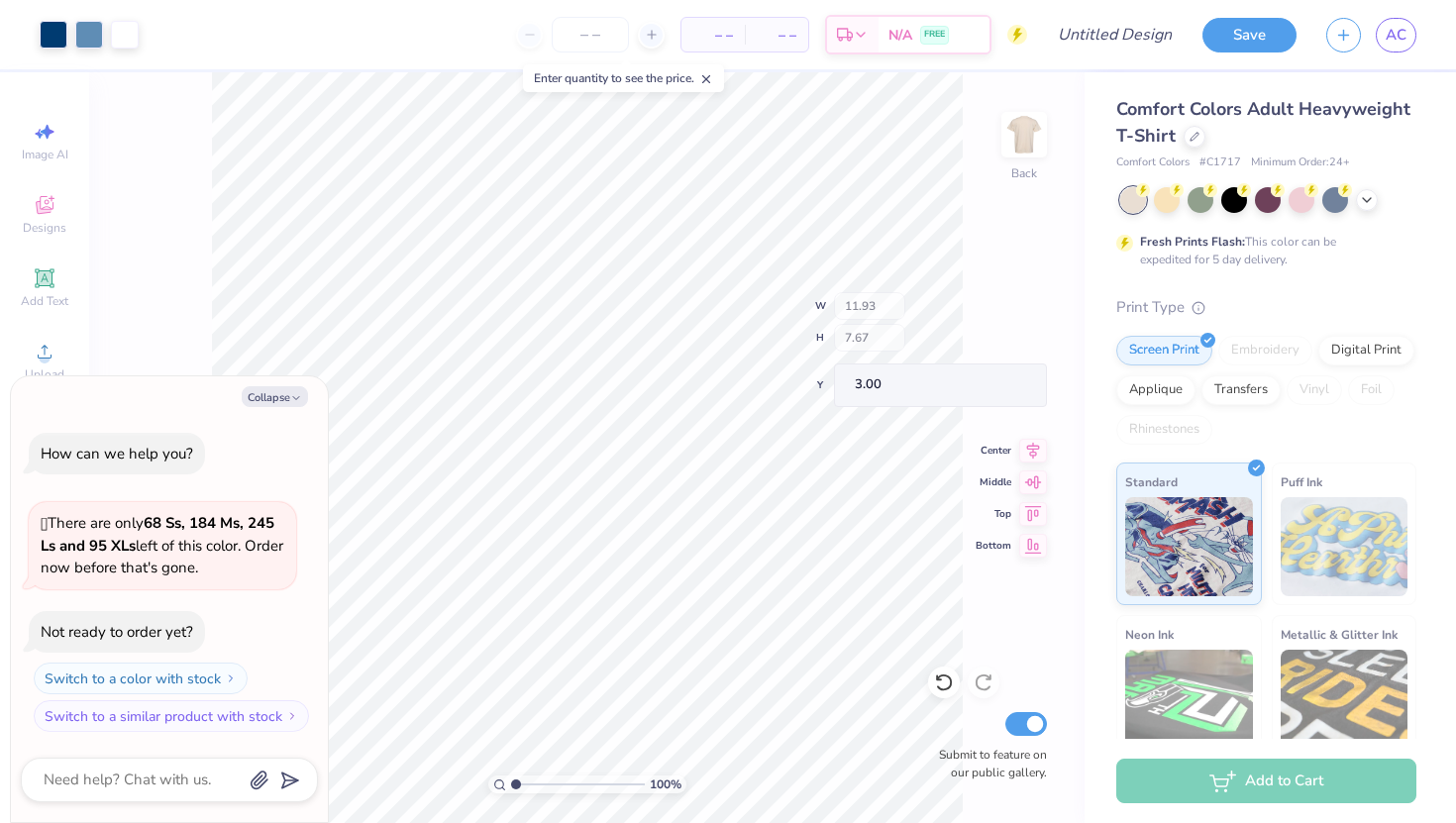 type on "x" 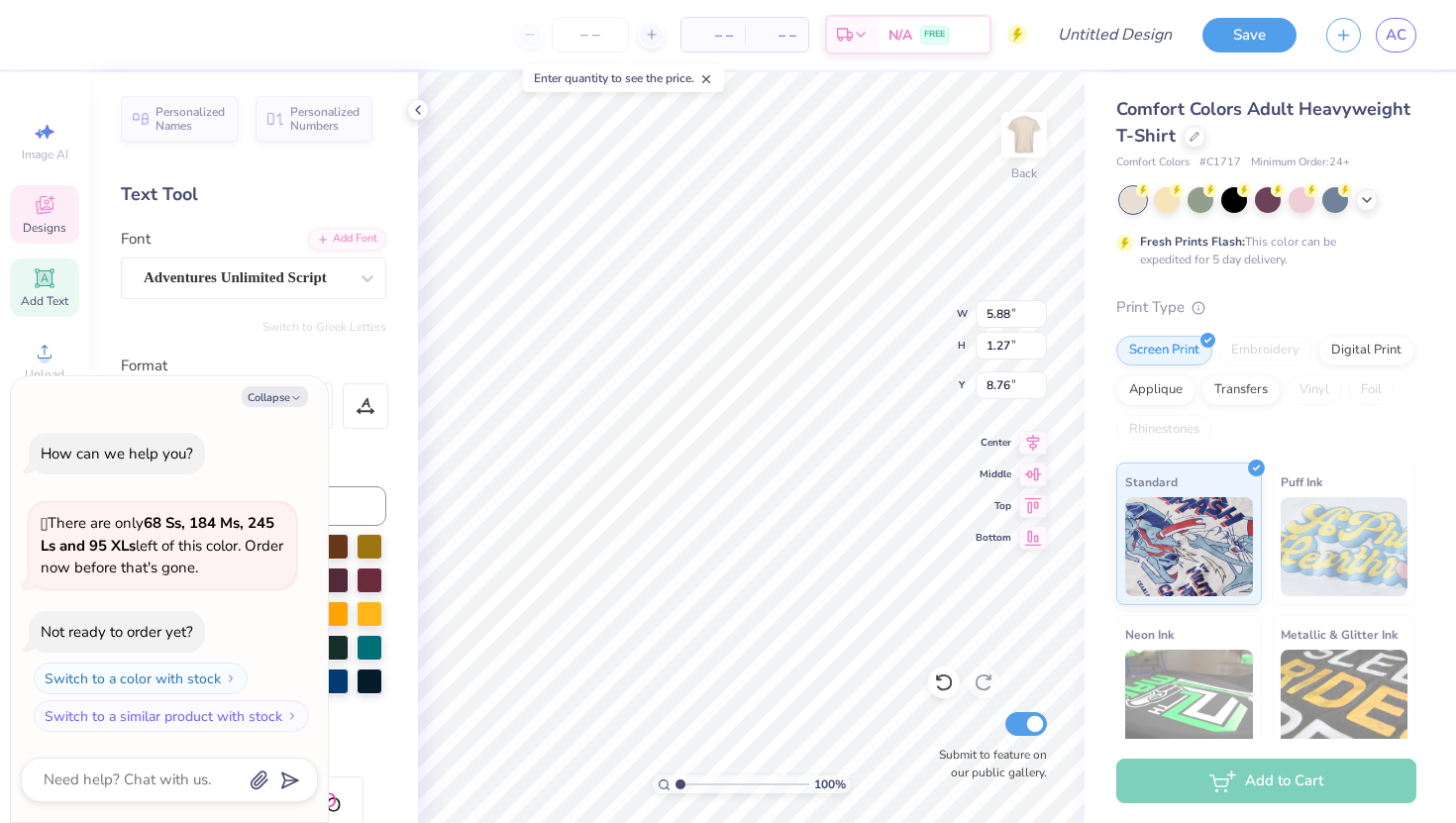 type on "x" 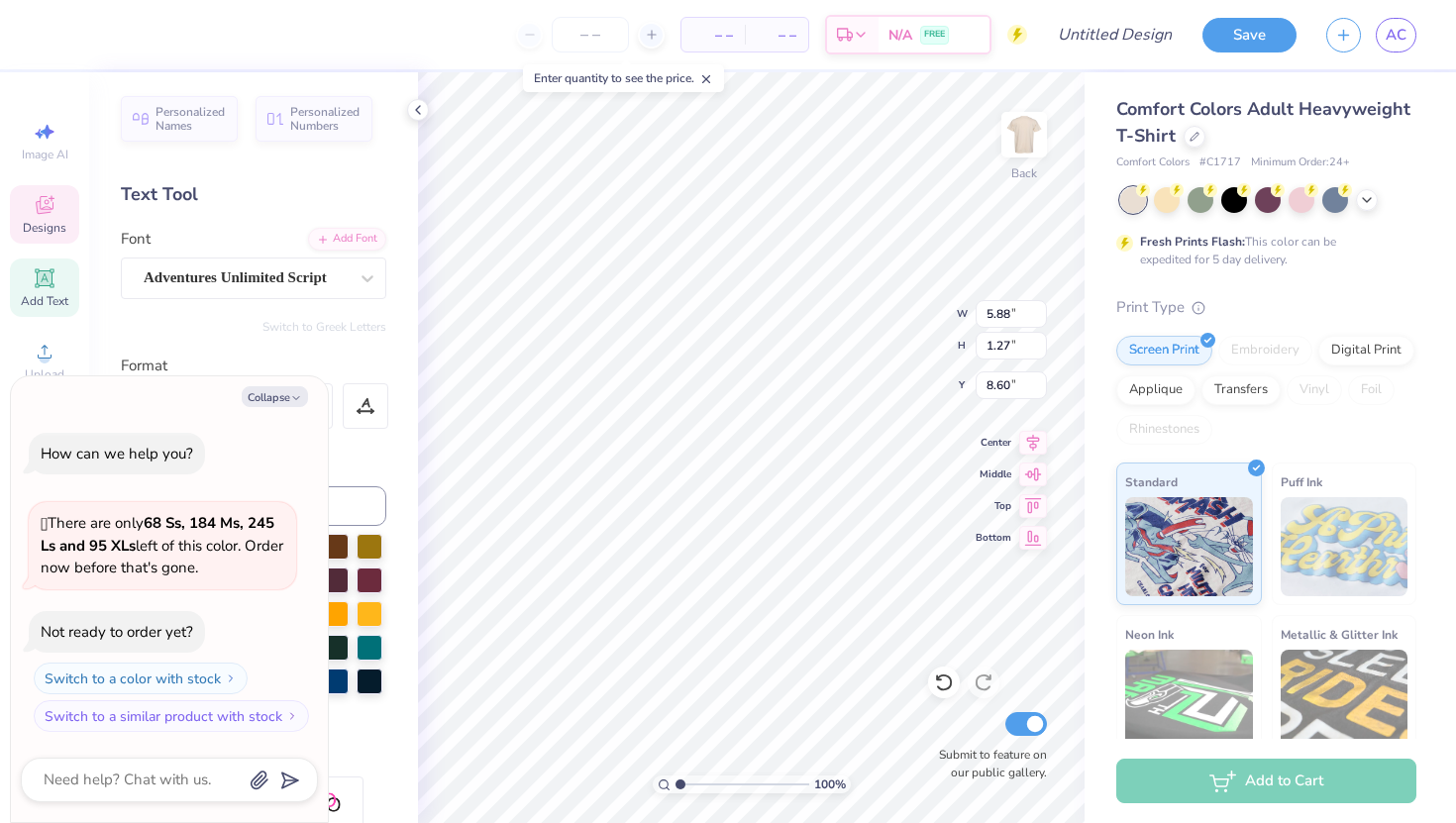 type on "x" 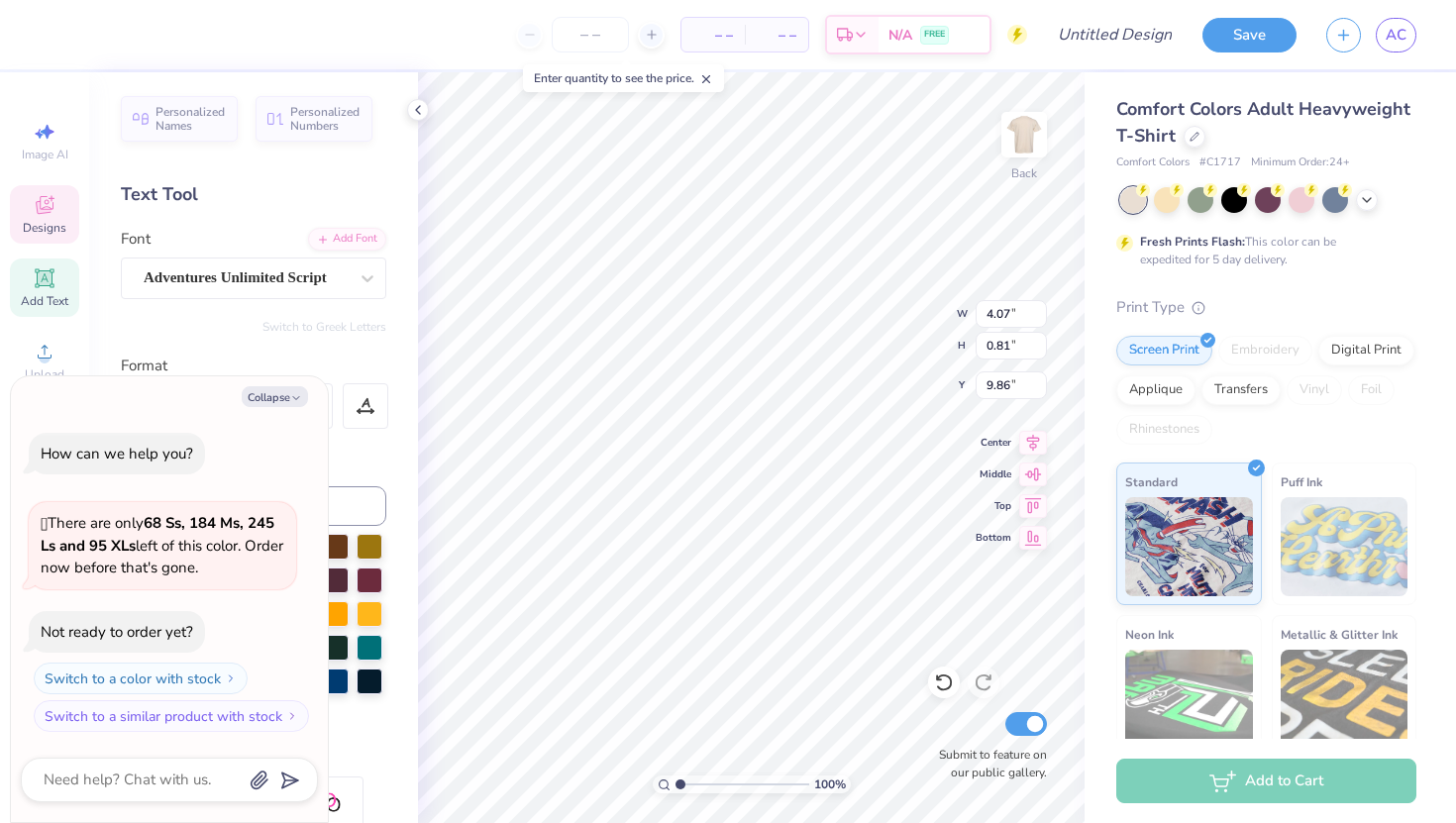scroll, scrollTop: 0, scrollLeft: 3, axis: horizontal 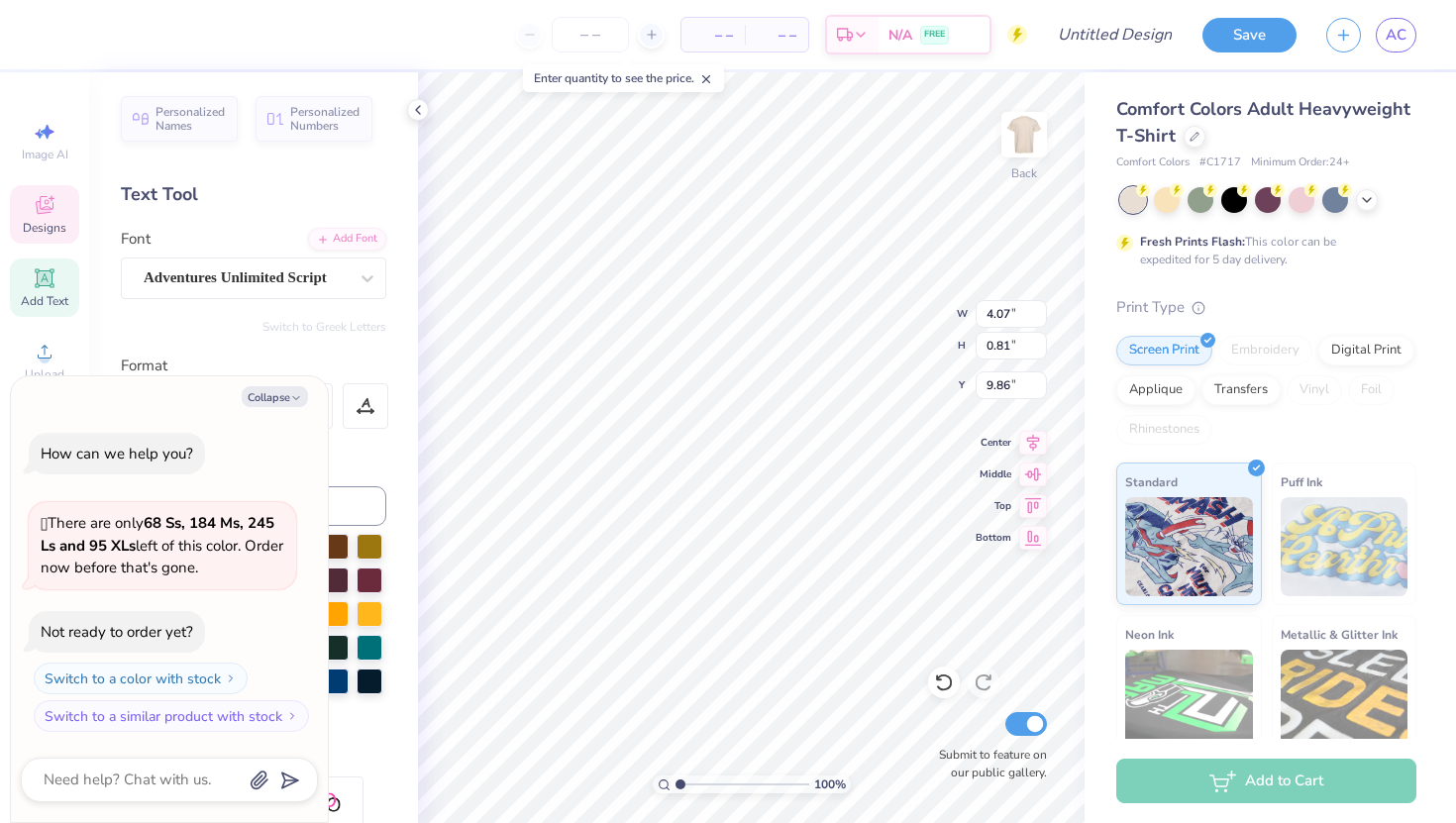 type on "x" 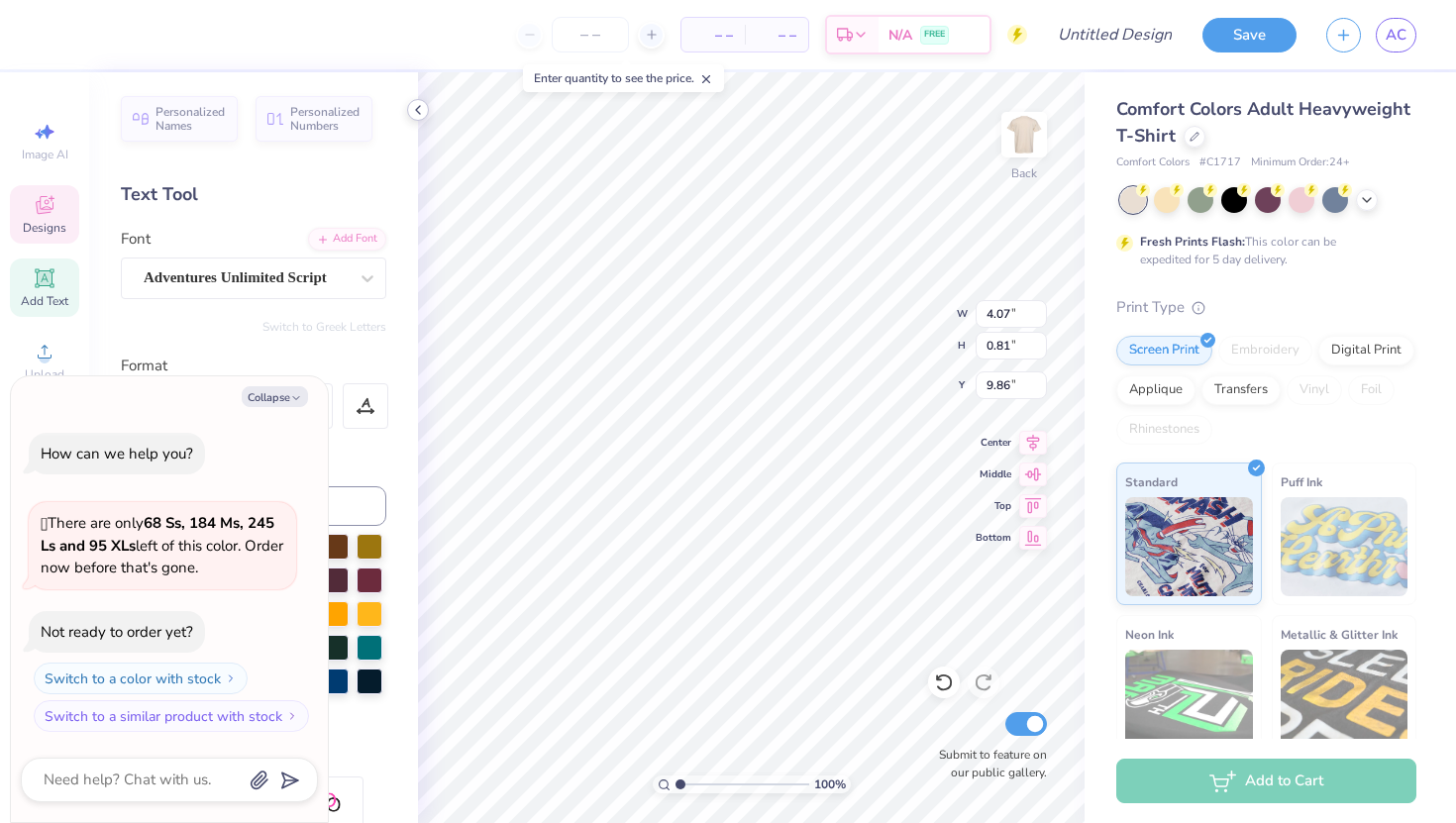 click 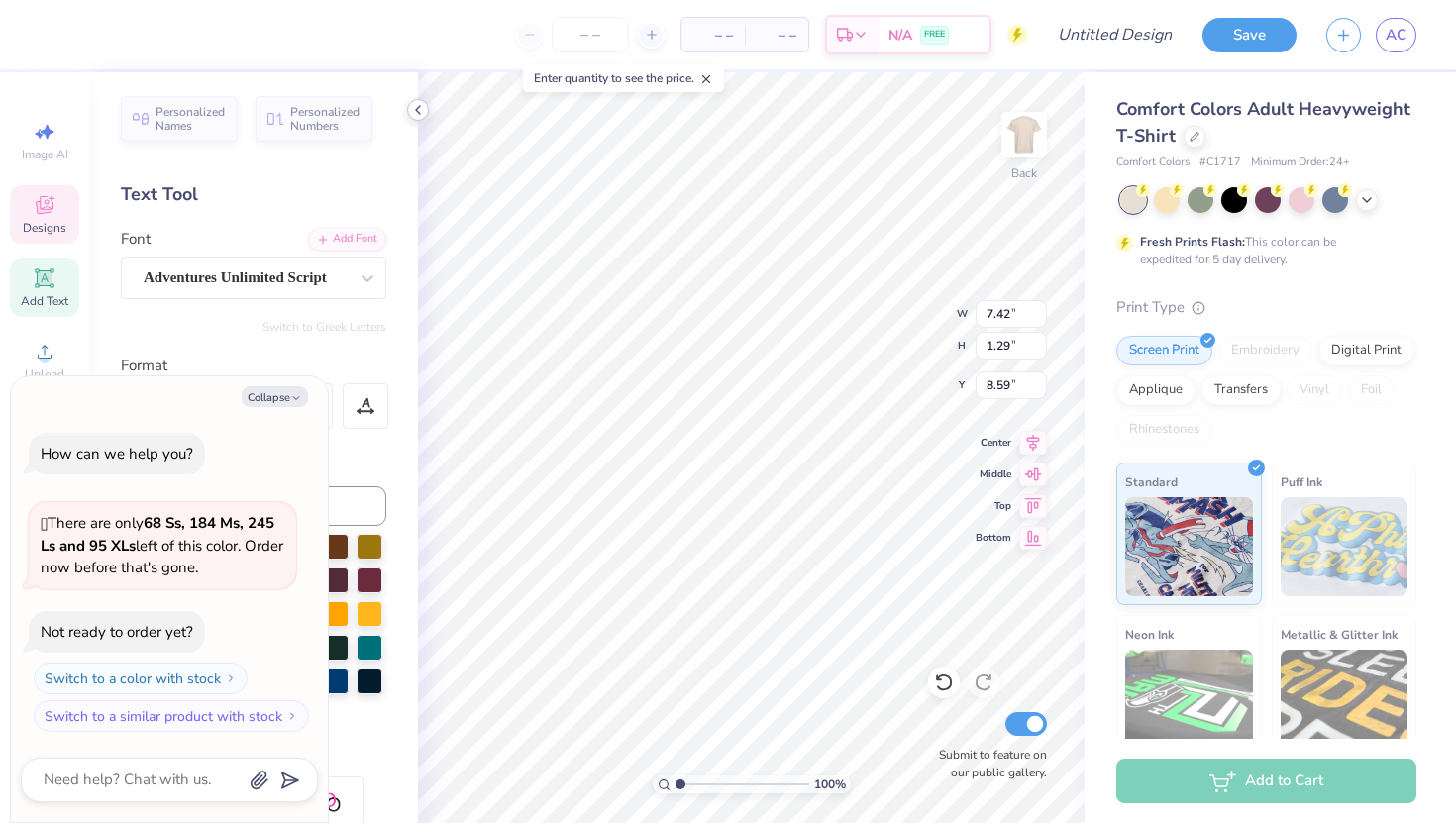 type on "x" 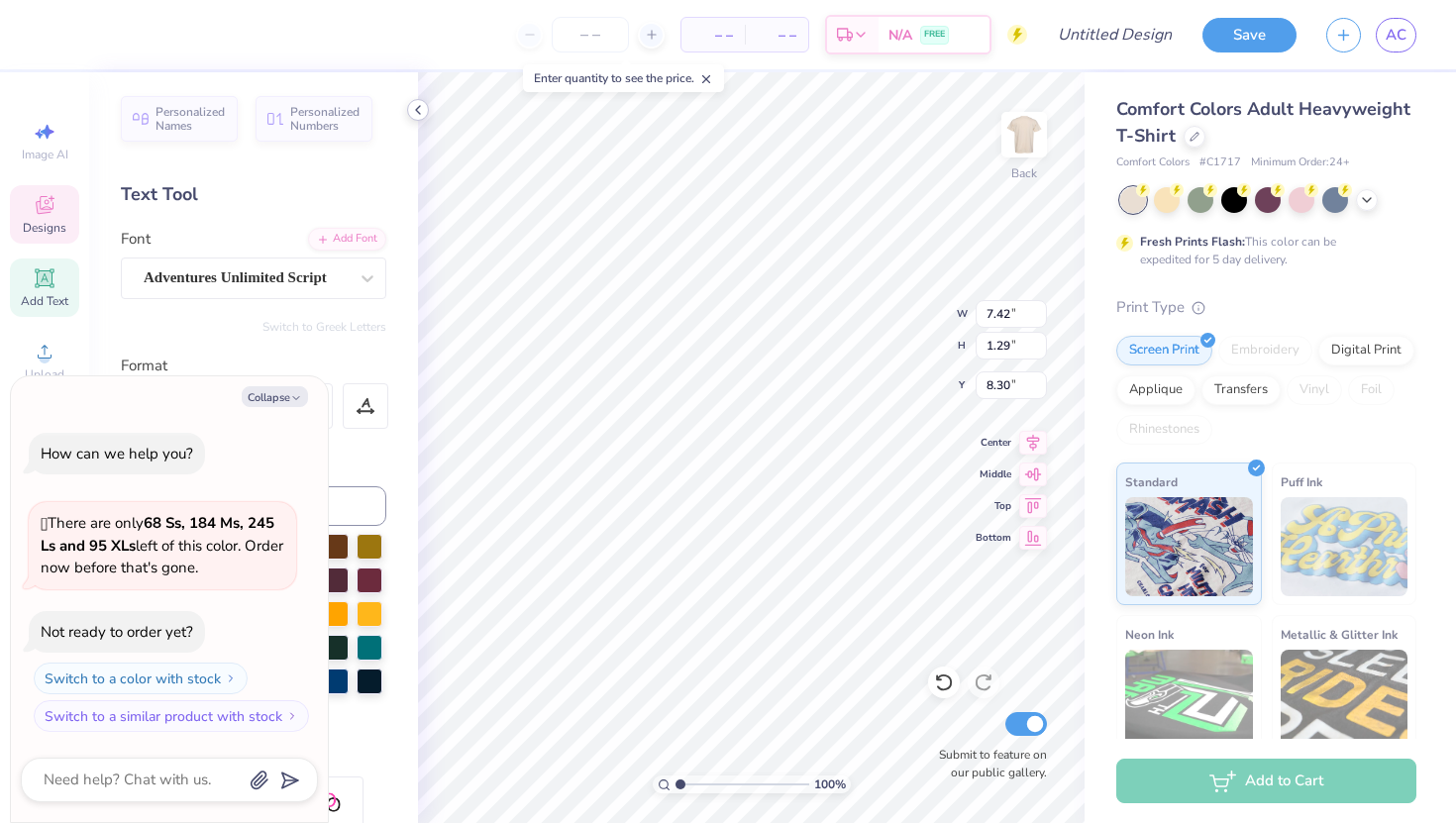 type on "x" 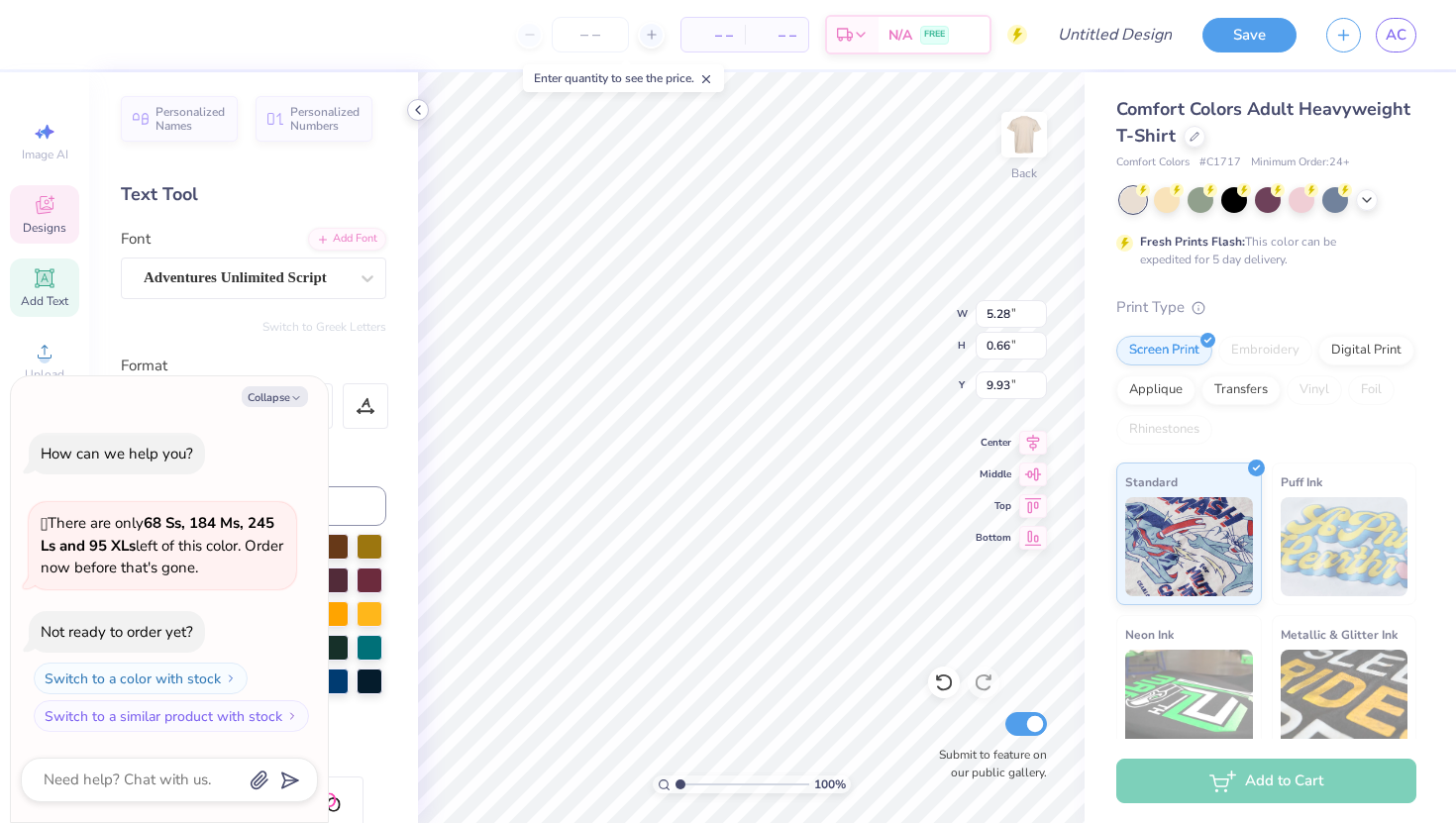 type on "x" 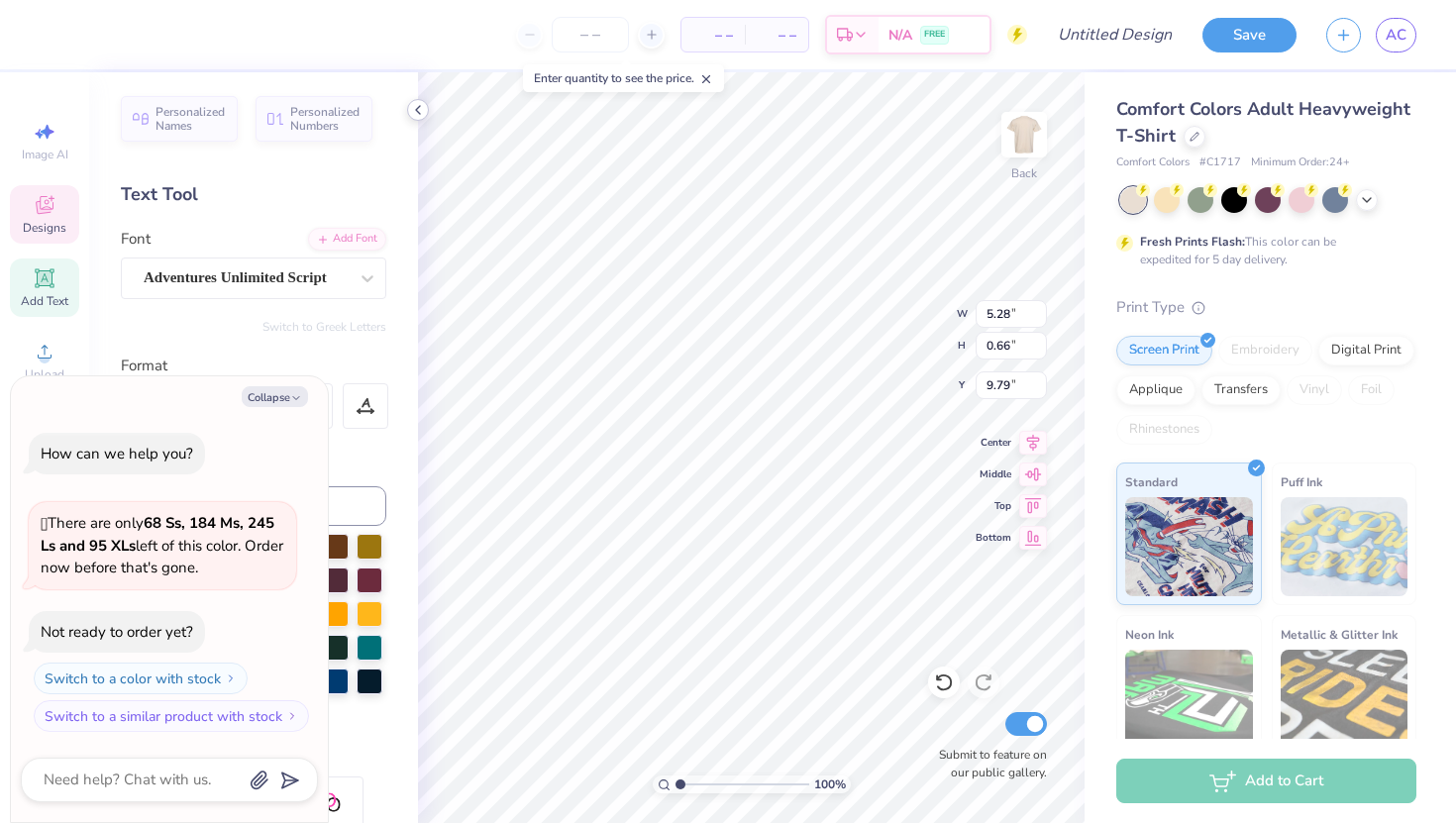 click 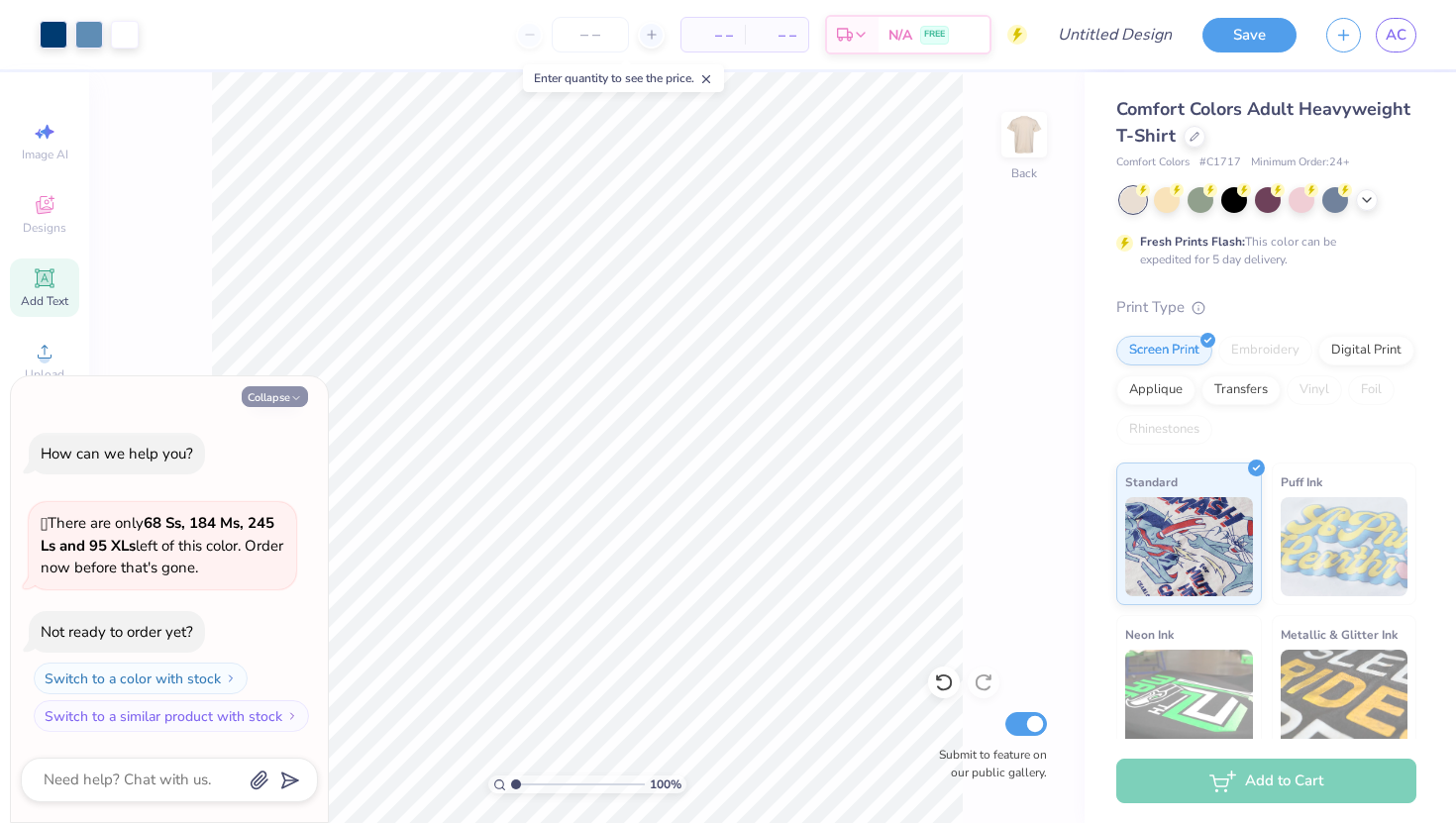 click on "Collapse" at bounding box center [274, 396] 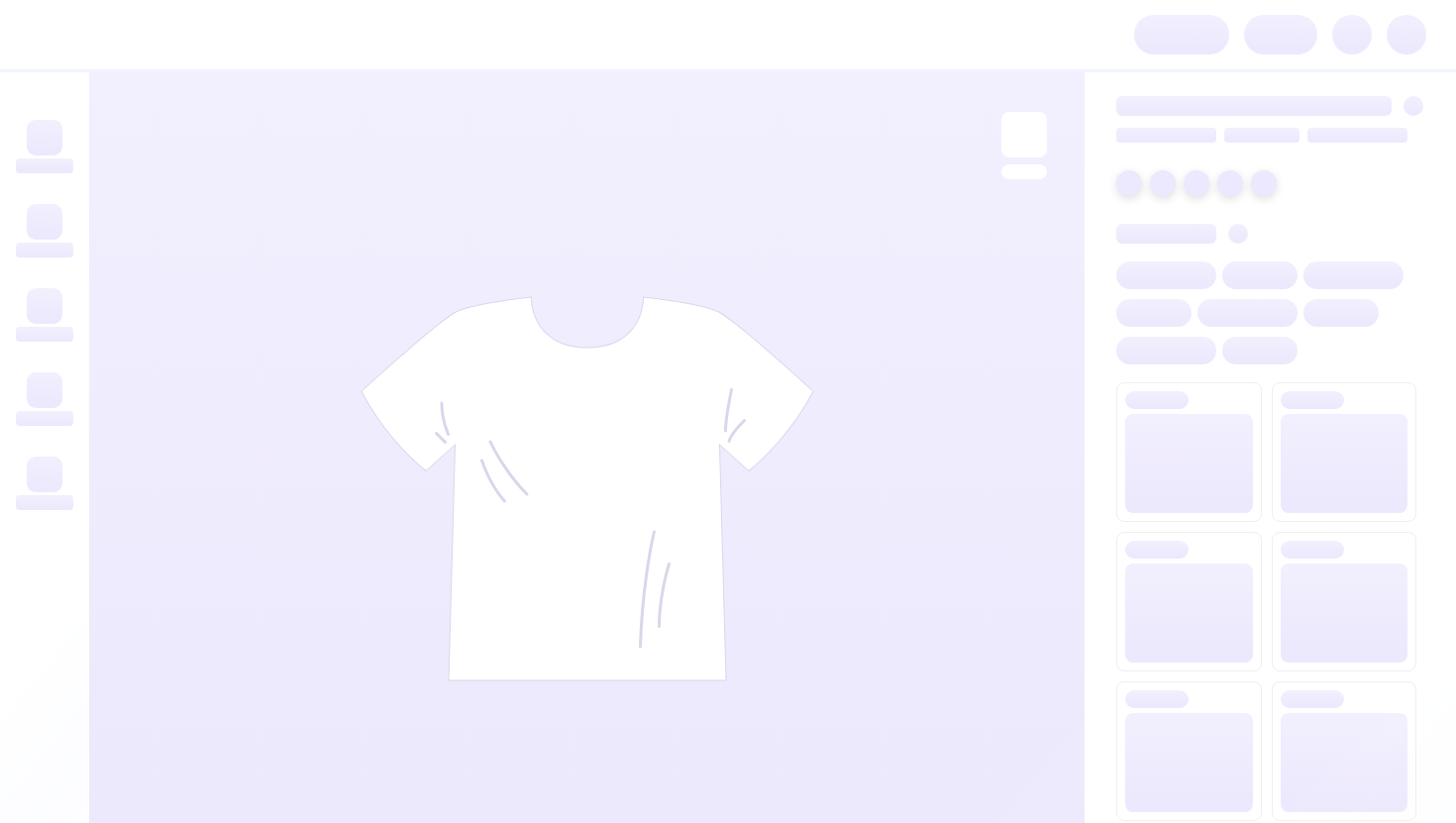 scroll, scrollTop: 0, scrollLeft: 0, axis: both 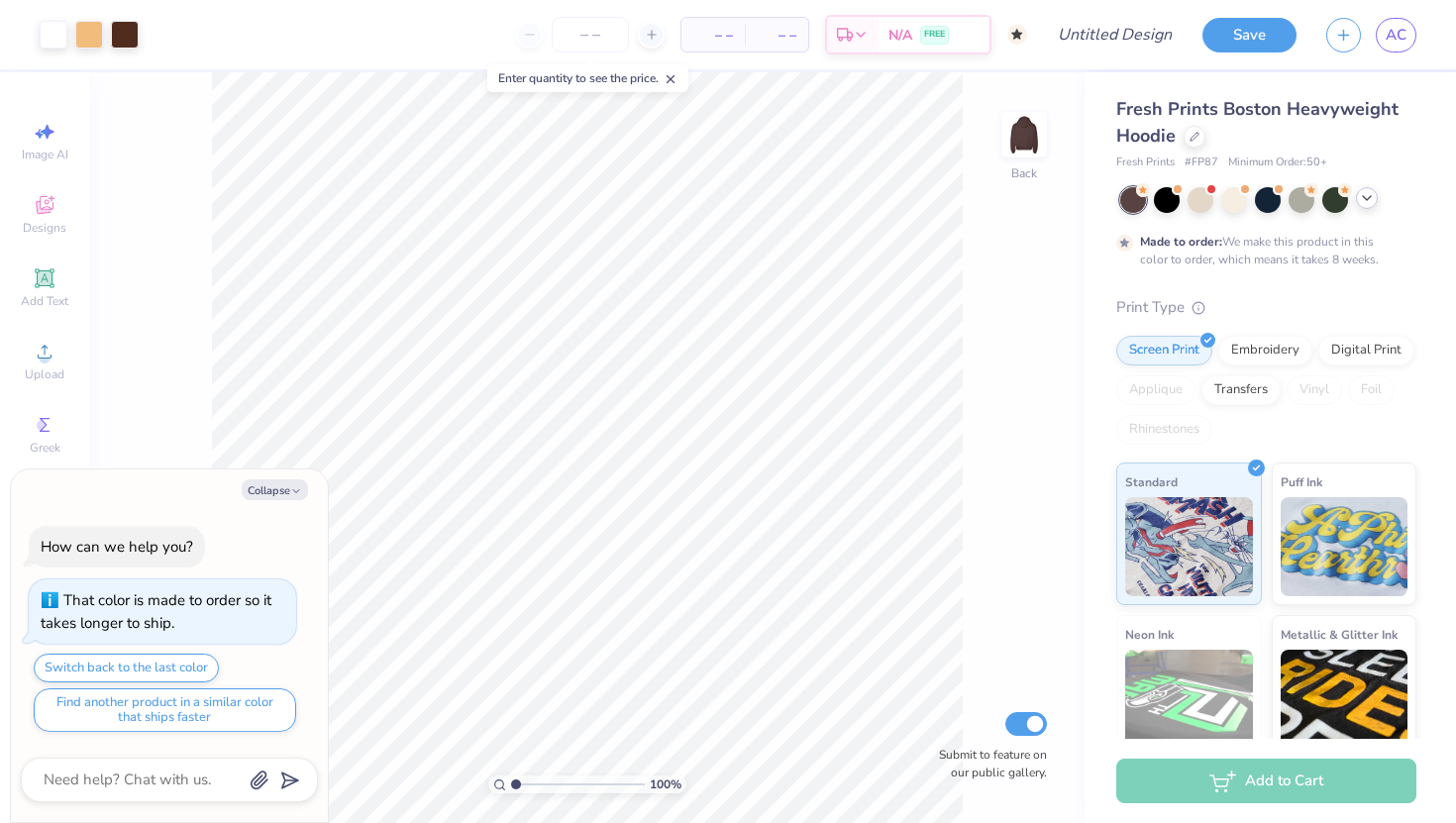 click 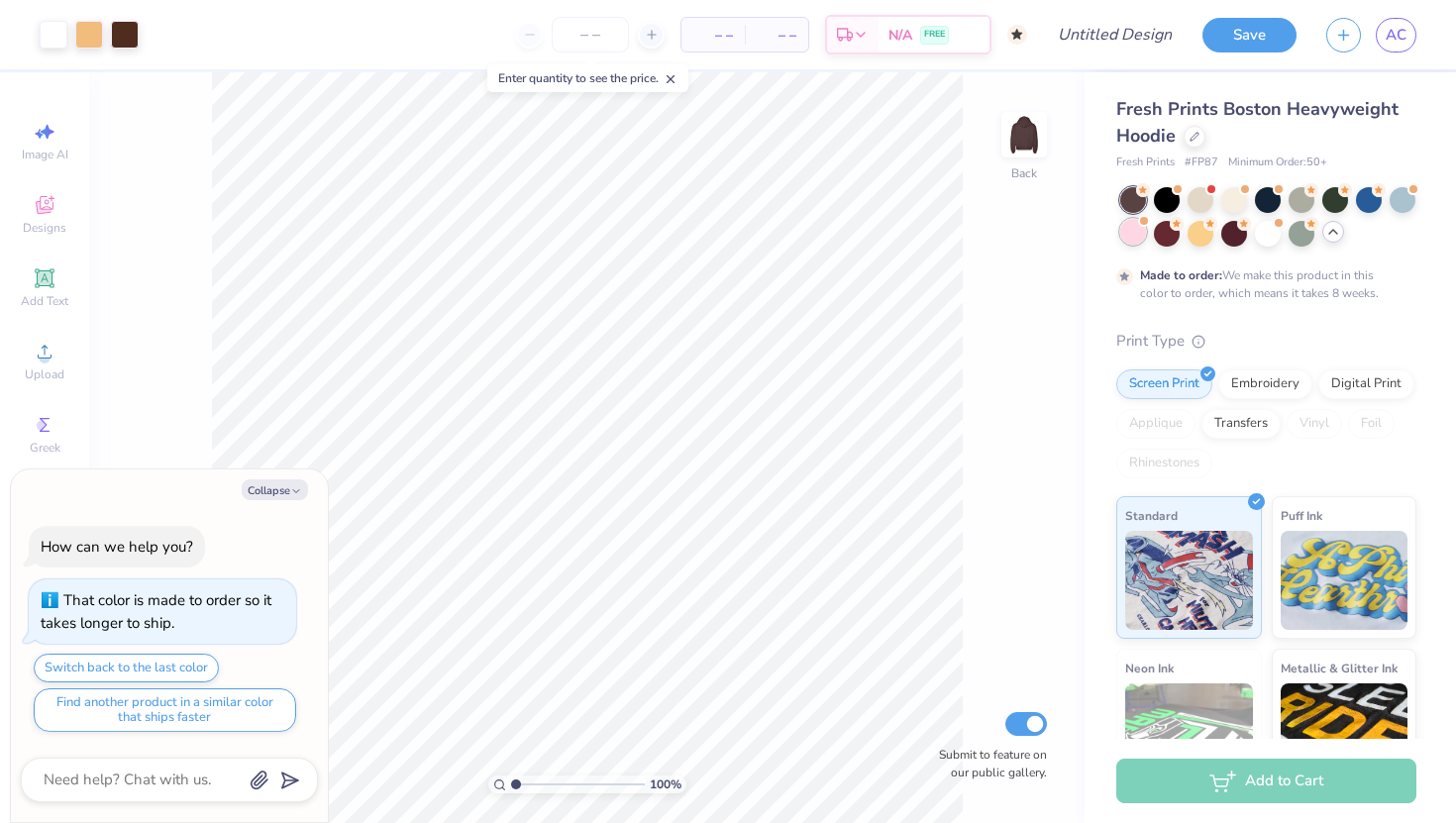 click at bounding box center [1133, 232] 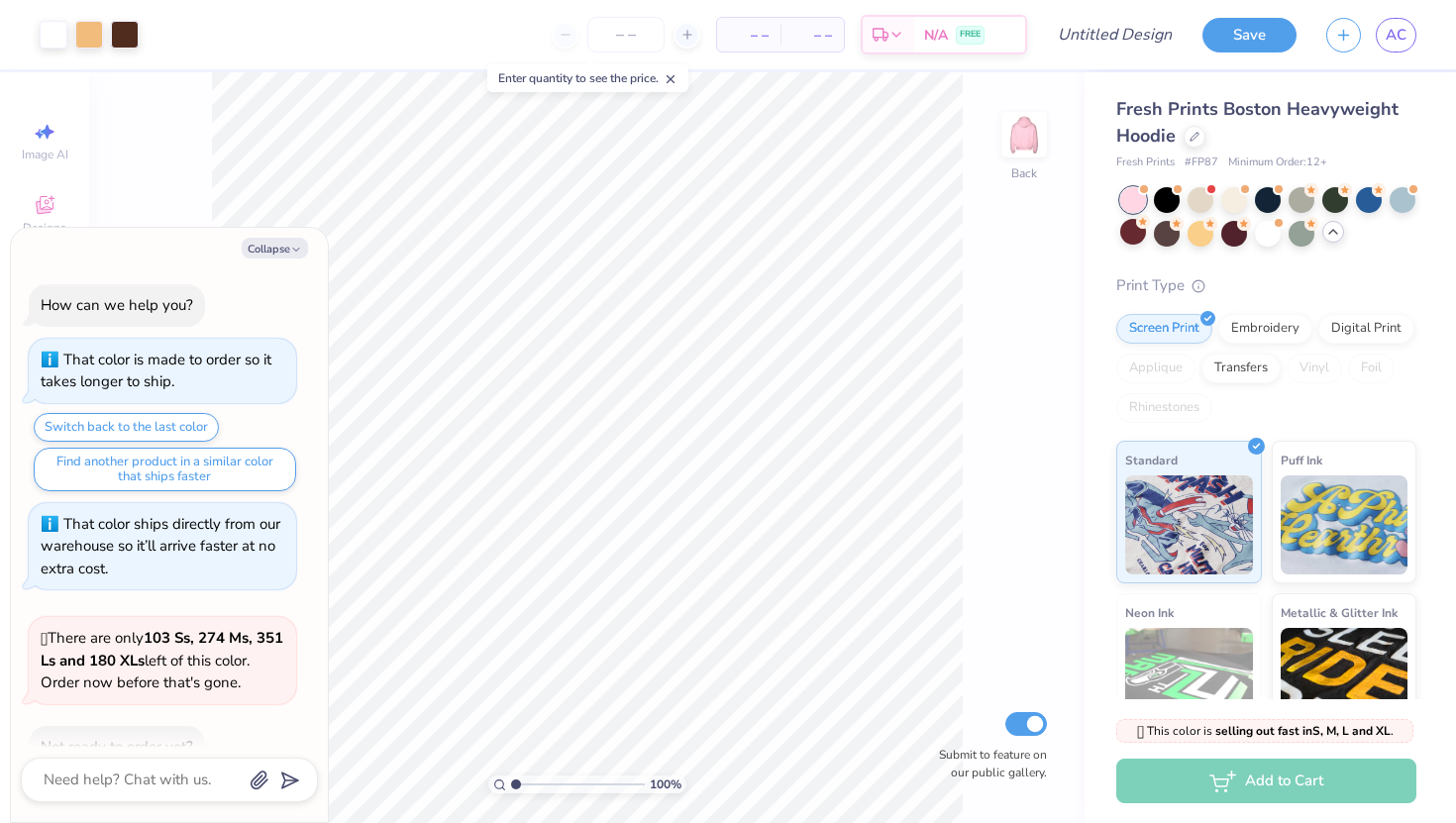 scroll, scrollTop: 372, scrollLeft: 0, axis: vertical 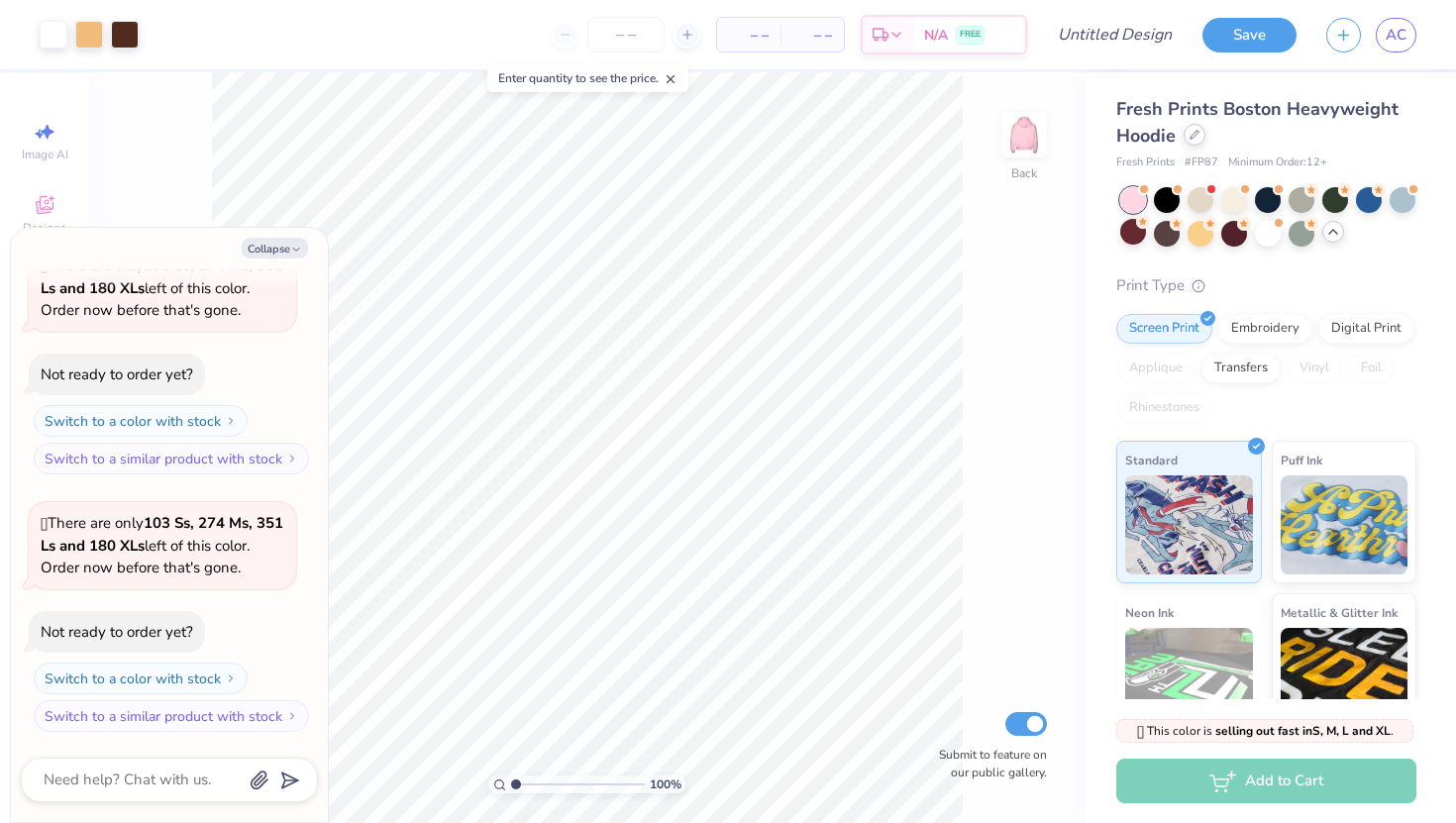 click at bounding box center [1195, 135] 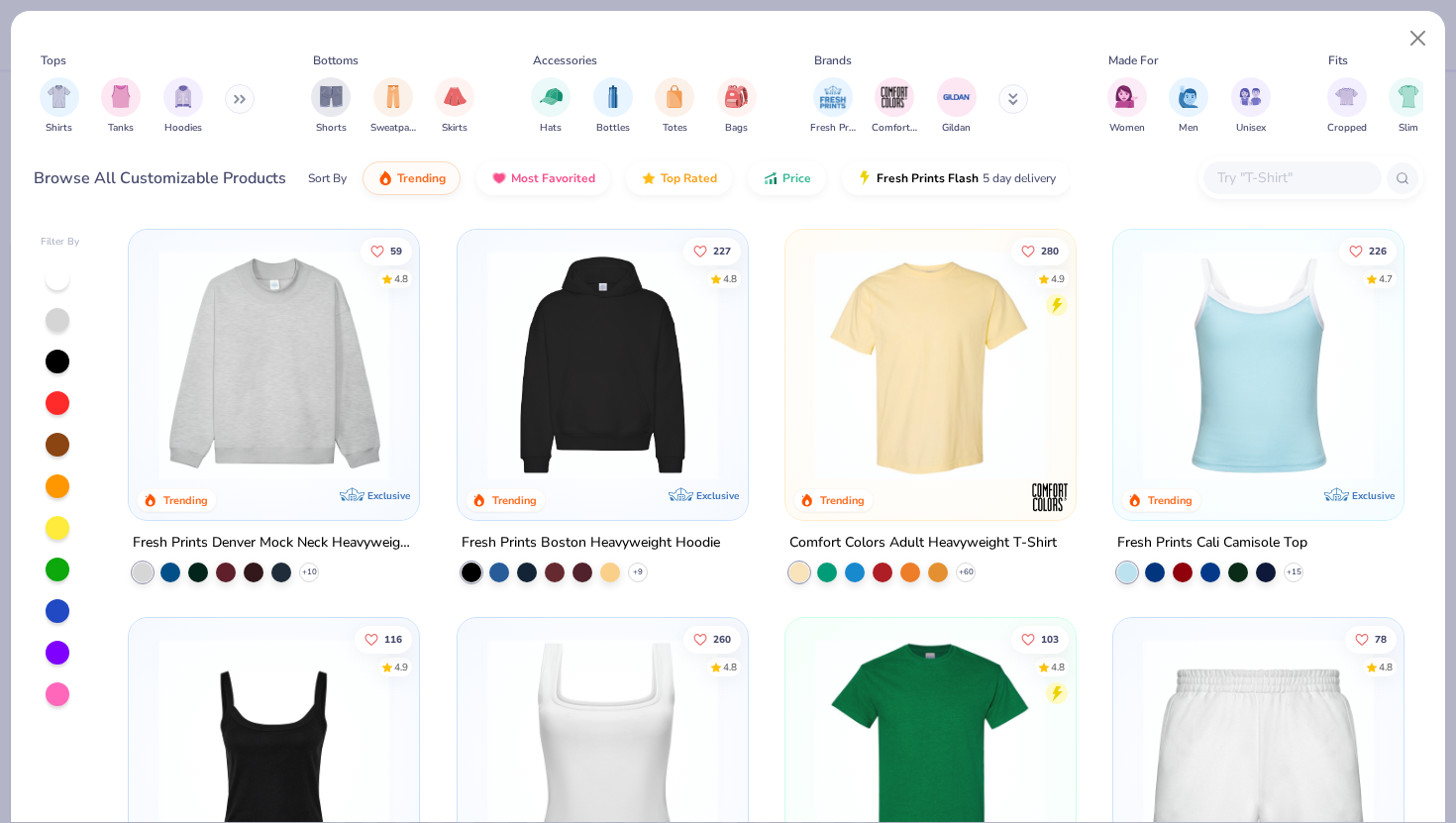 click at bounding box center [930, 364] 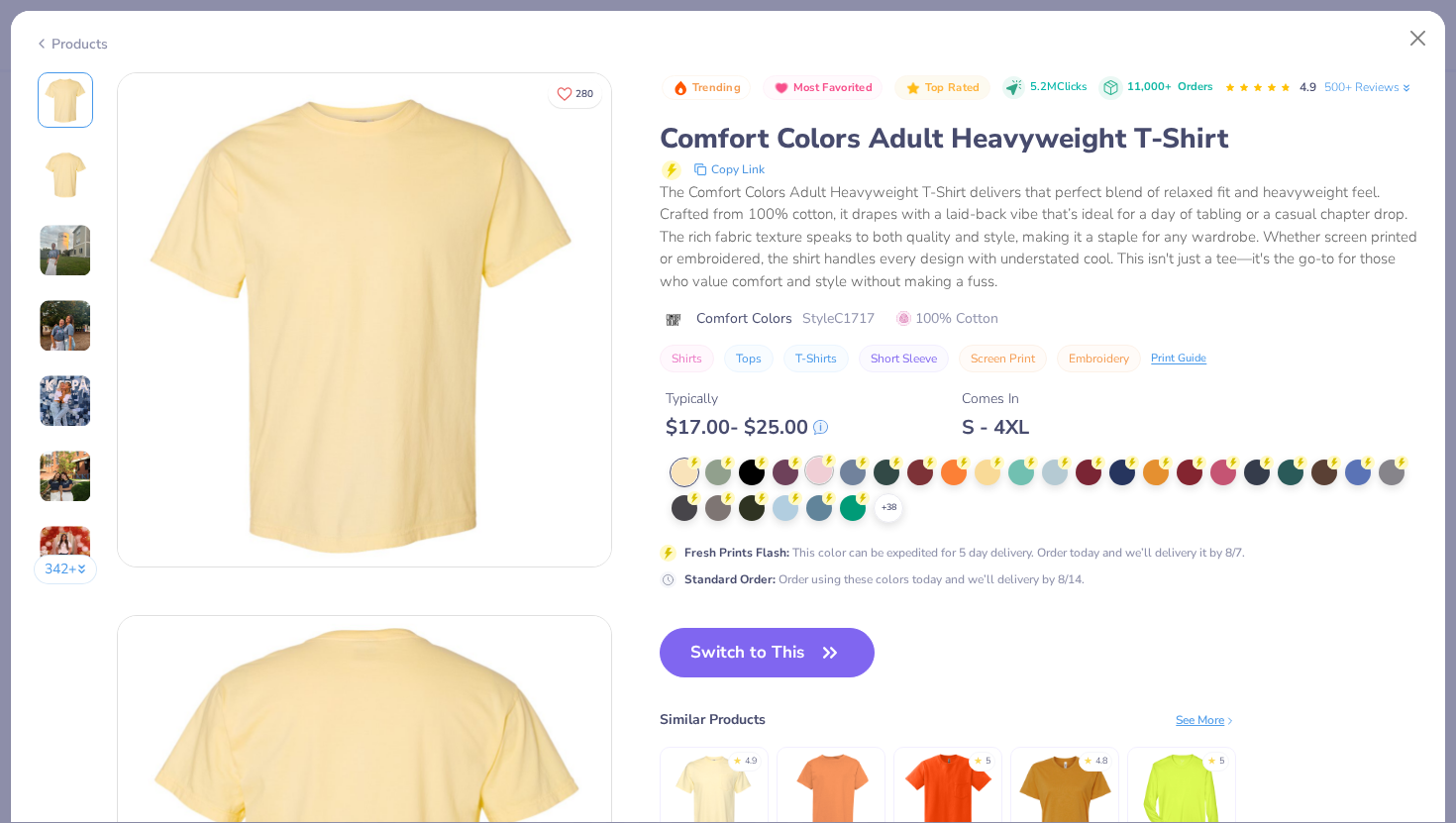 click at bounding box center [819, 470] 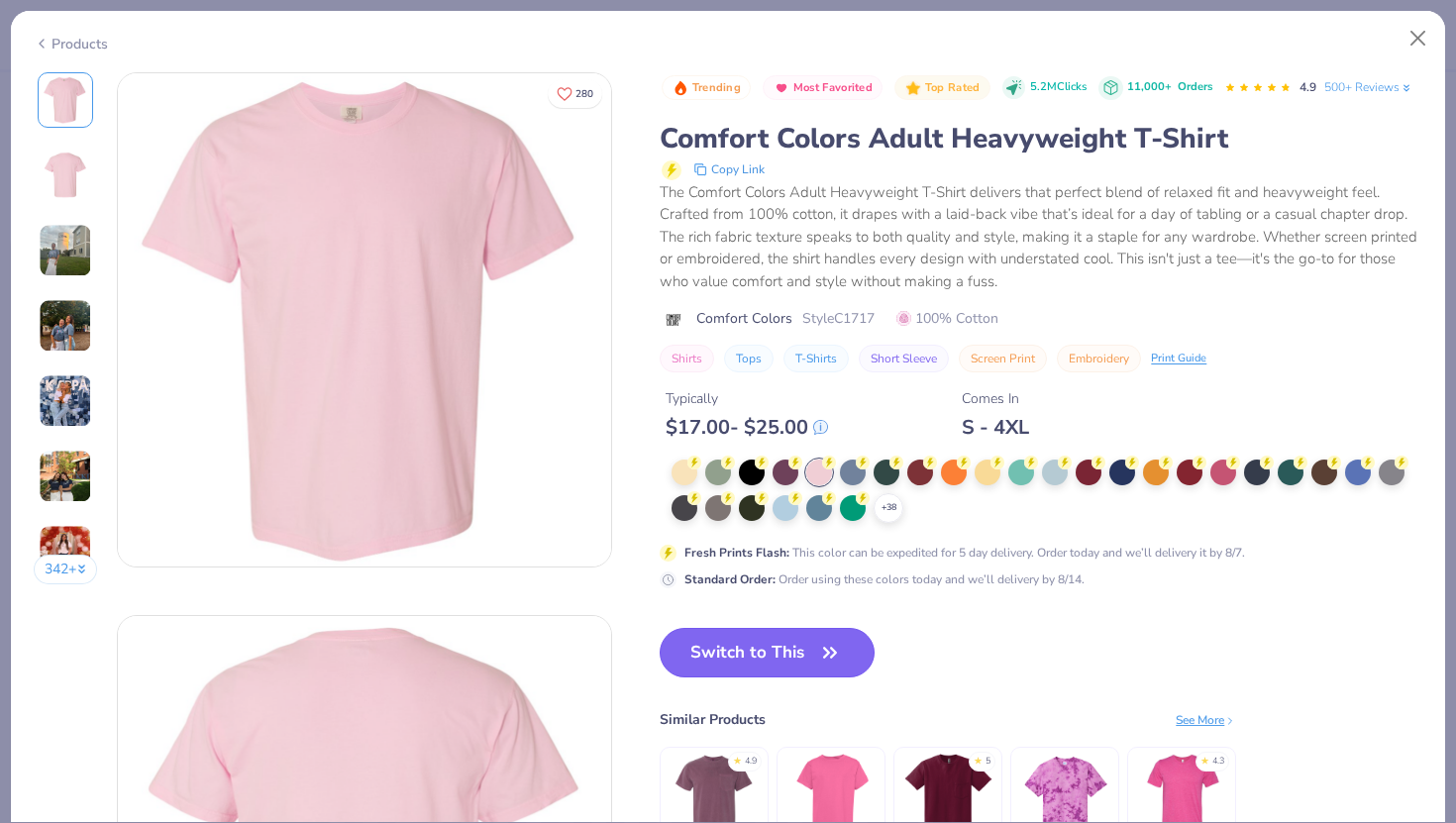 click on "Switch to This" at bounding box center [767, 653] 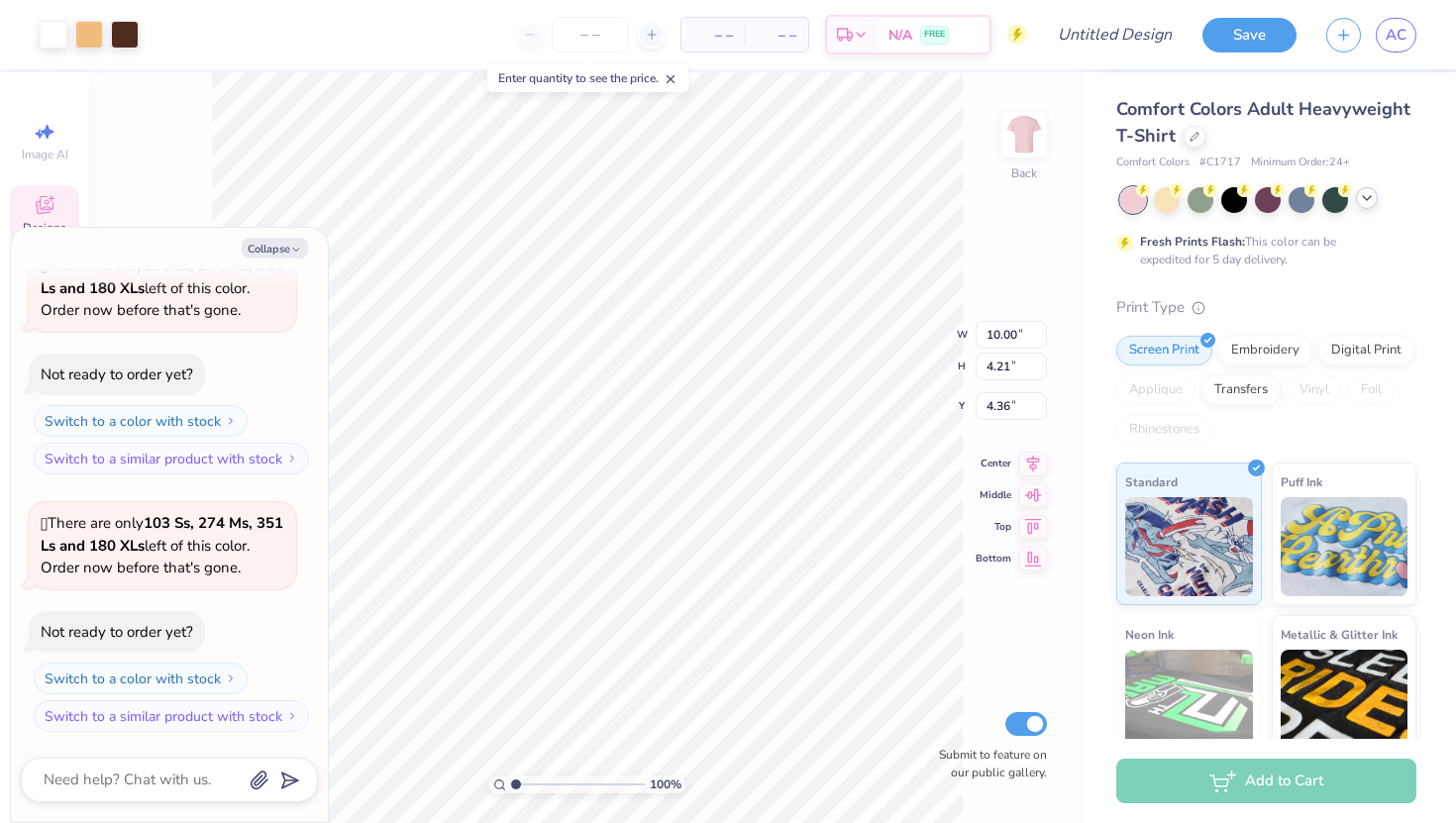 type on "x" 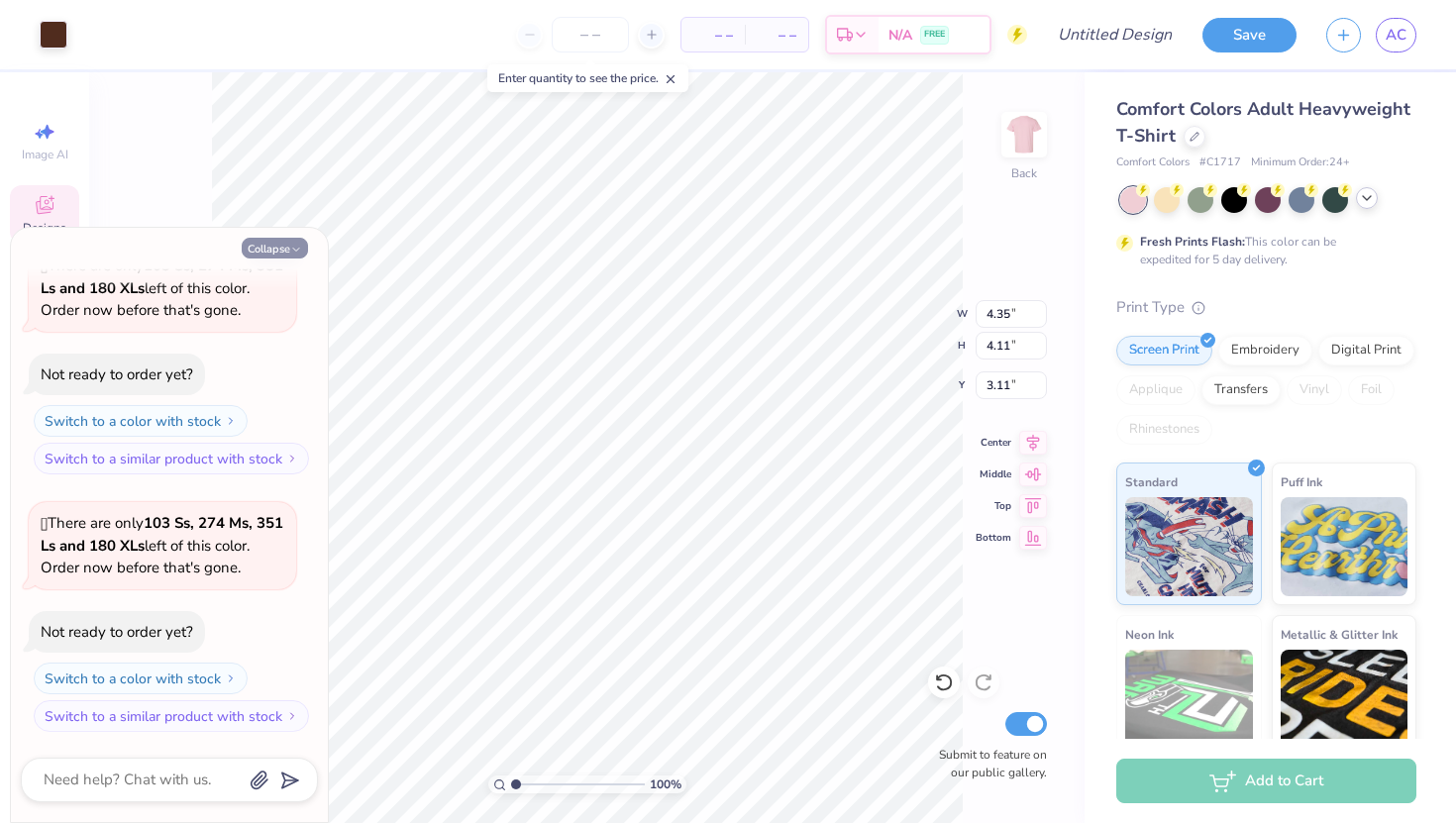 click on "Collapse" at bounding box center (274, 248) 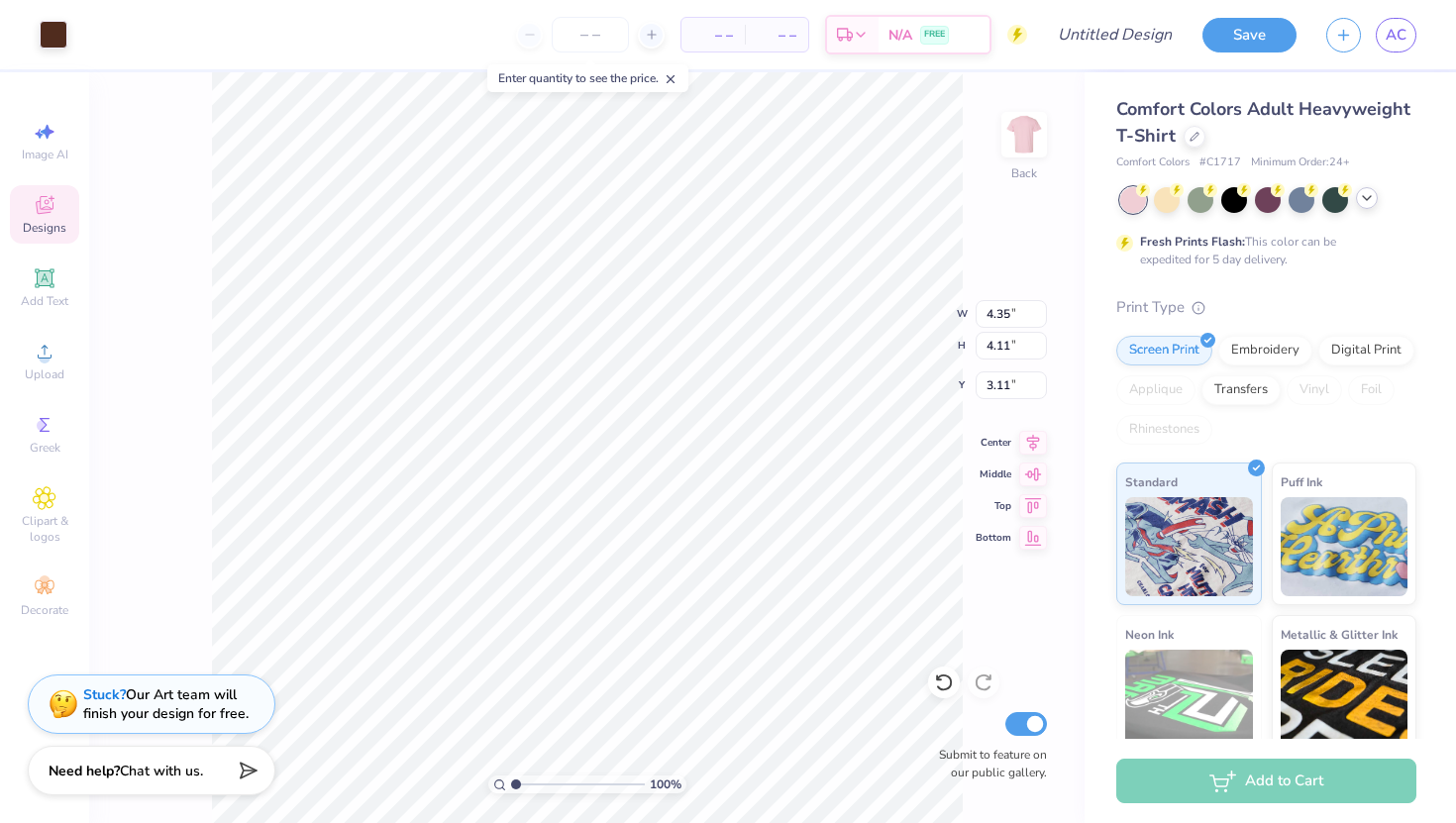 type on "x" 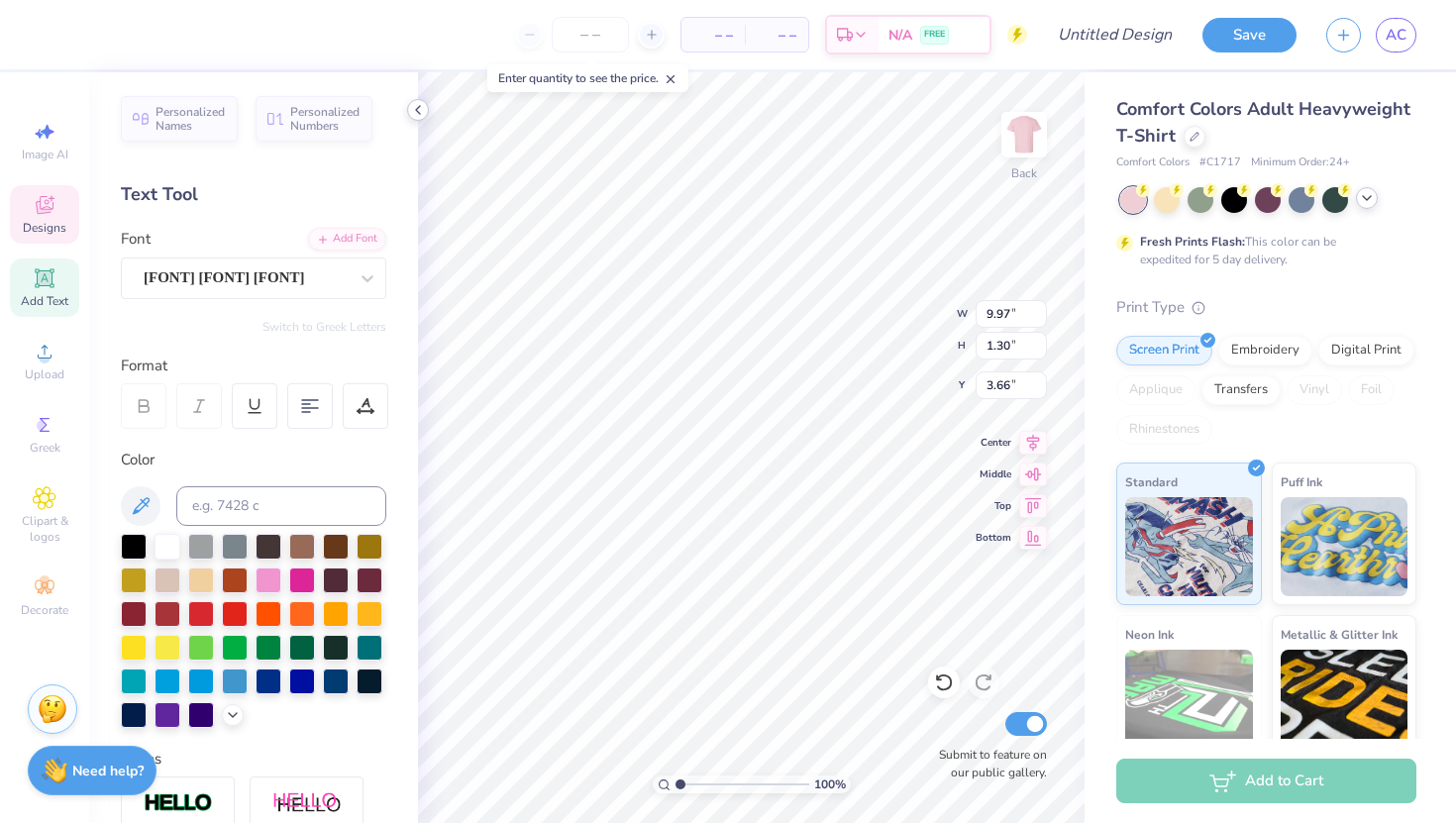click 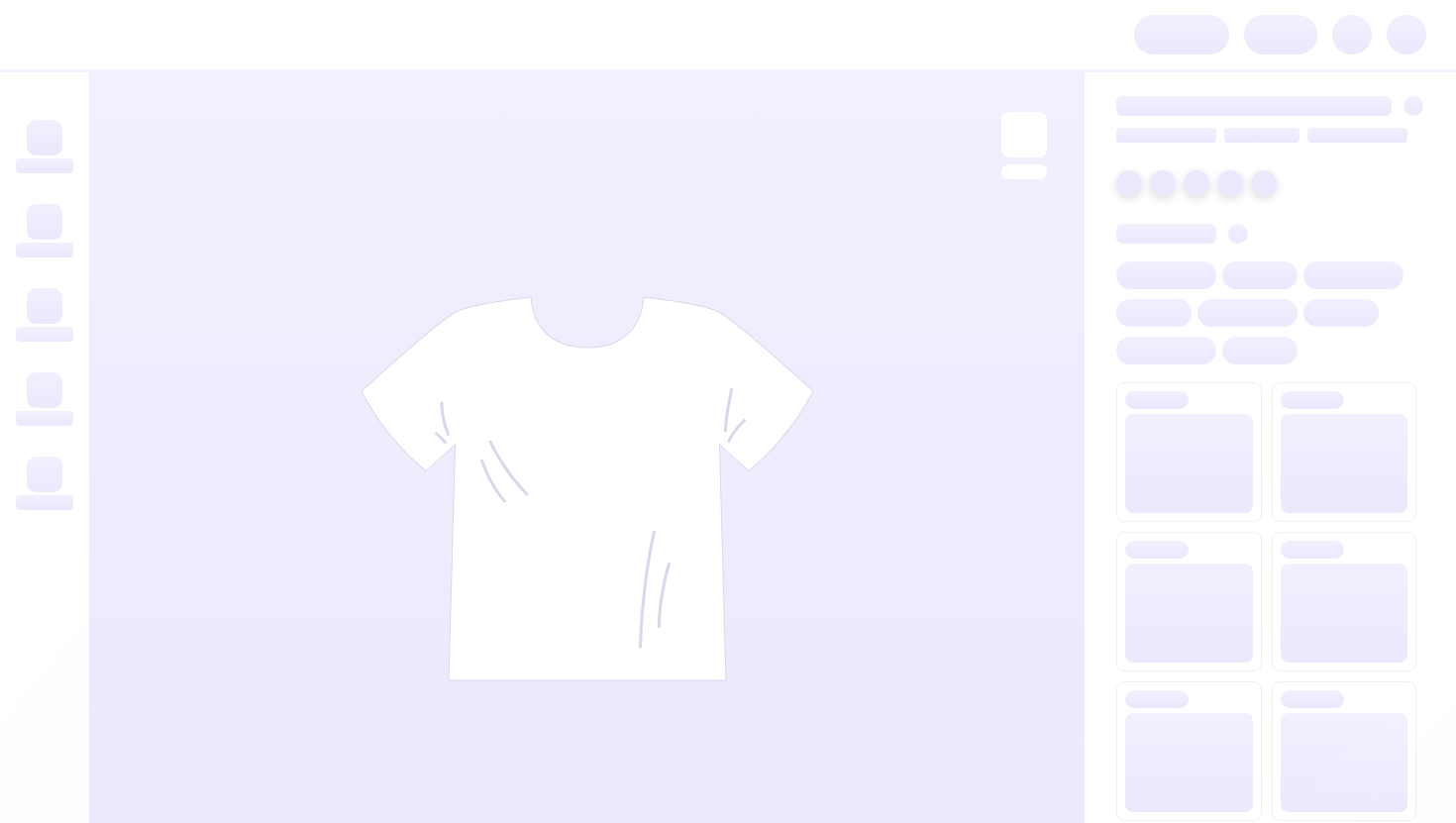 scroll, scrollTop: 0, scrollLeft: 0, axis: both 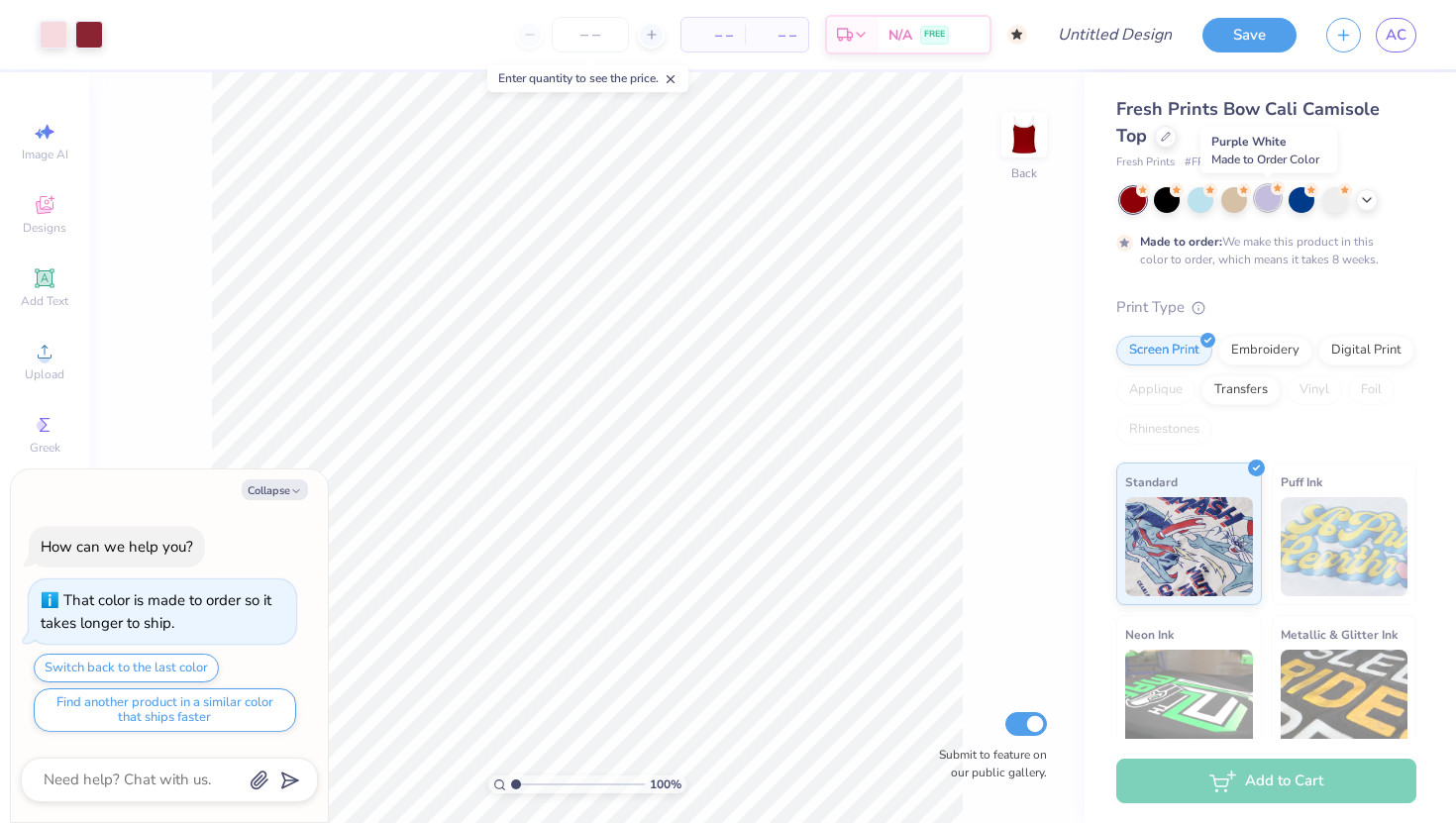 click at bounding box center (1268, 198) 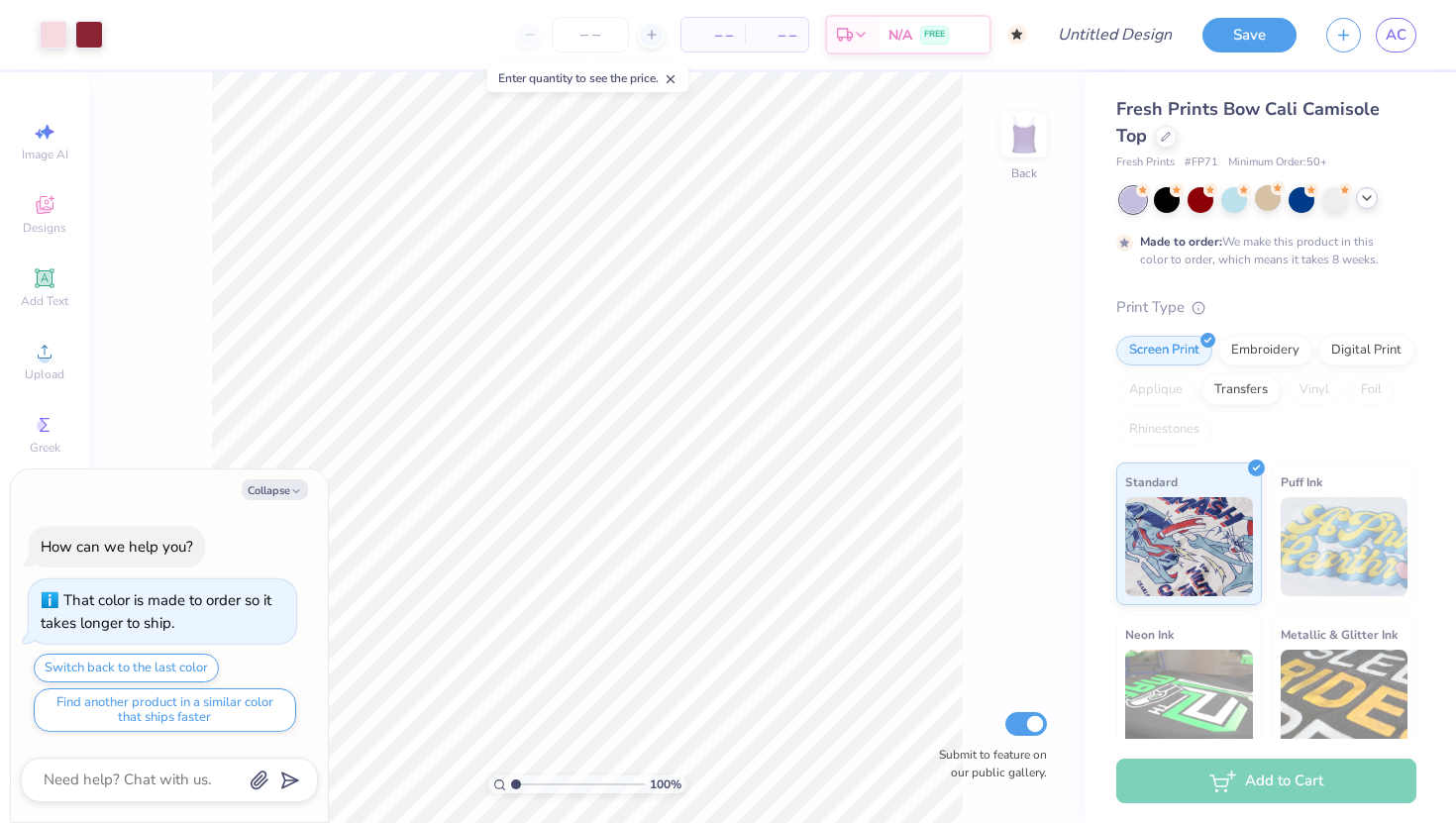 click 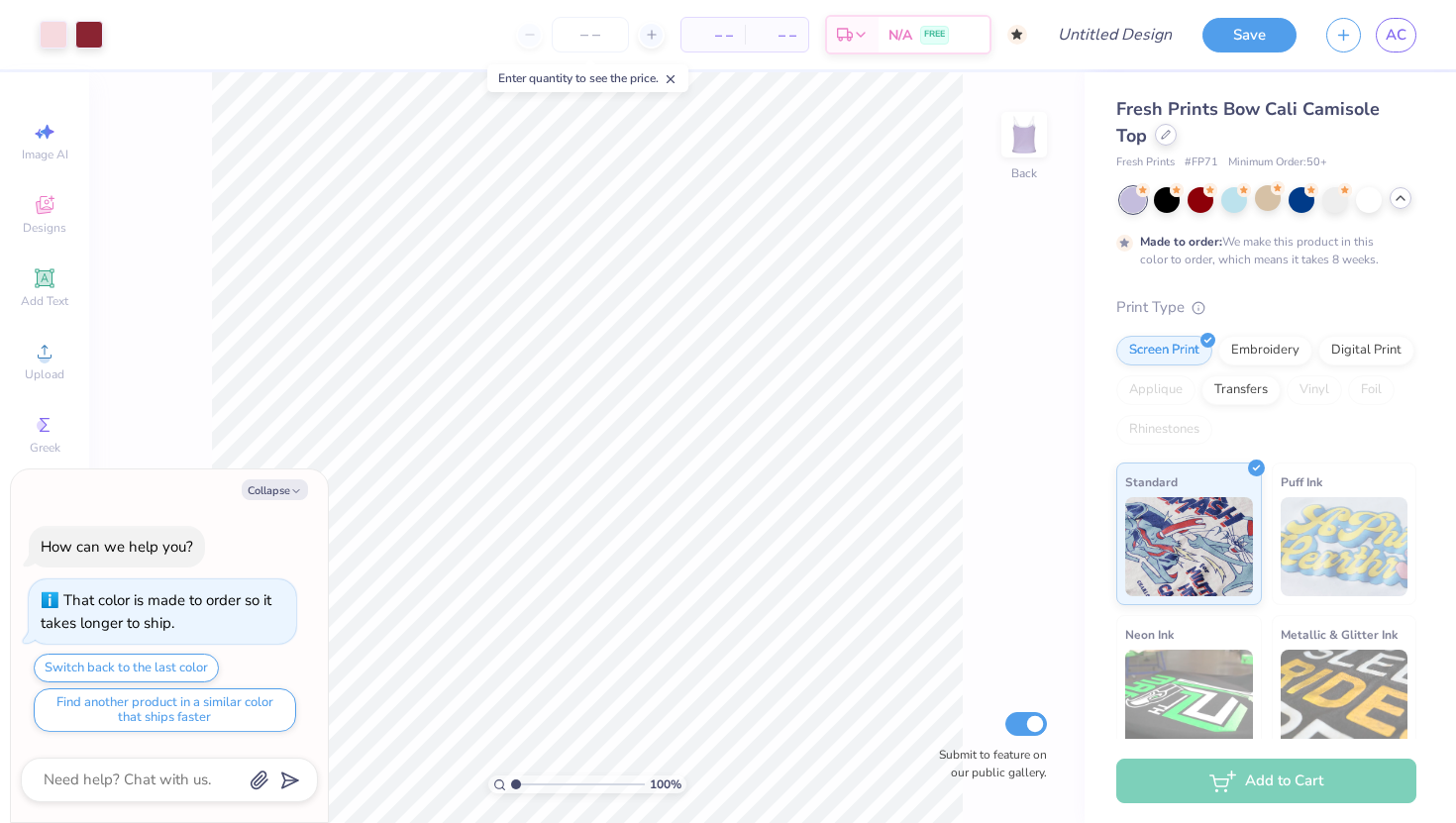 click 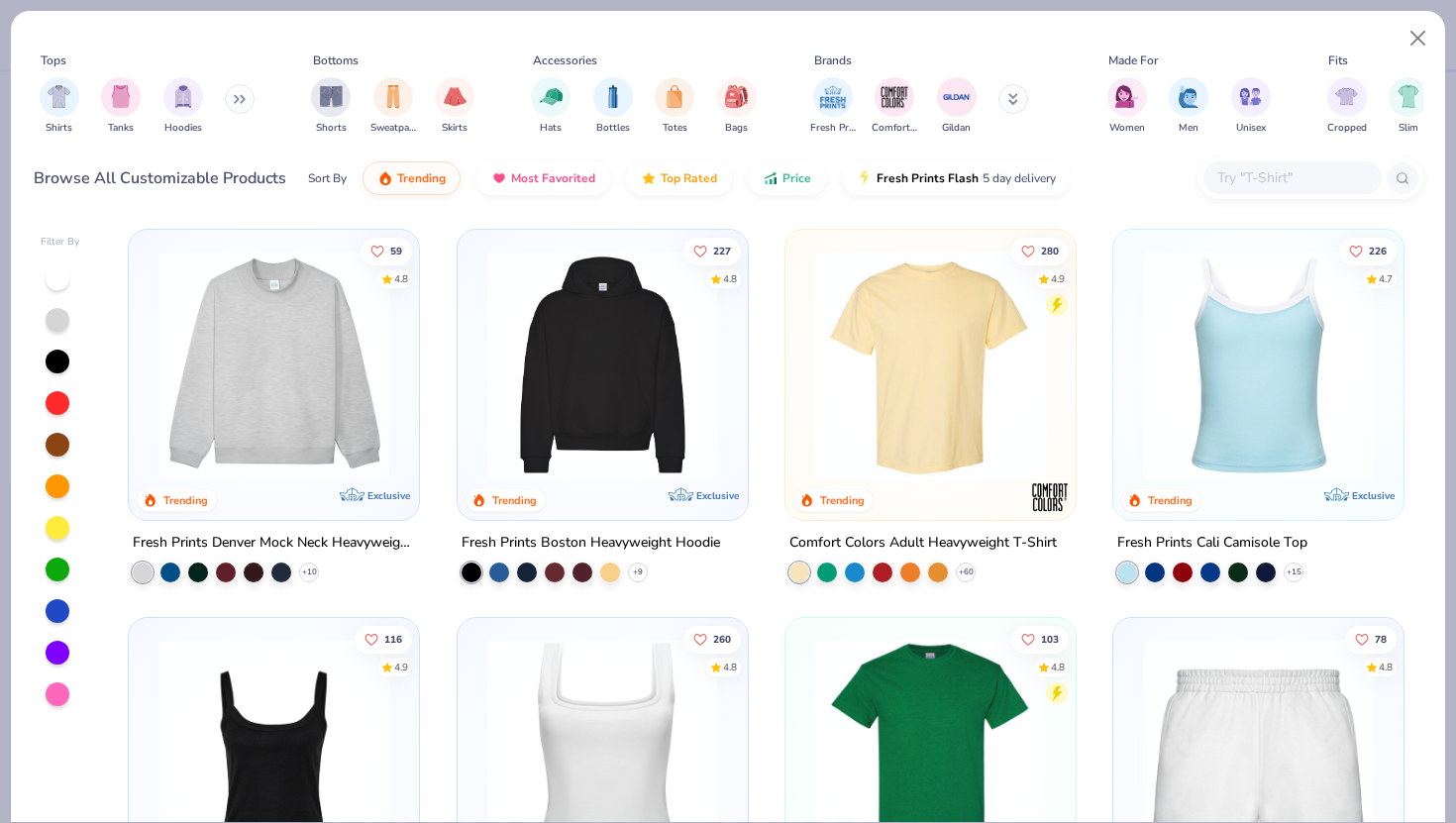 click at bounding box center [930, 364] 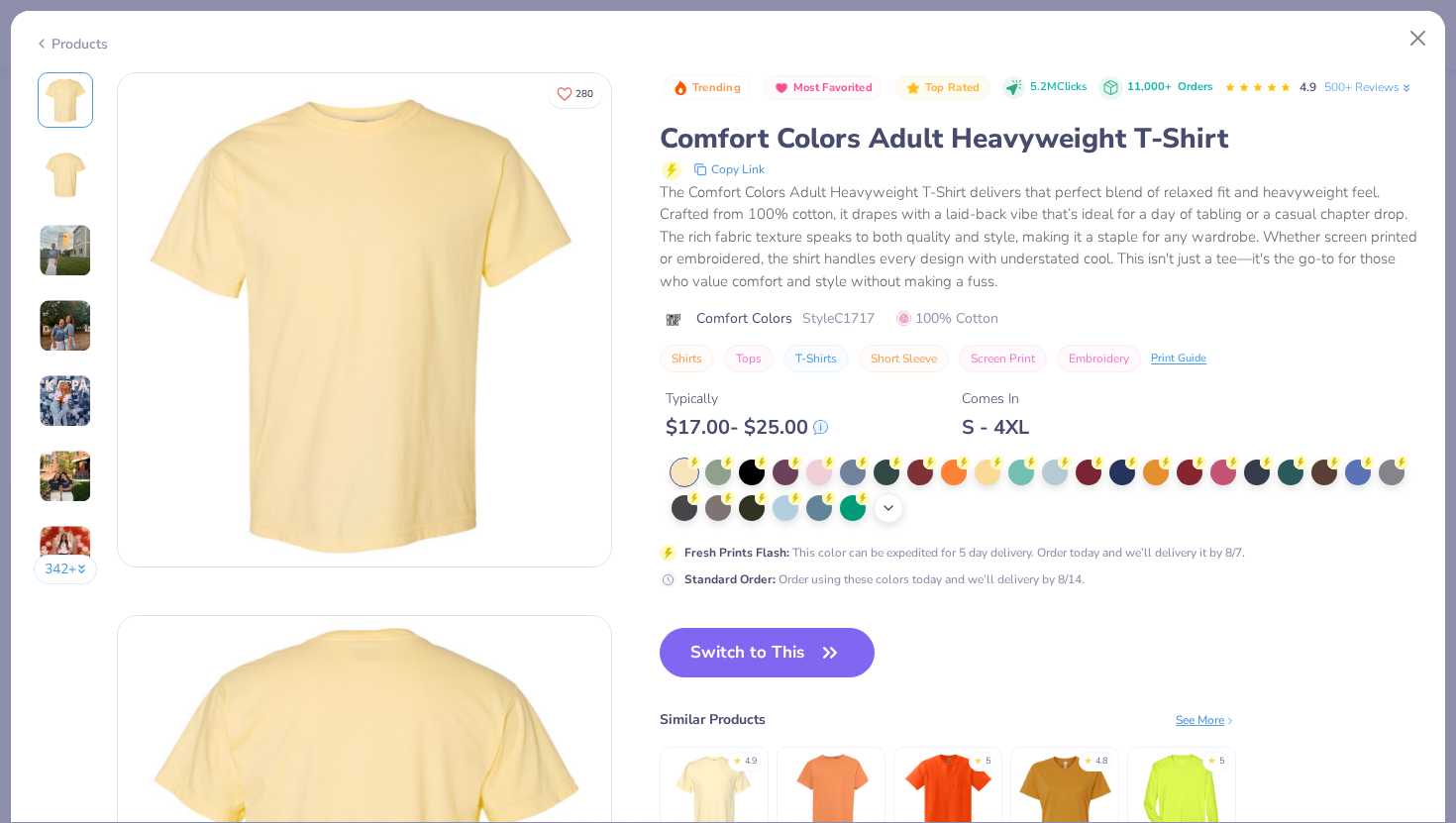 click 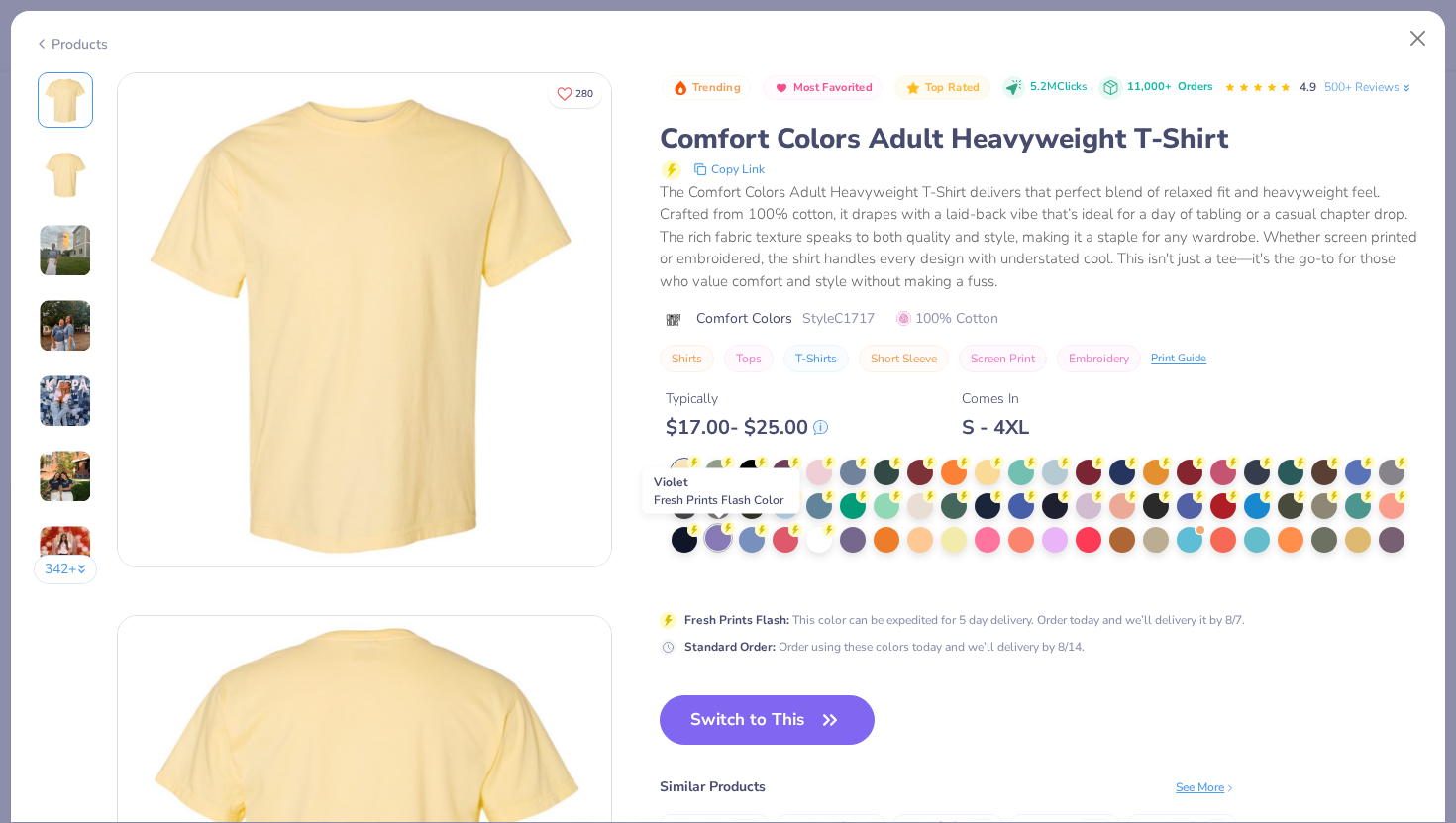 click at bounding box center [718, 538] 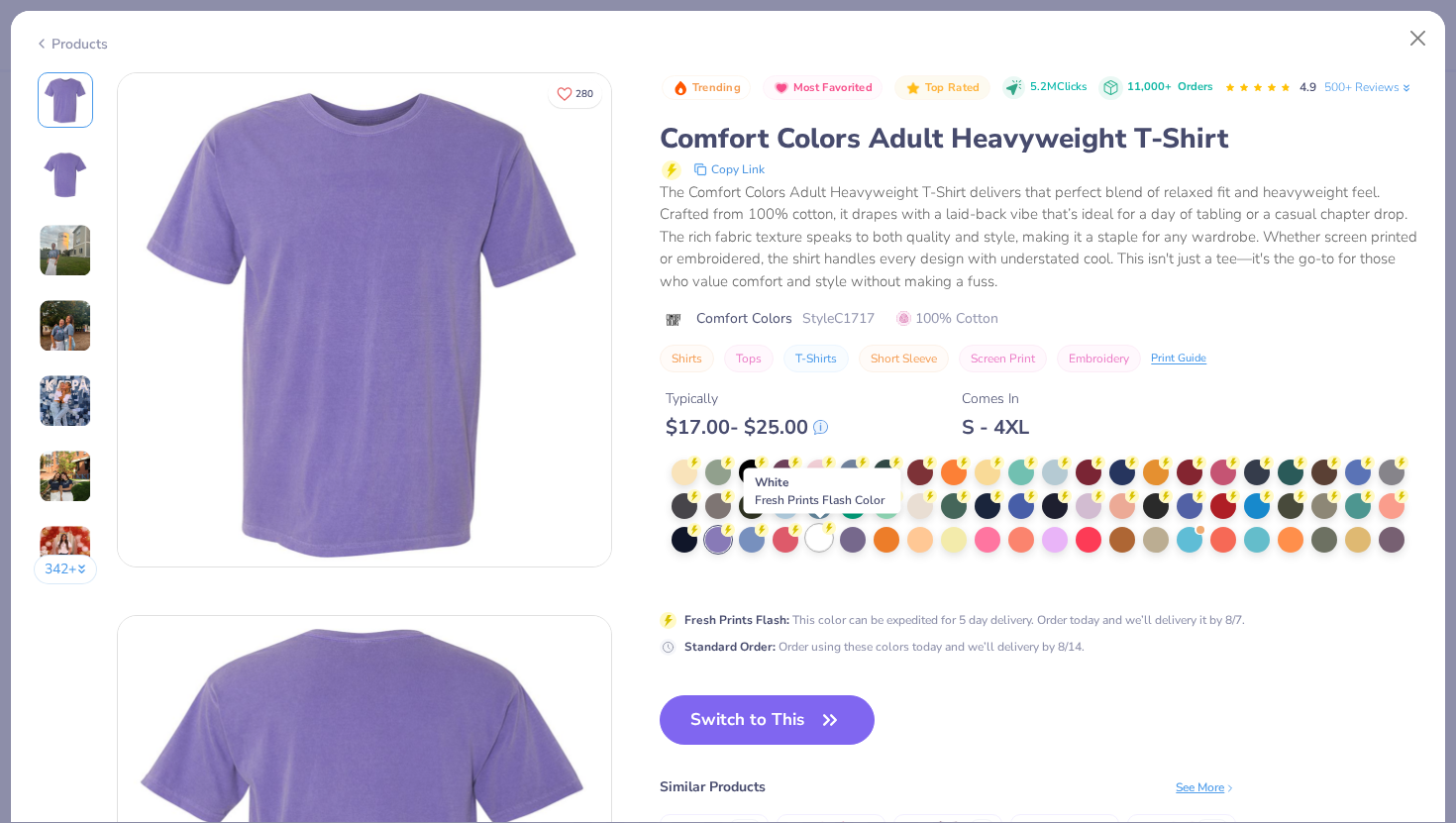 scroll, scrollTop: 32, scrollLeft: 0, axis: vertical 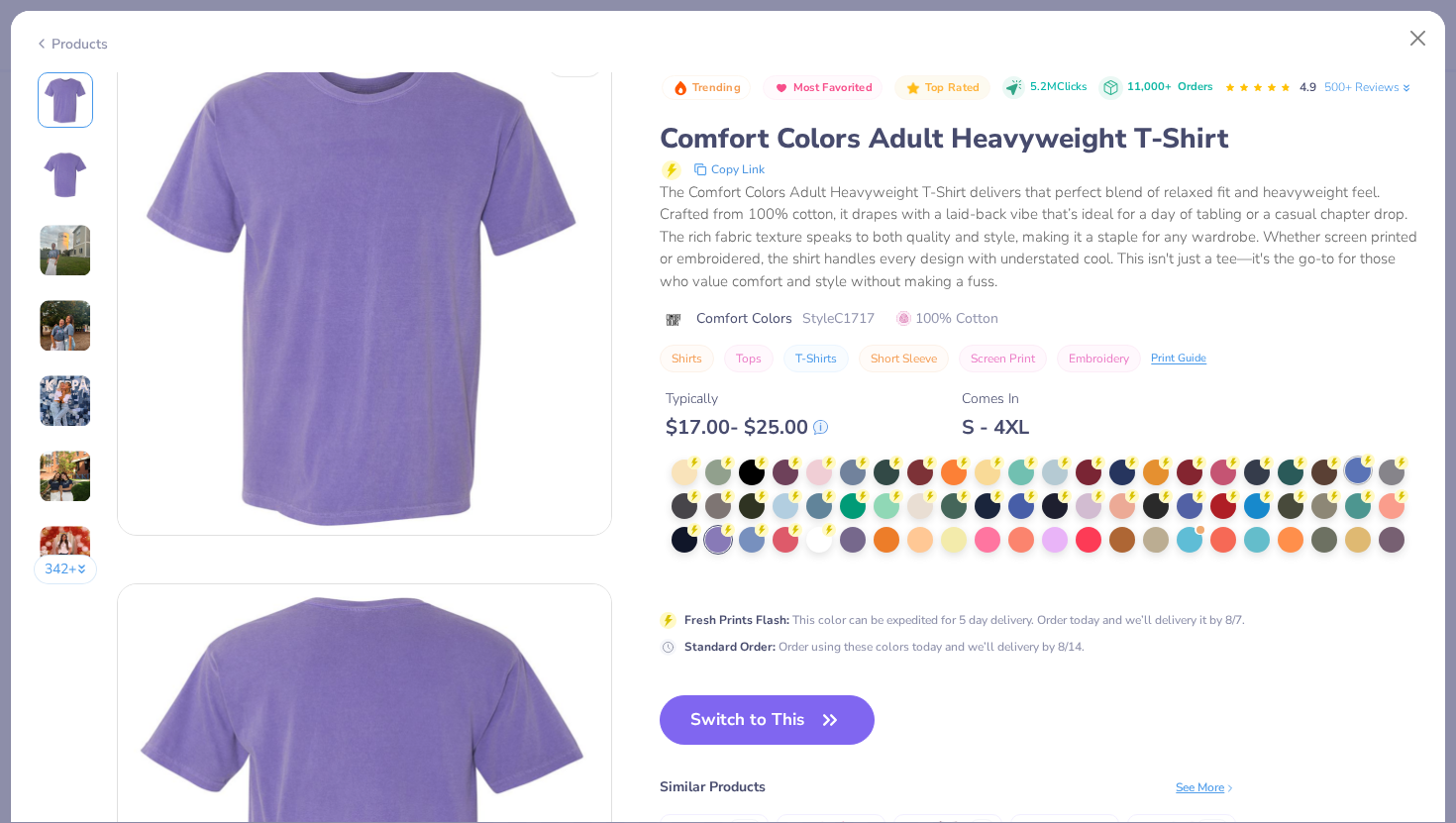 click at bounding box center (1358, 470) 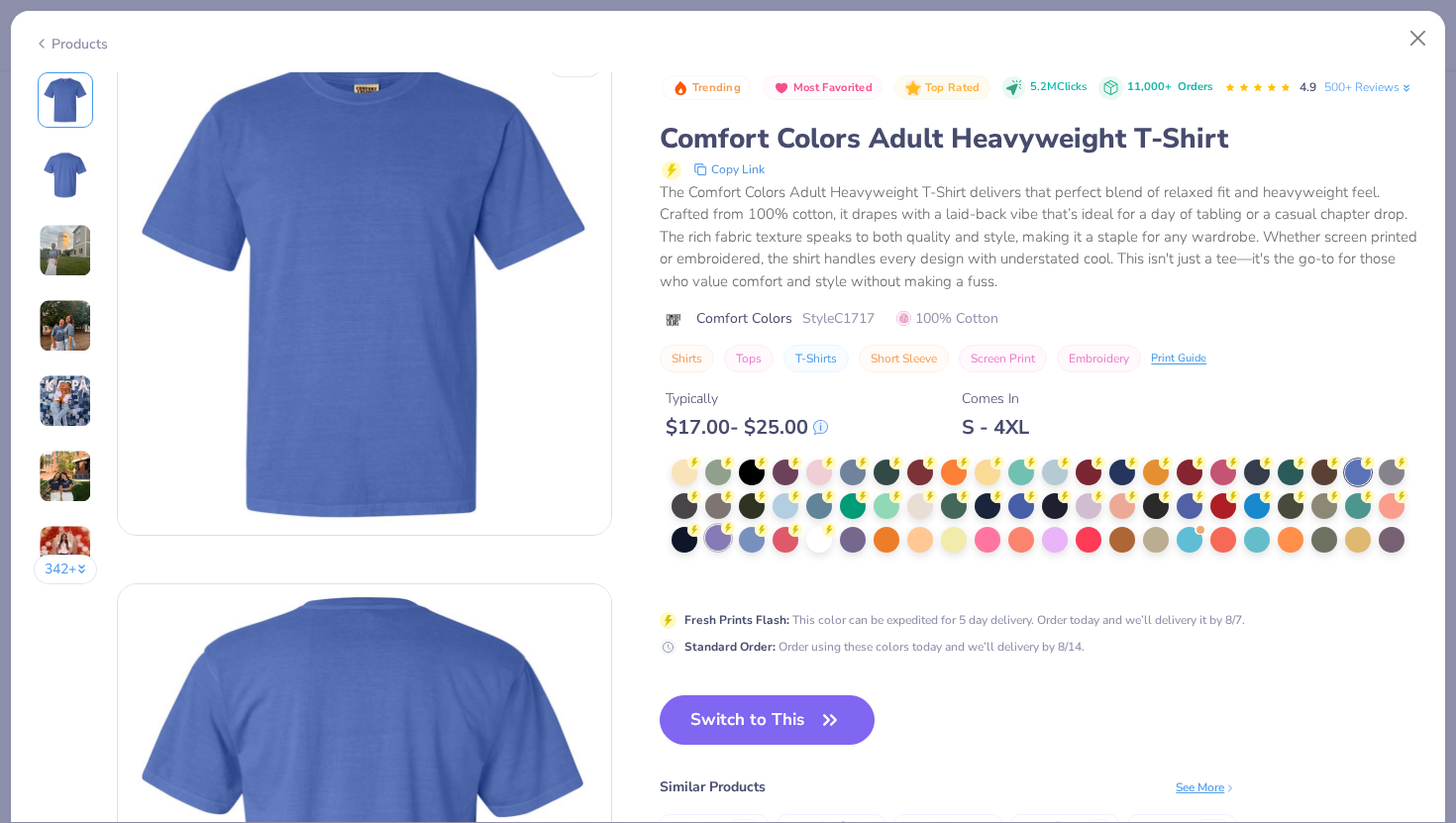 click at bounding box center (718, 538) 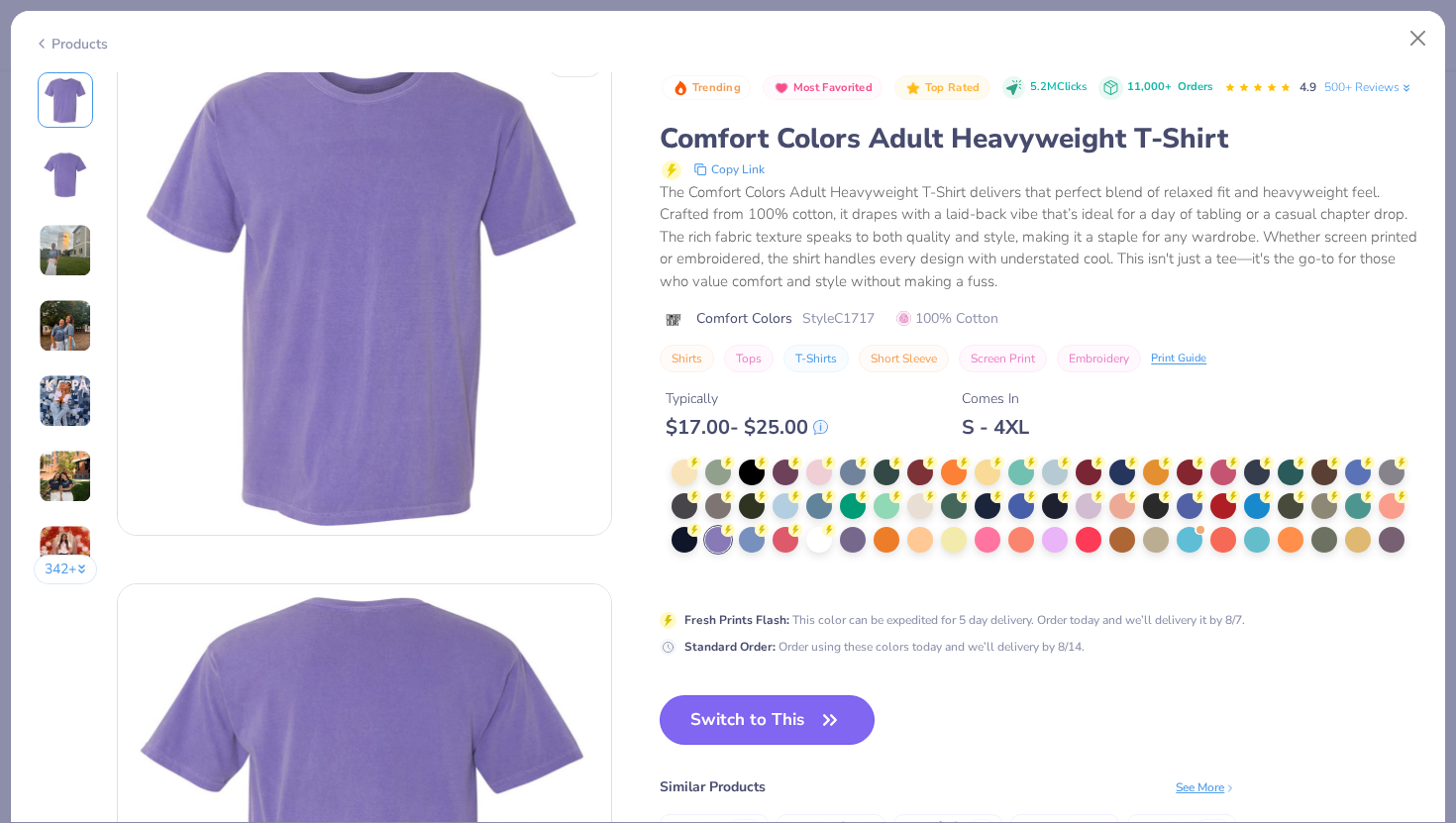 click on "Switch to This" at bounding box center (767, 720) 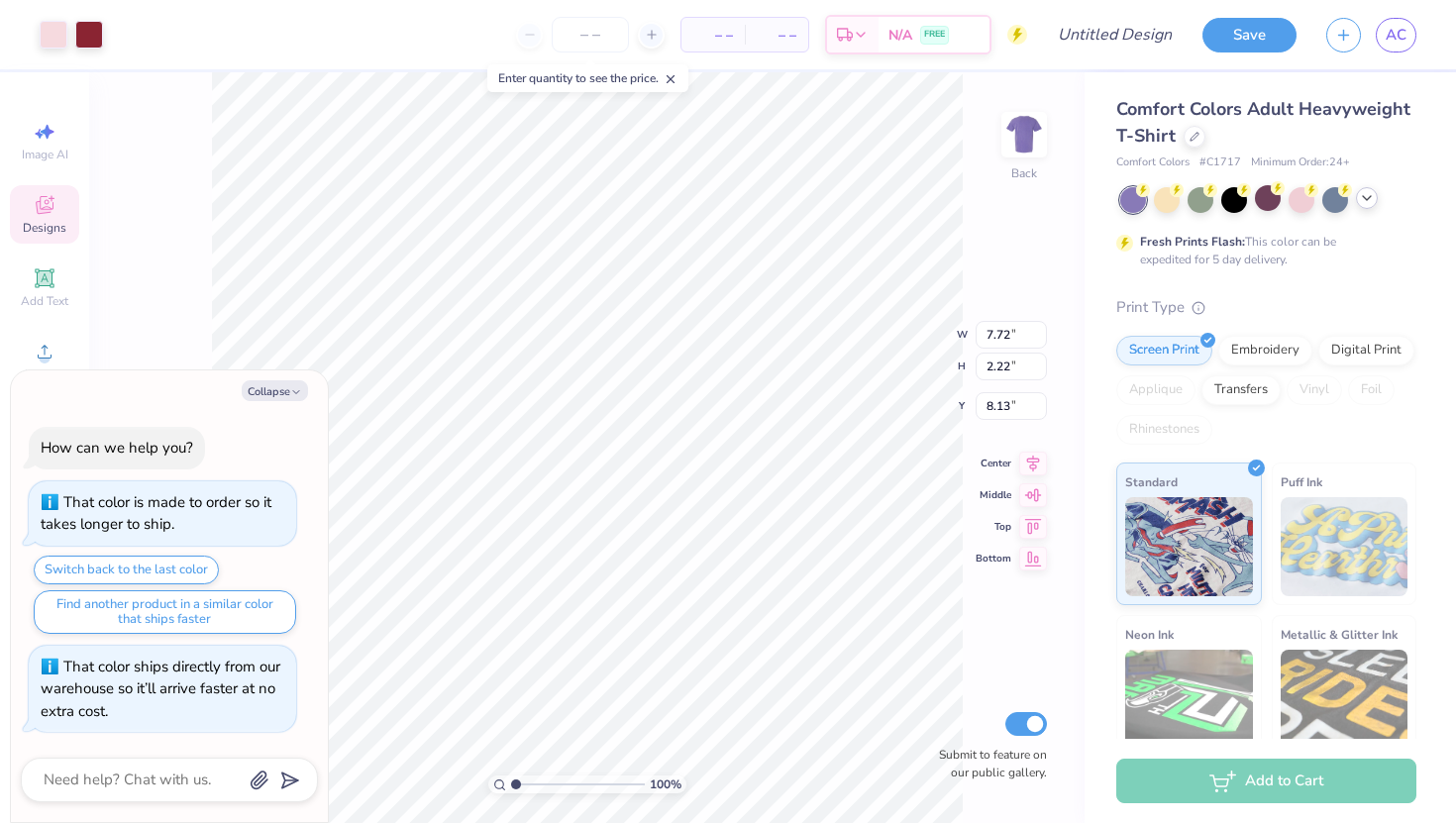 type on "x" 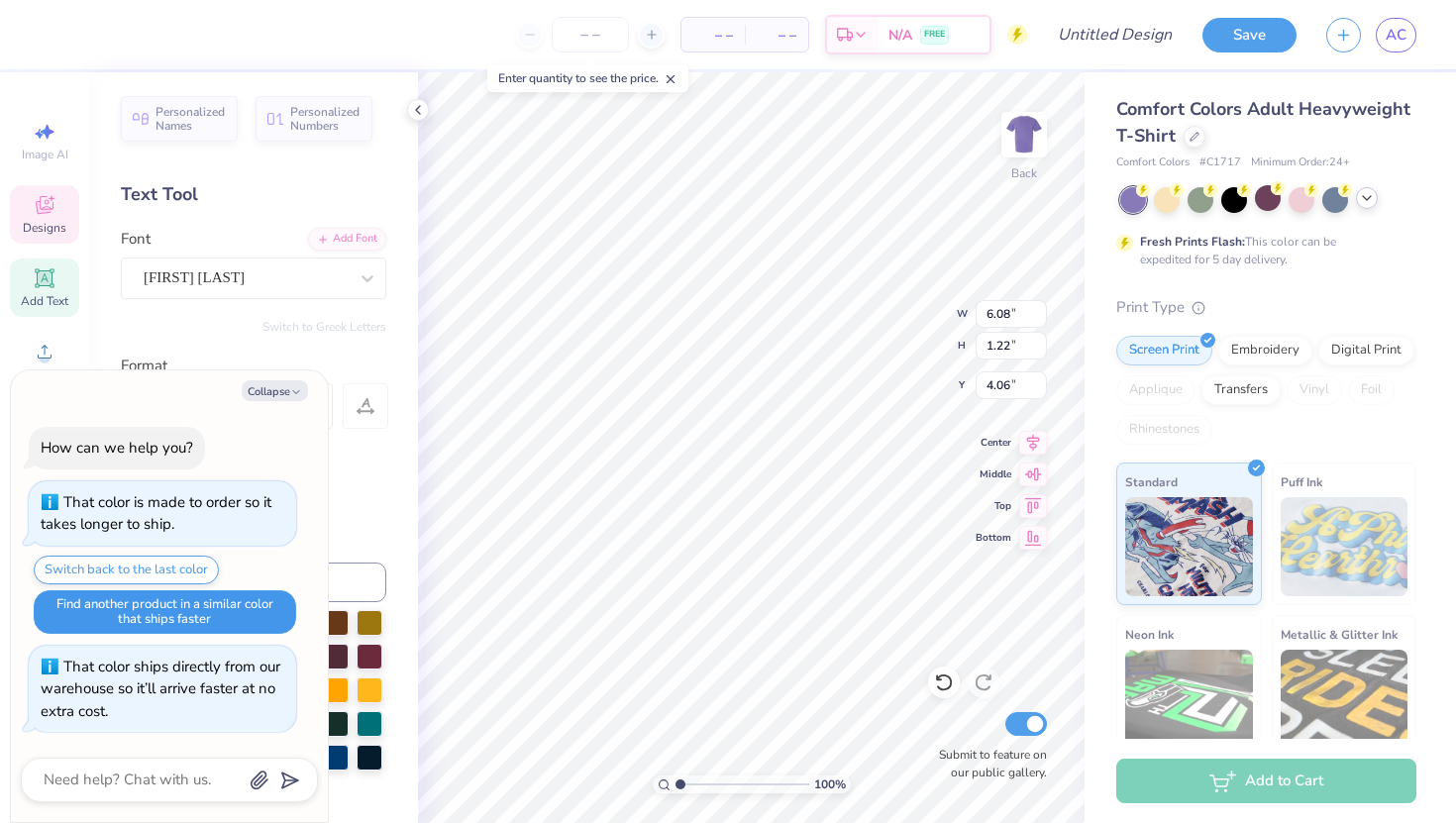 click on "Find another product in a similar color that ships faster" at bounding box center [164, 612] 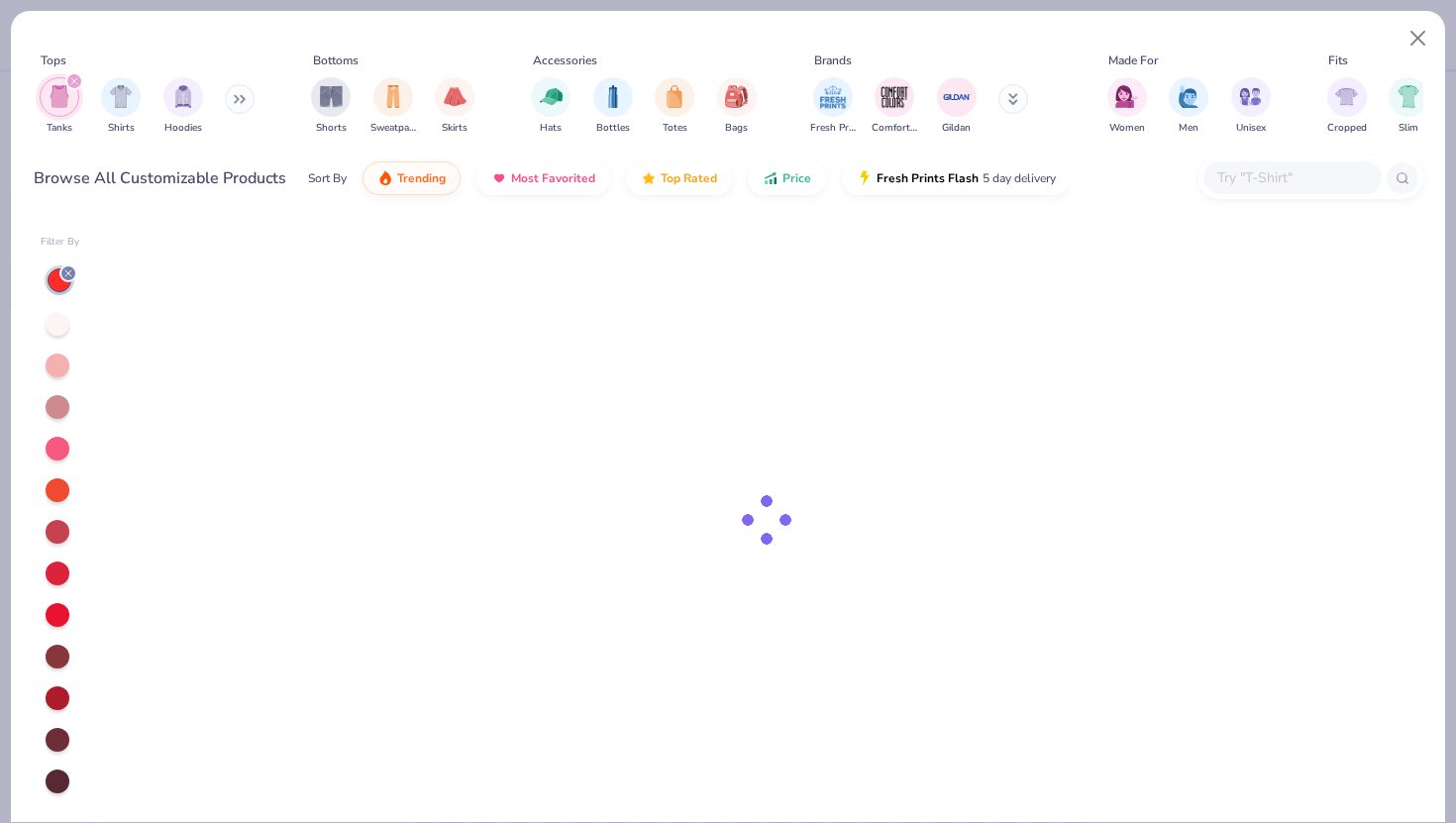 type on "x" 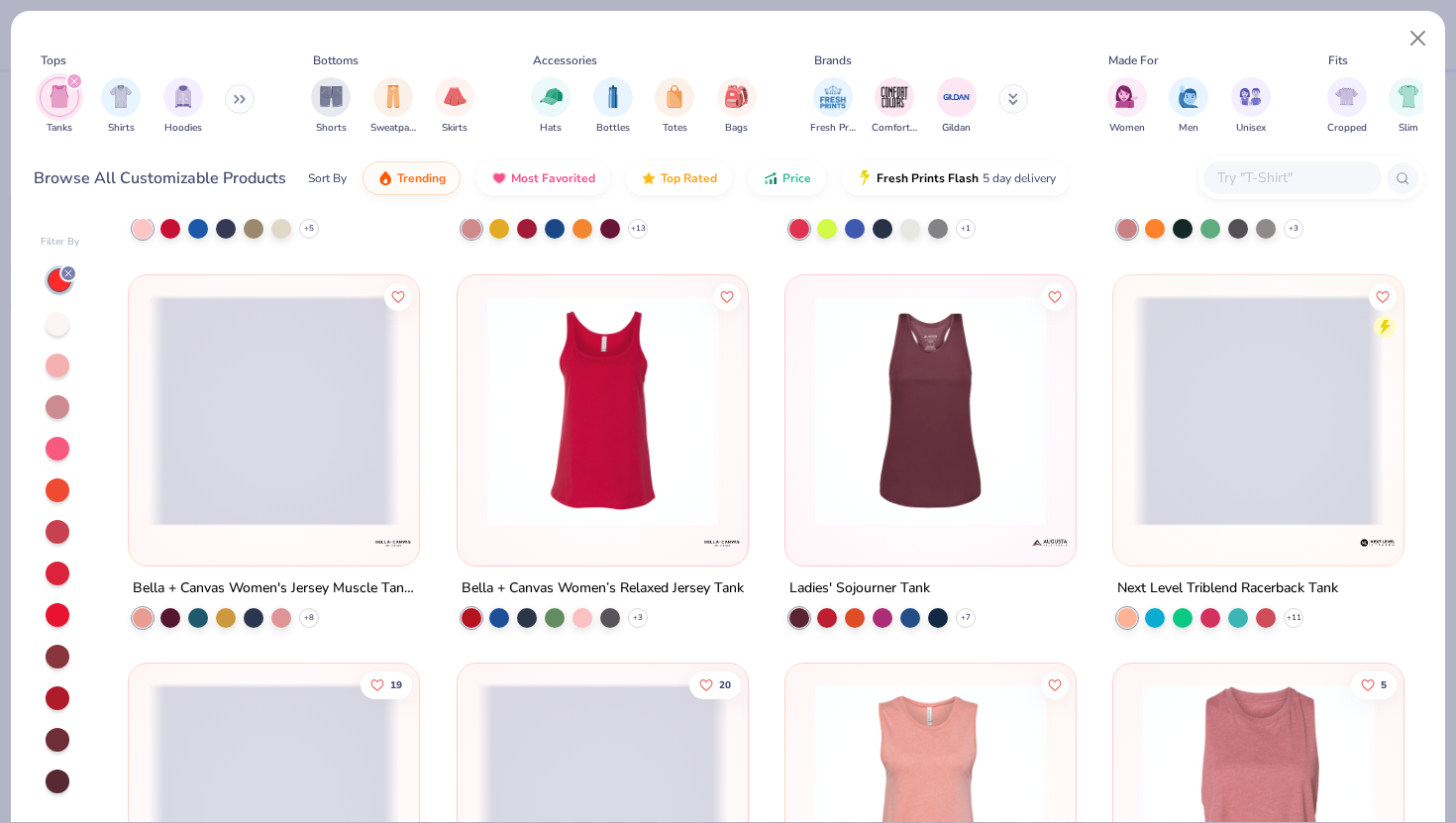 scroll, scrollTop: 2299, scrollLeft: 0, axis: vertical 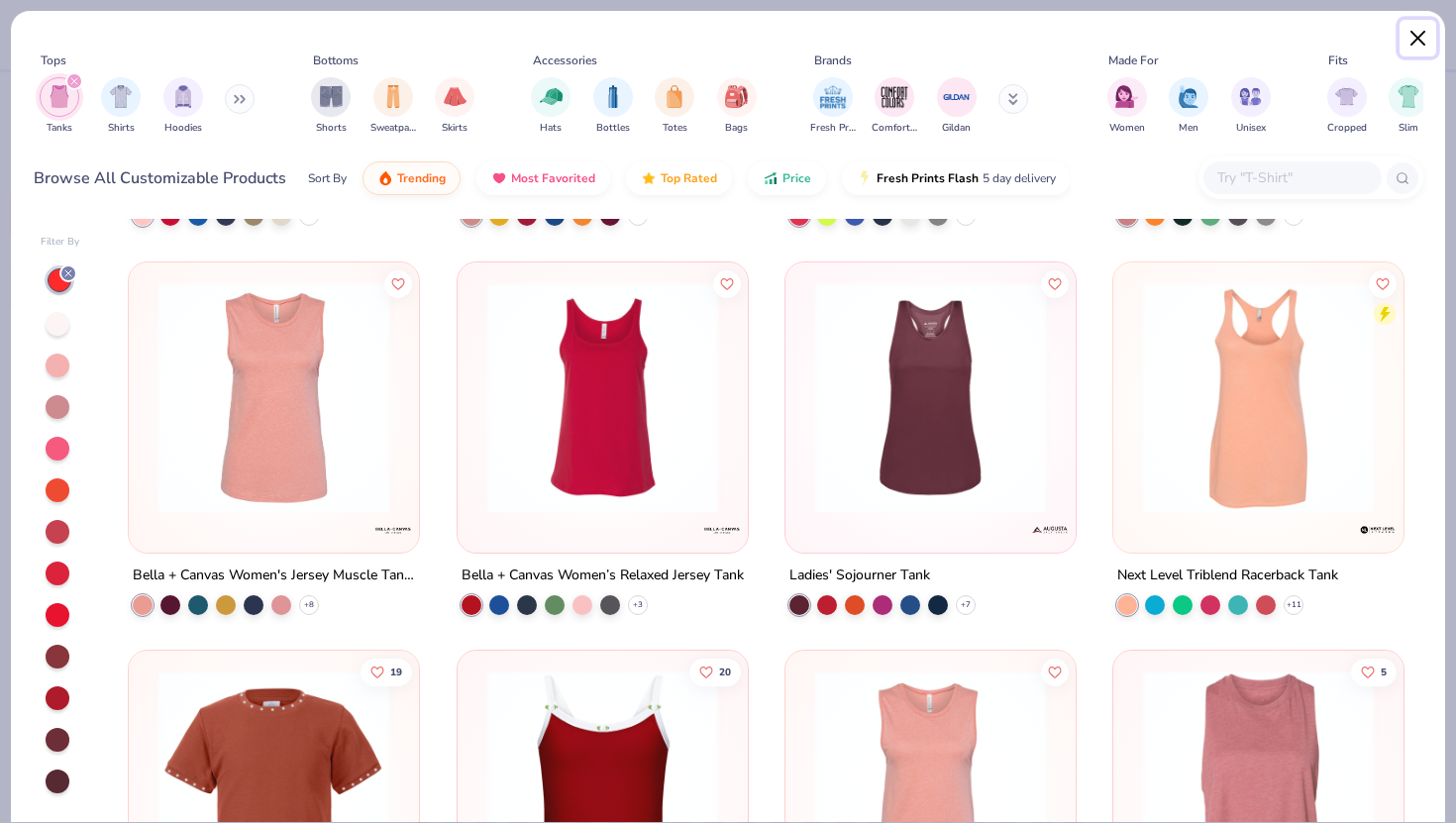 click at bounding box center [1418, 39] 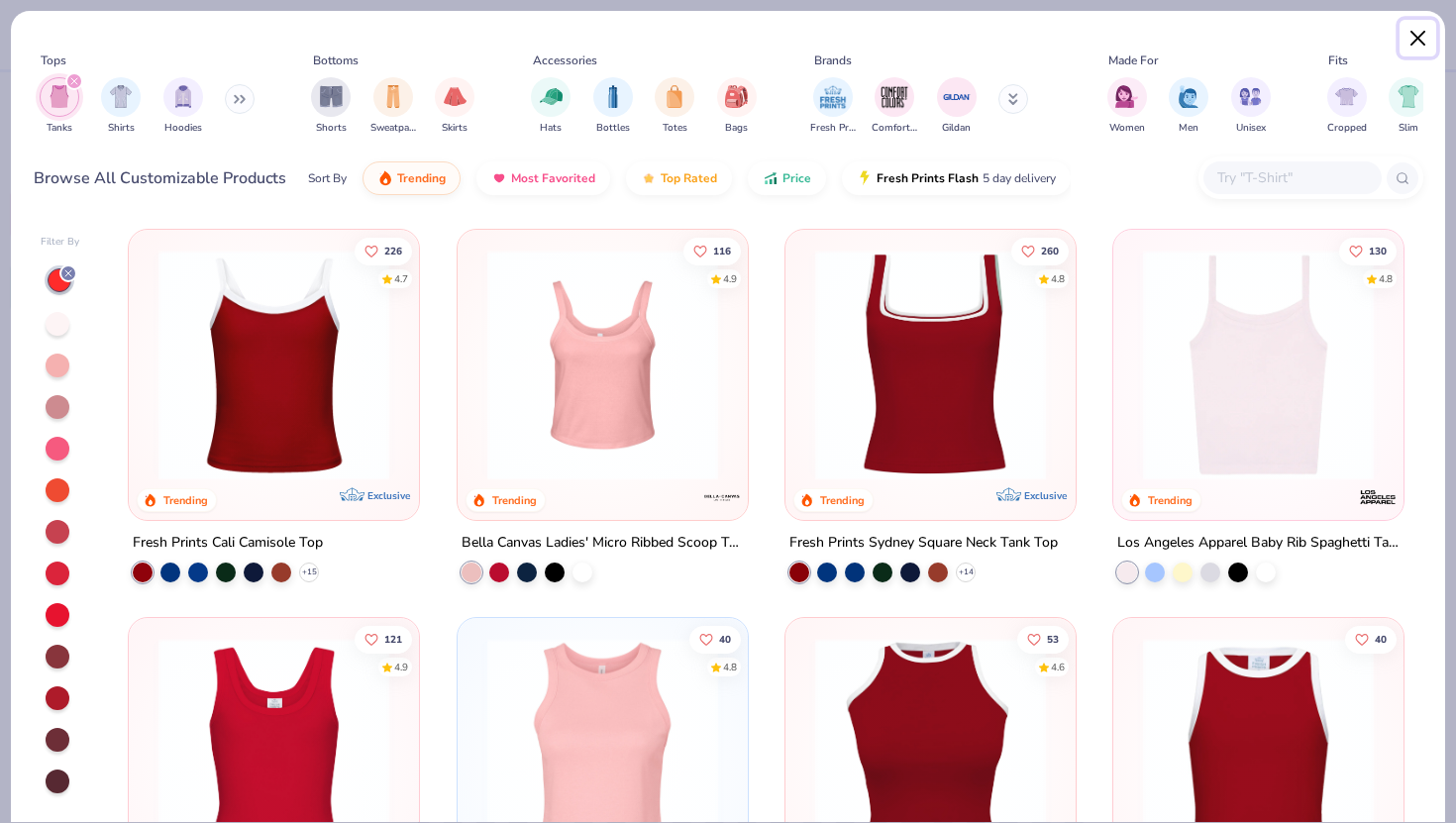 click at bounding box center [1418, 39] 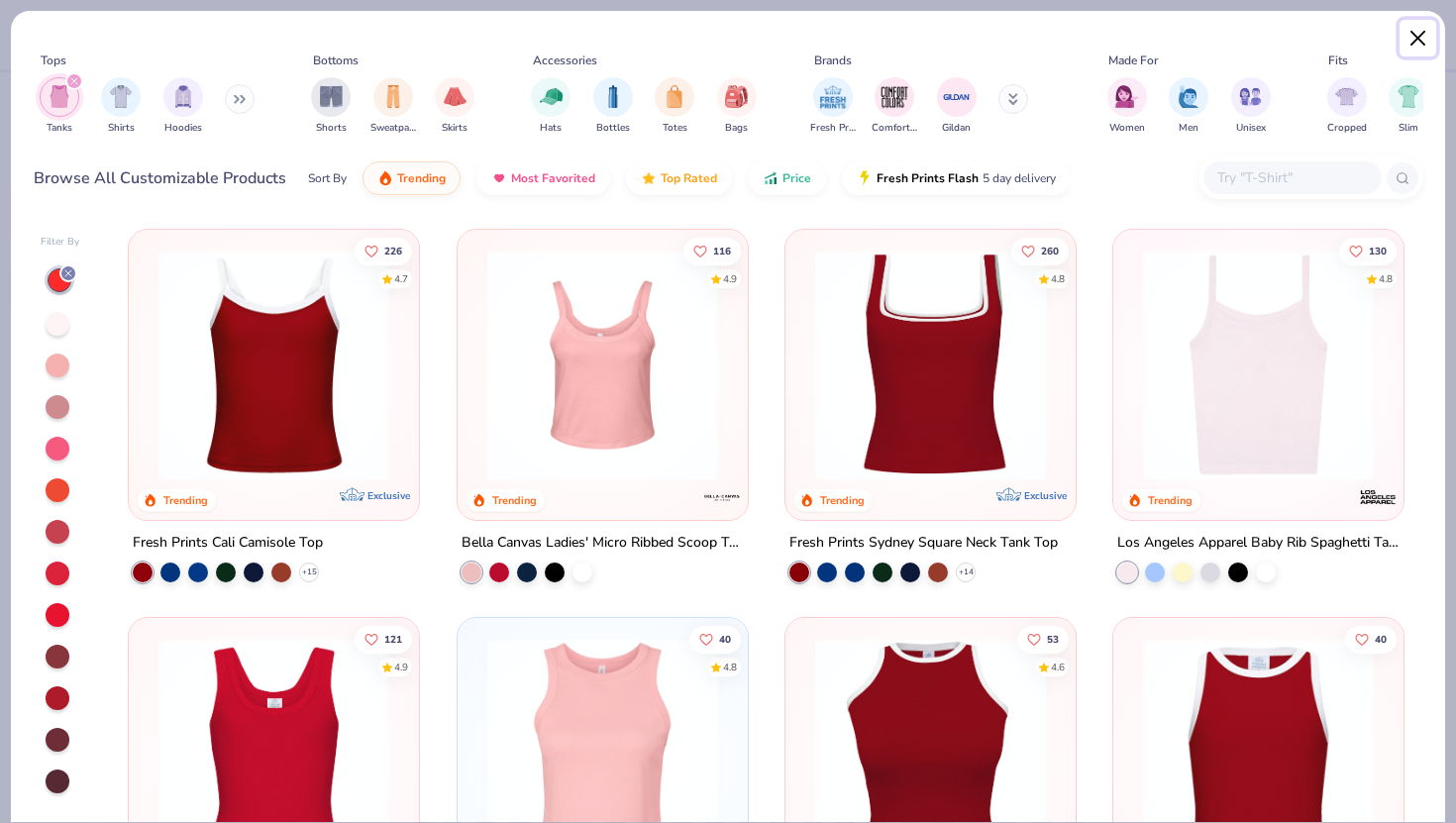 click at bounding box center [1418, 39] 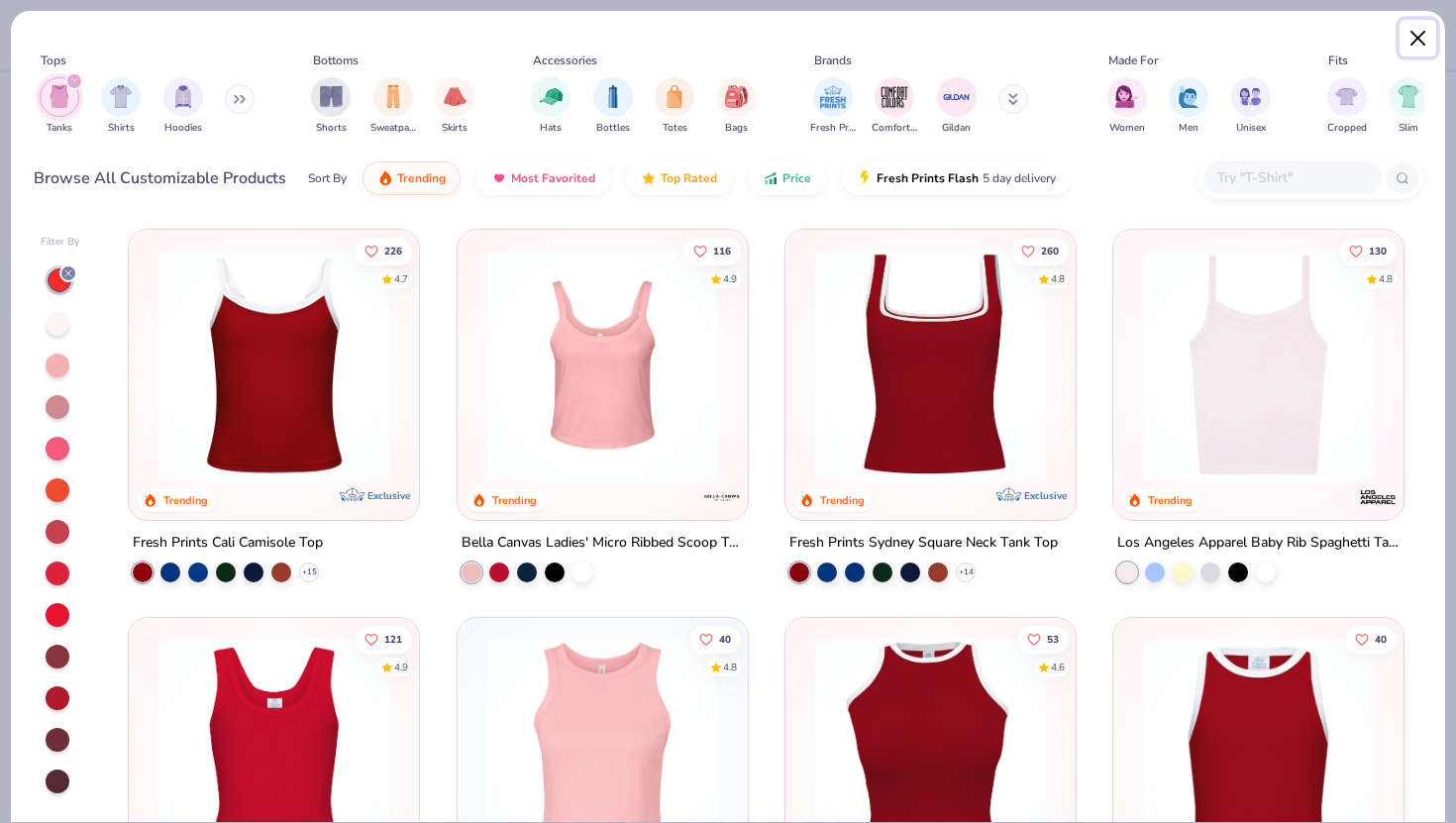 click at bounding box center (1418, 39) 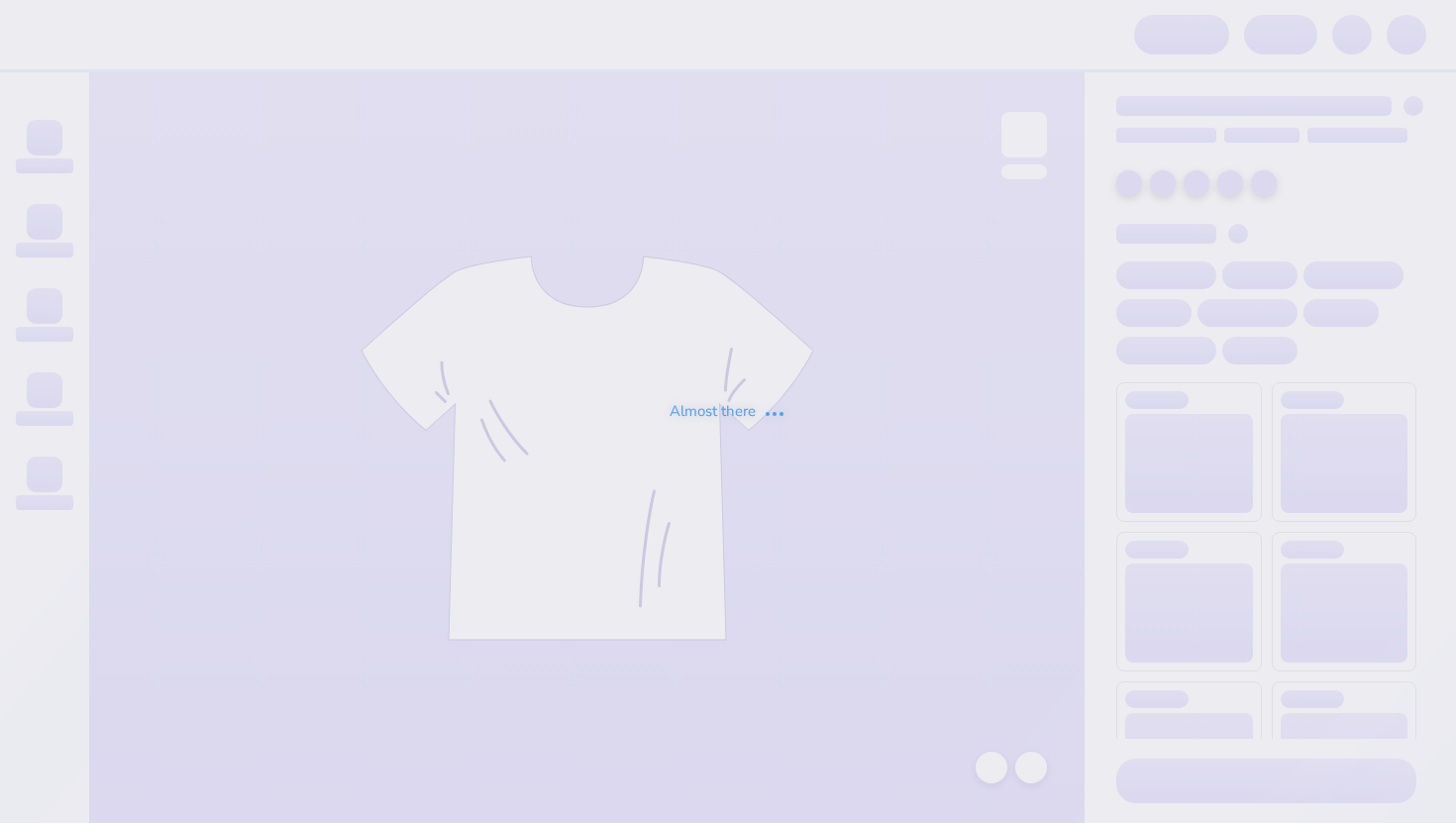 scroll, scrollTop: 0, scrollLeft: 0, axis: both 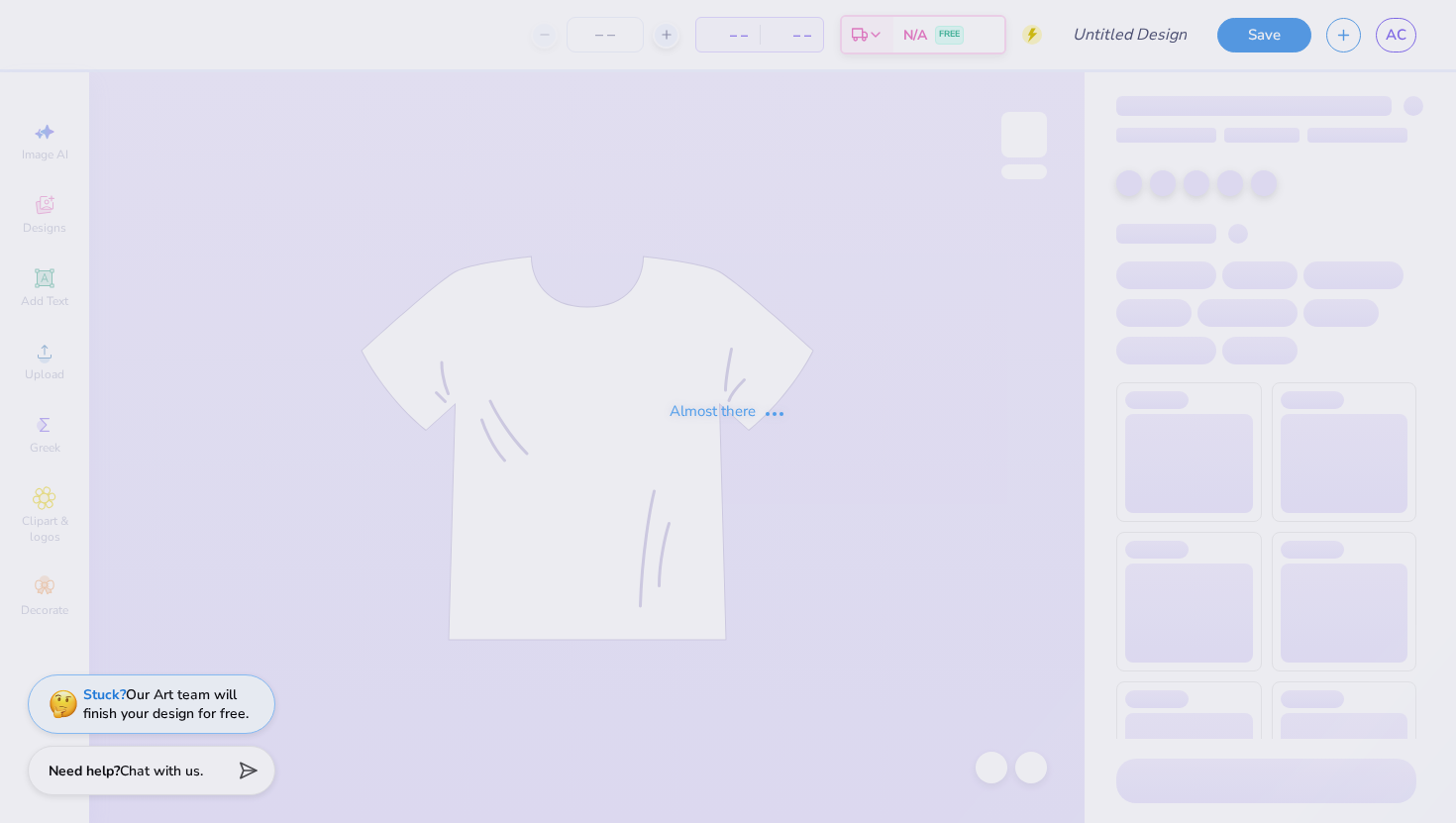type on "SK UCO Values Day 2025" 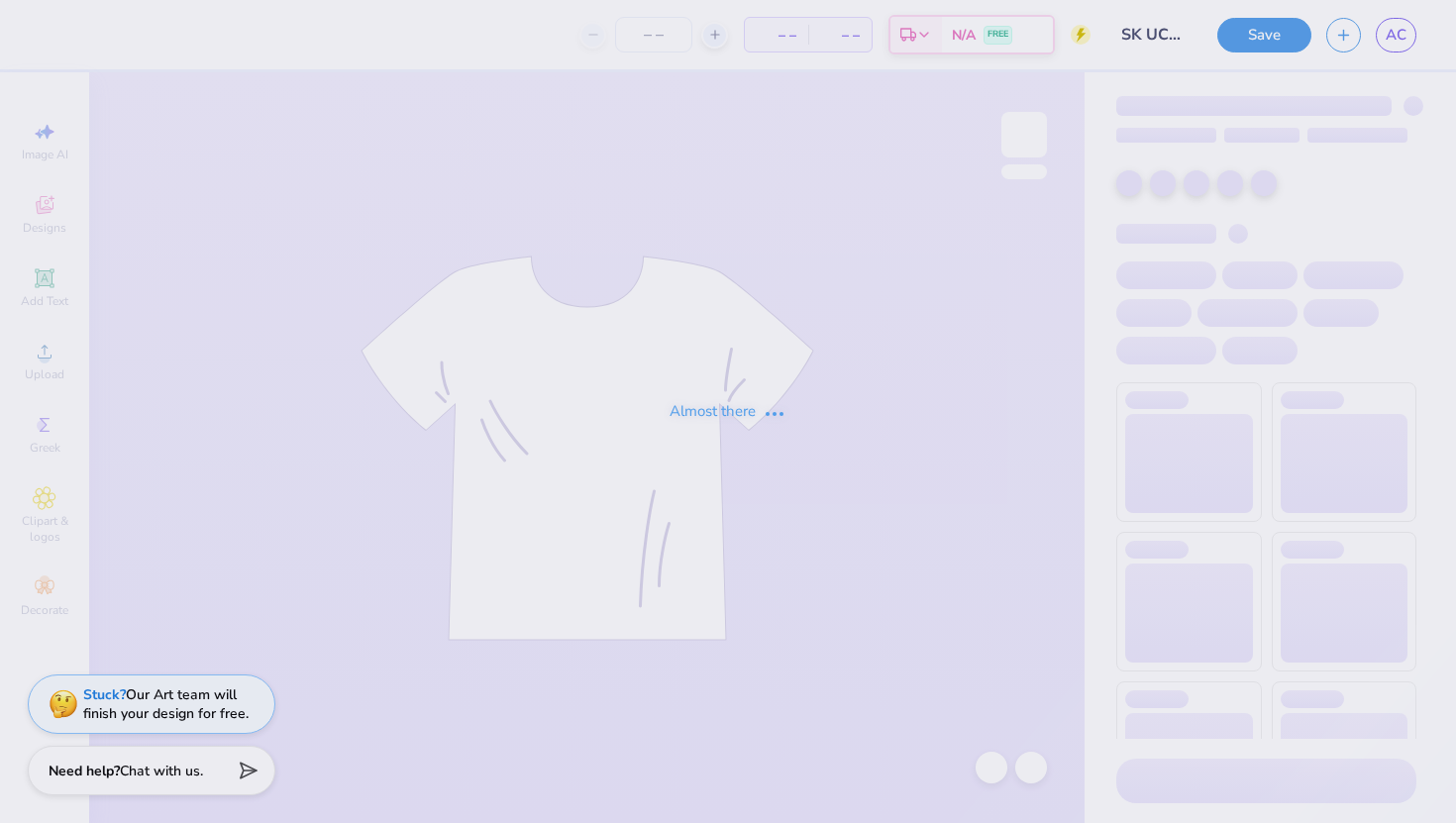 type on "50" 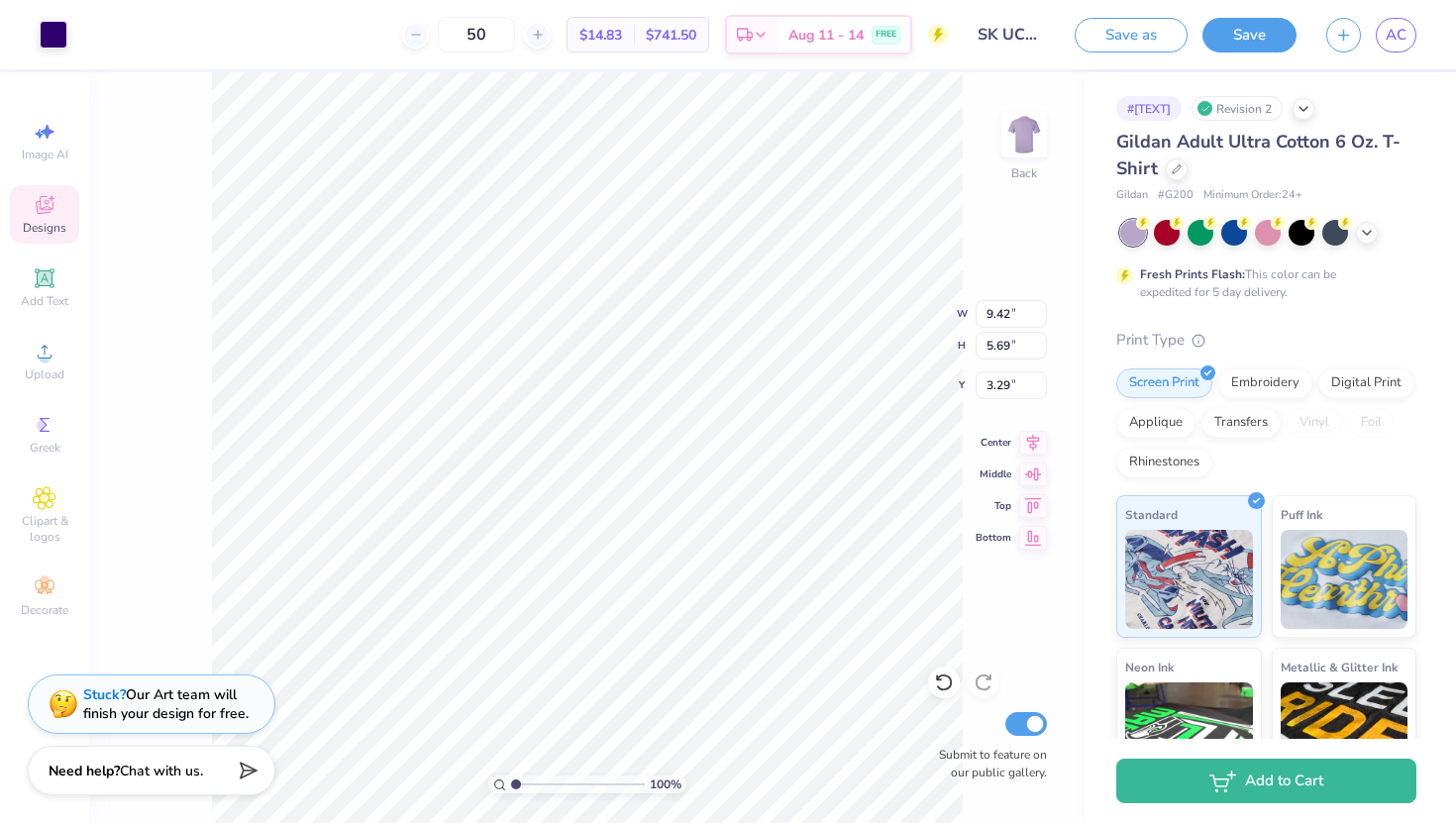 type on "3.00" 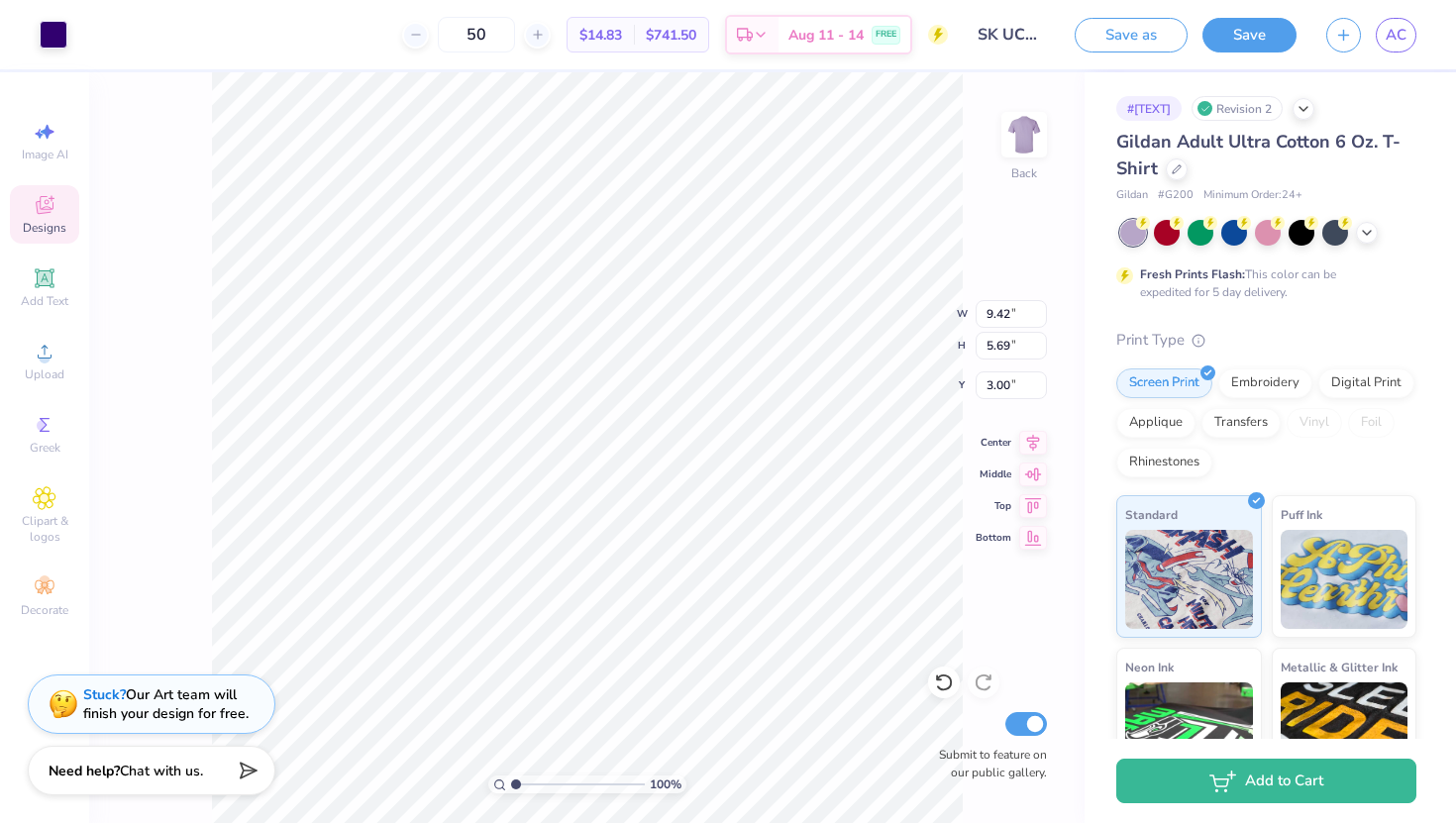 type on "9.43" 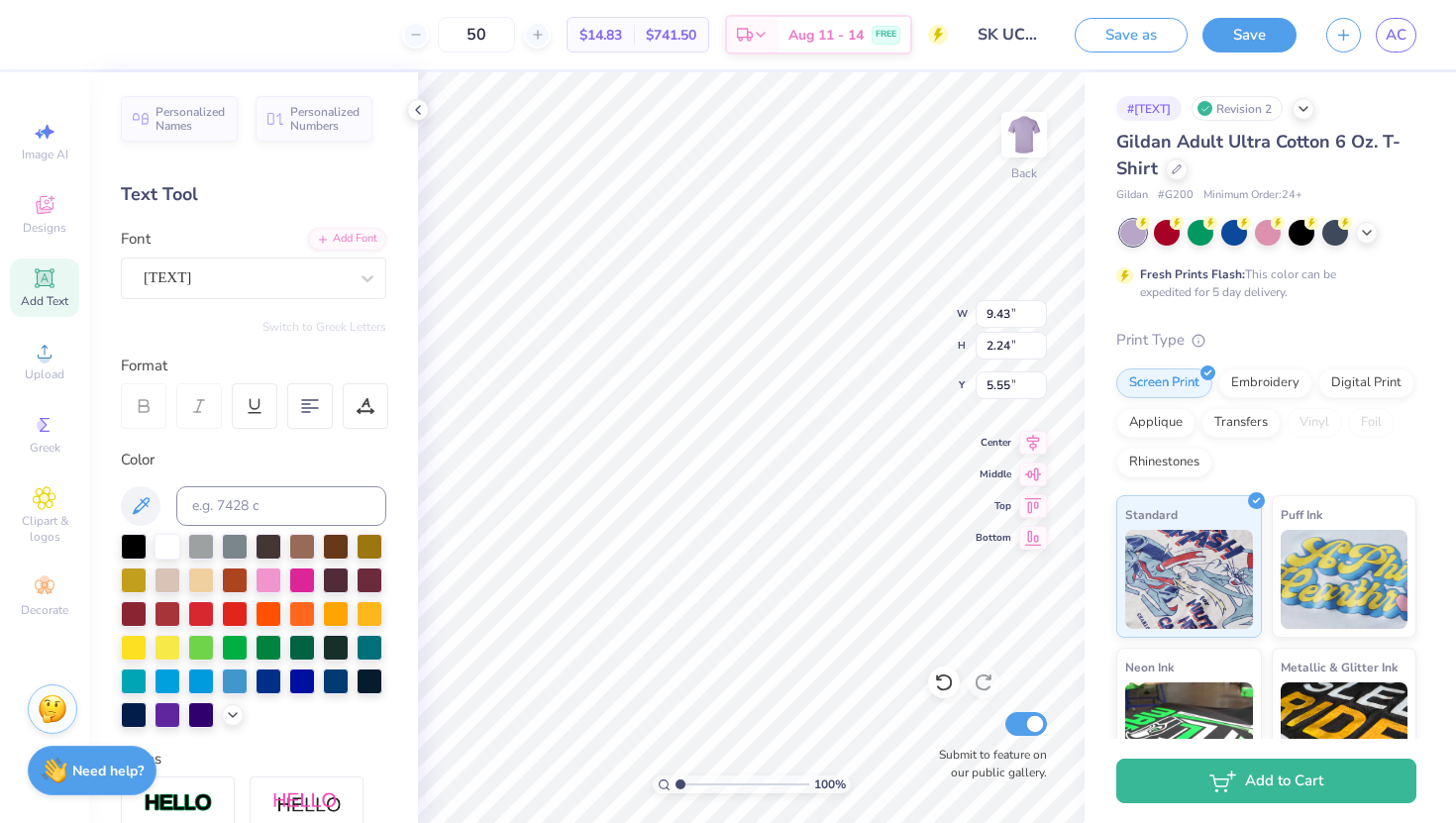 scroll, scrollTop: 0, scrollLeft: 1, axis: horizontal 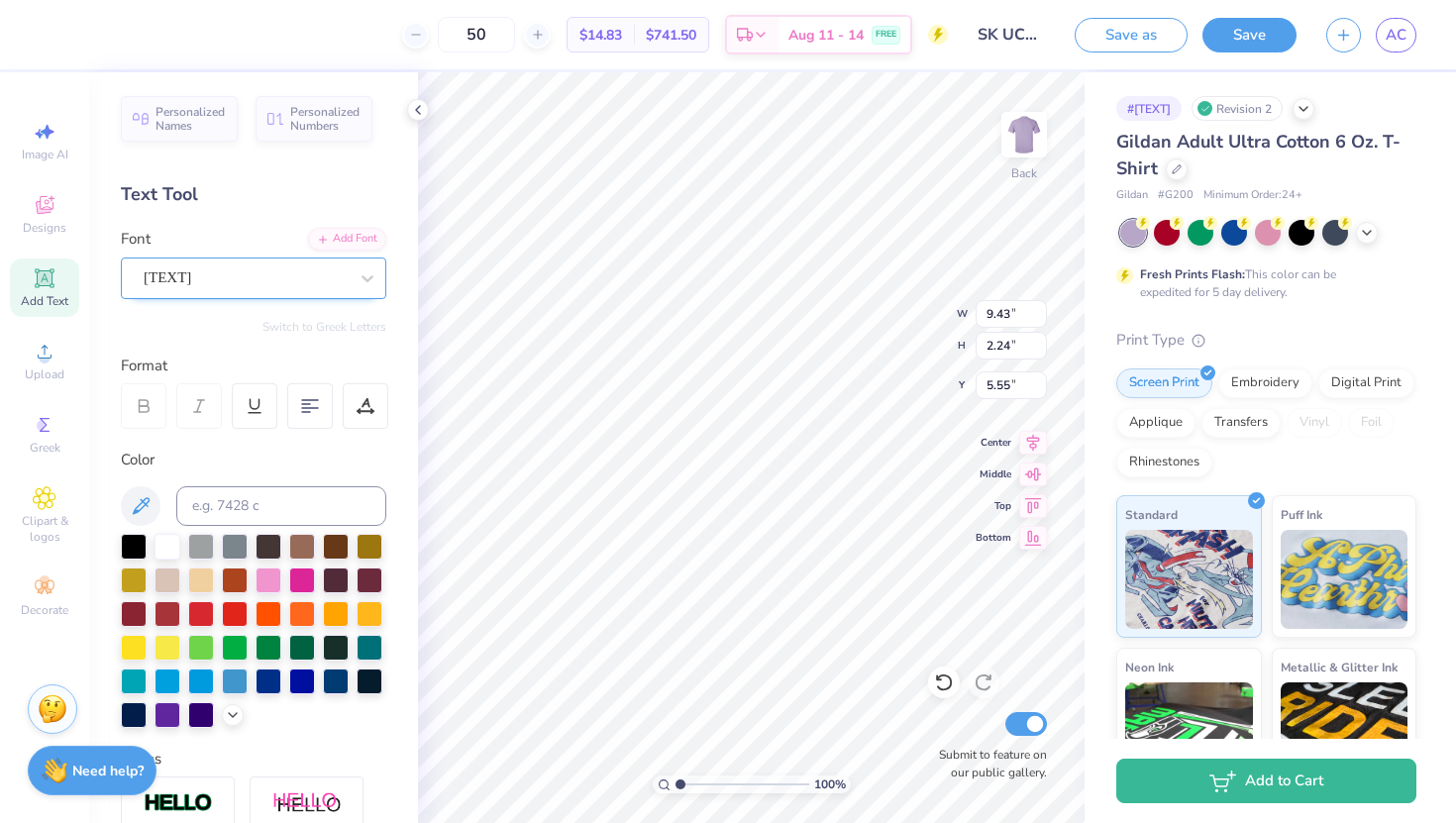 click on "[TEXT]" at bounding box center (246, 277) 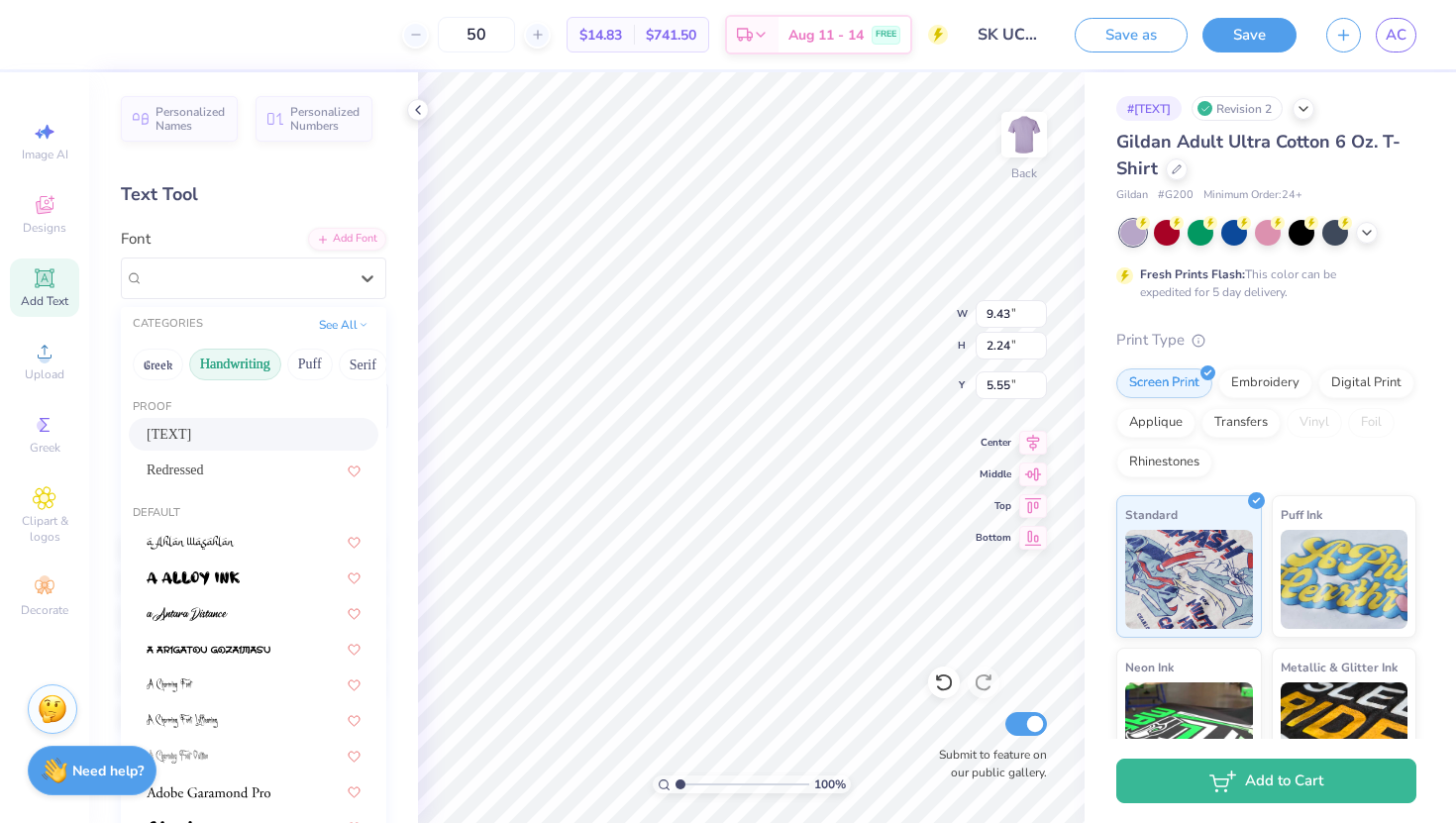 click on "Handwriting" at bounding box center [235, 364] 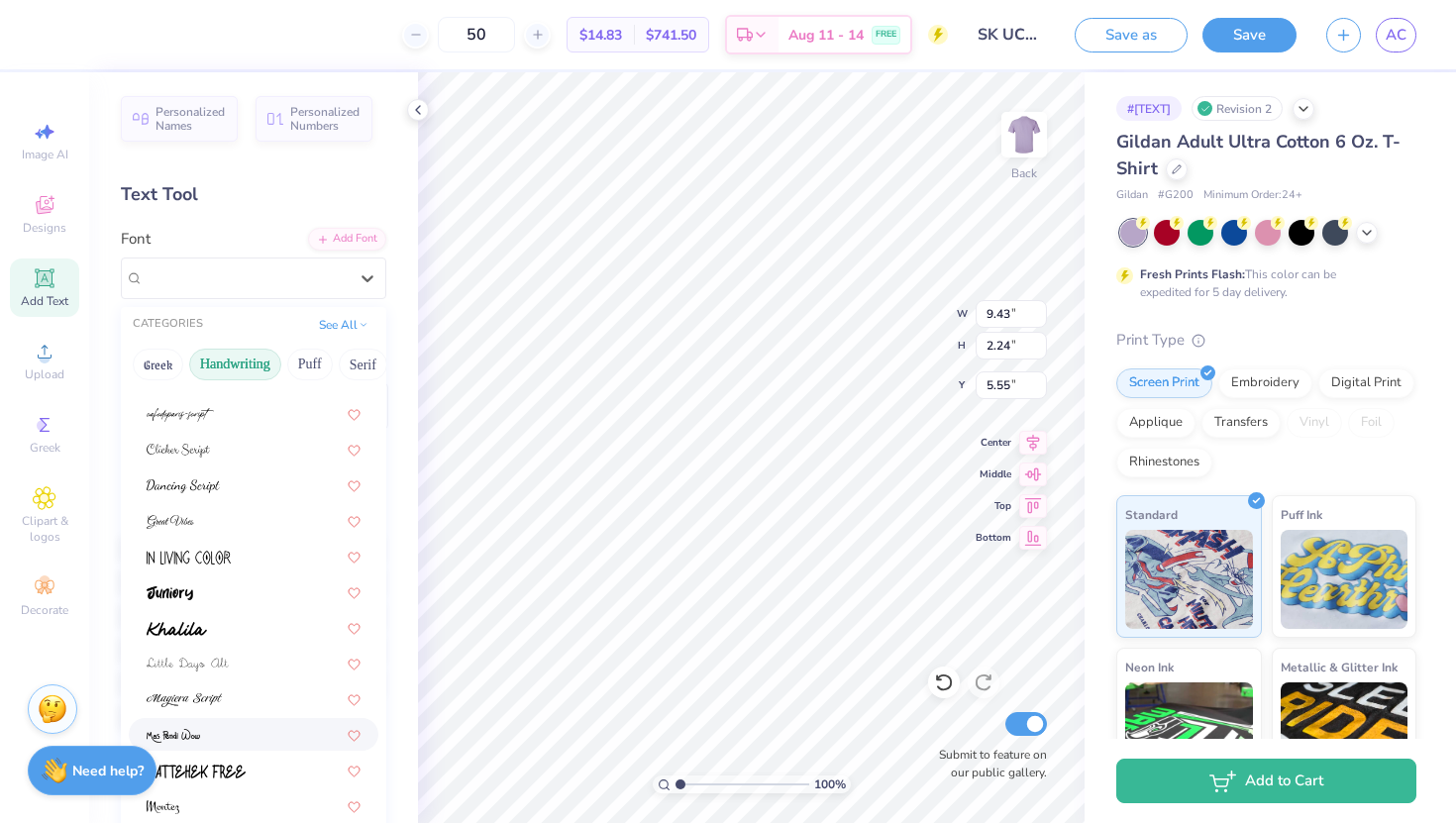 scroll, scrollTop: 0, scrollLeft: 0, axis: both 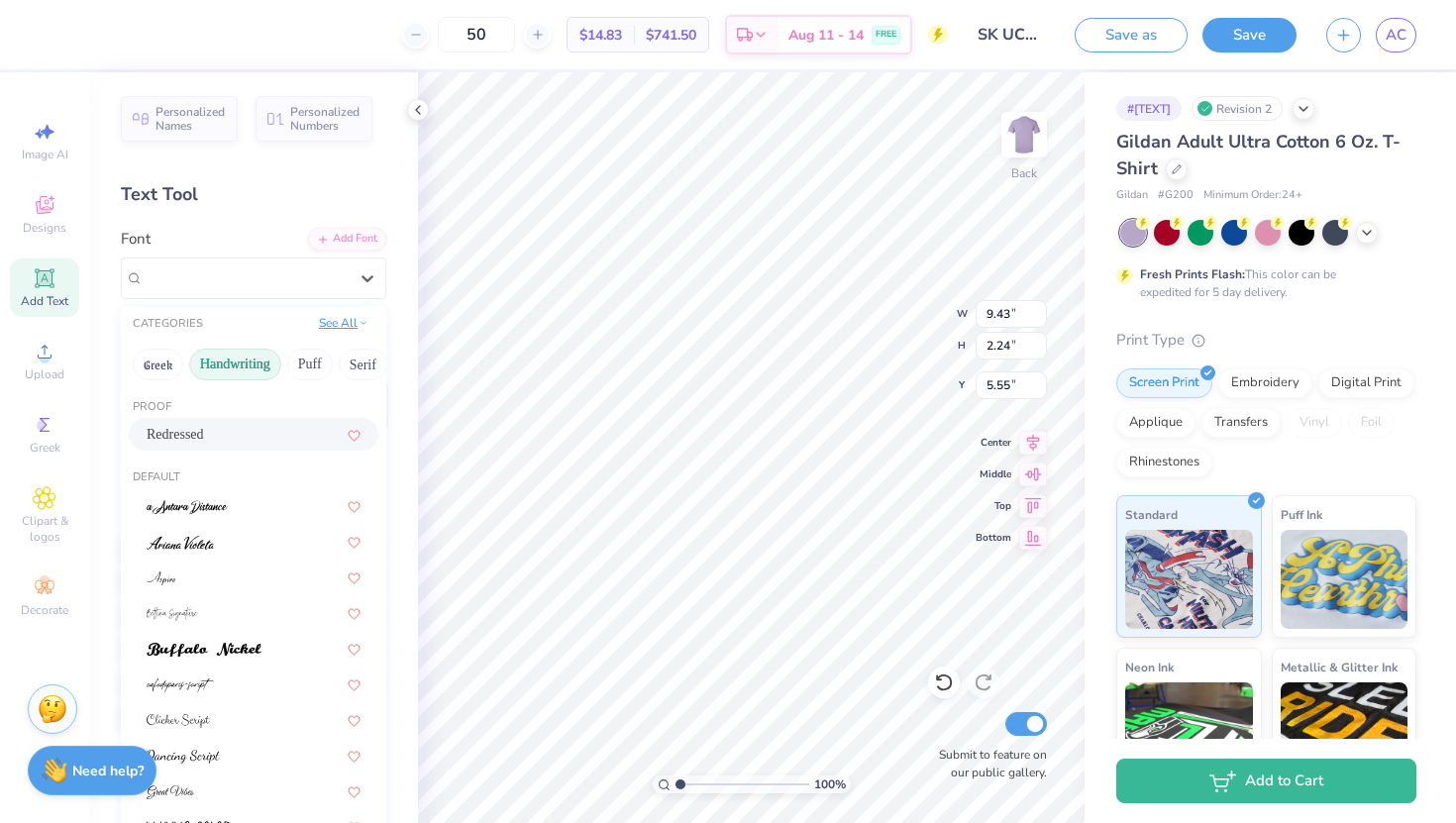 click on "See All" at bounding box center [344, 323] 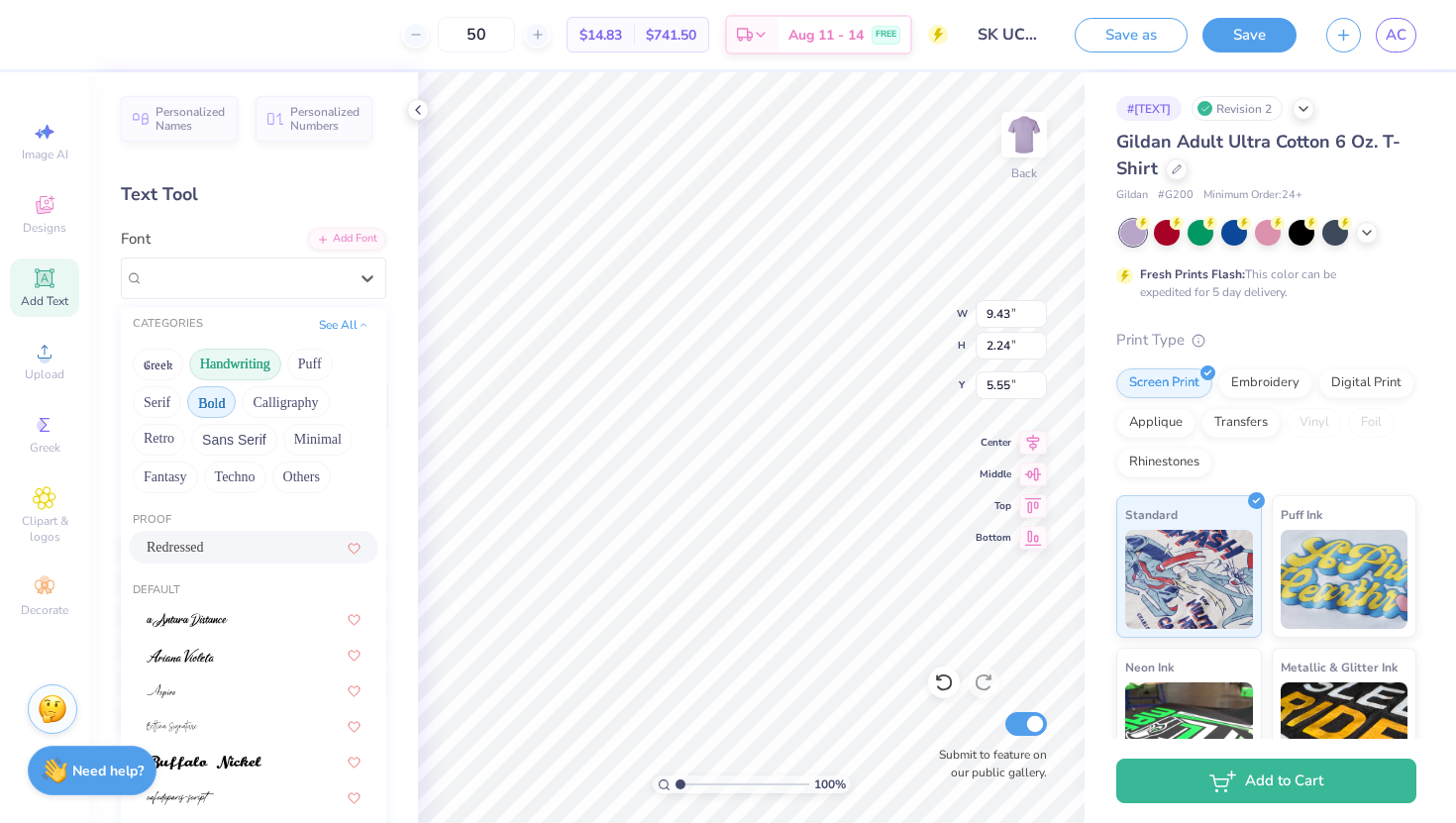 click on "Bold" at bounding box center [211, 402] 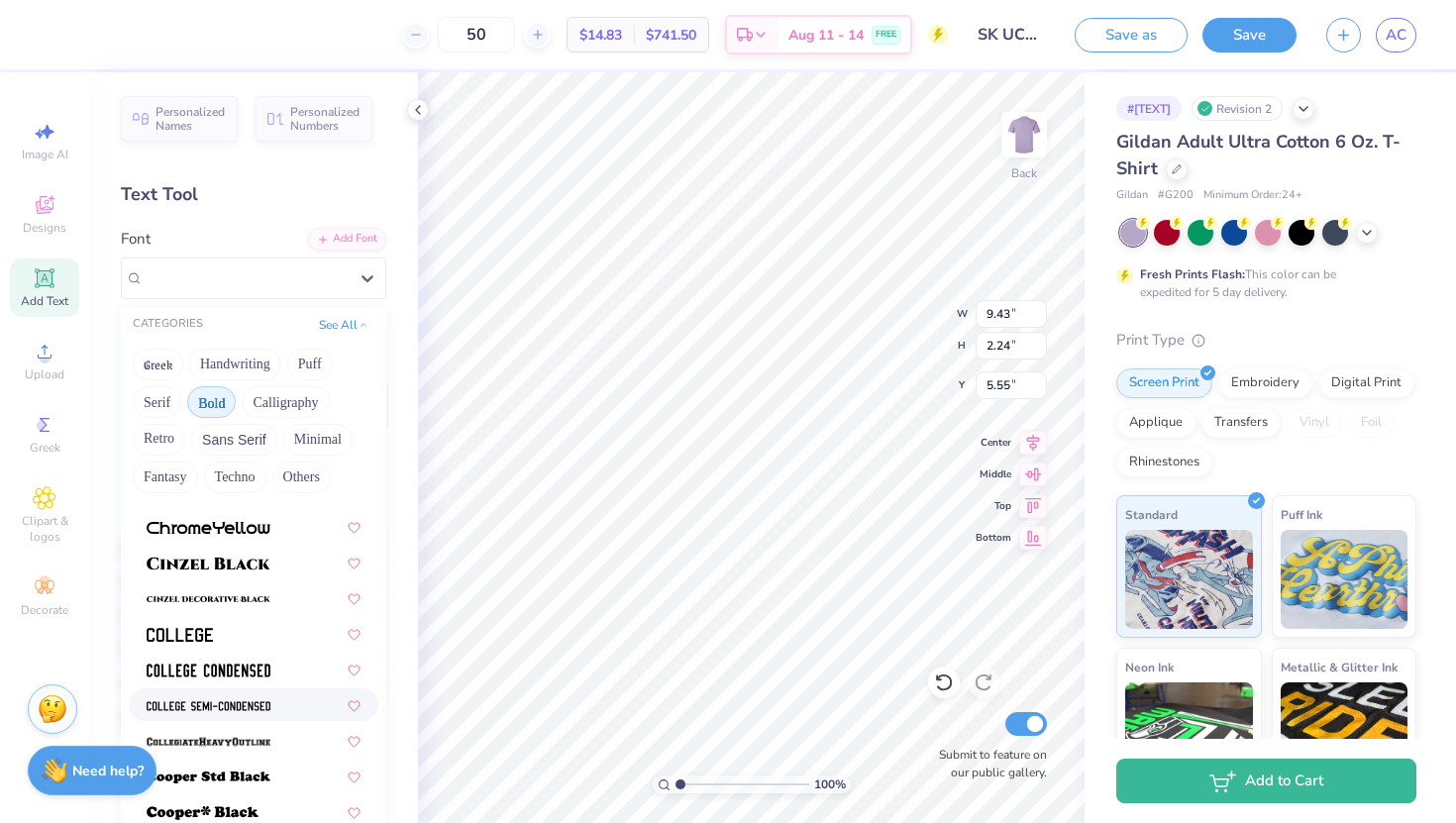 scroll, scrollTop: 74, scrollLeft: 0, axis: vertical 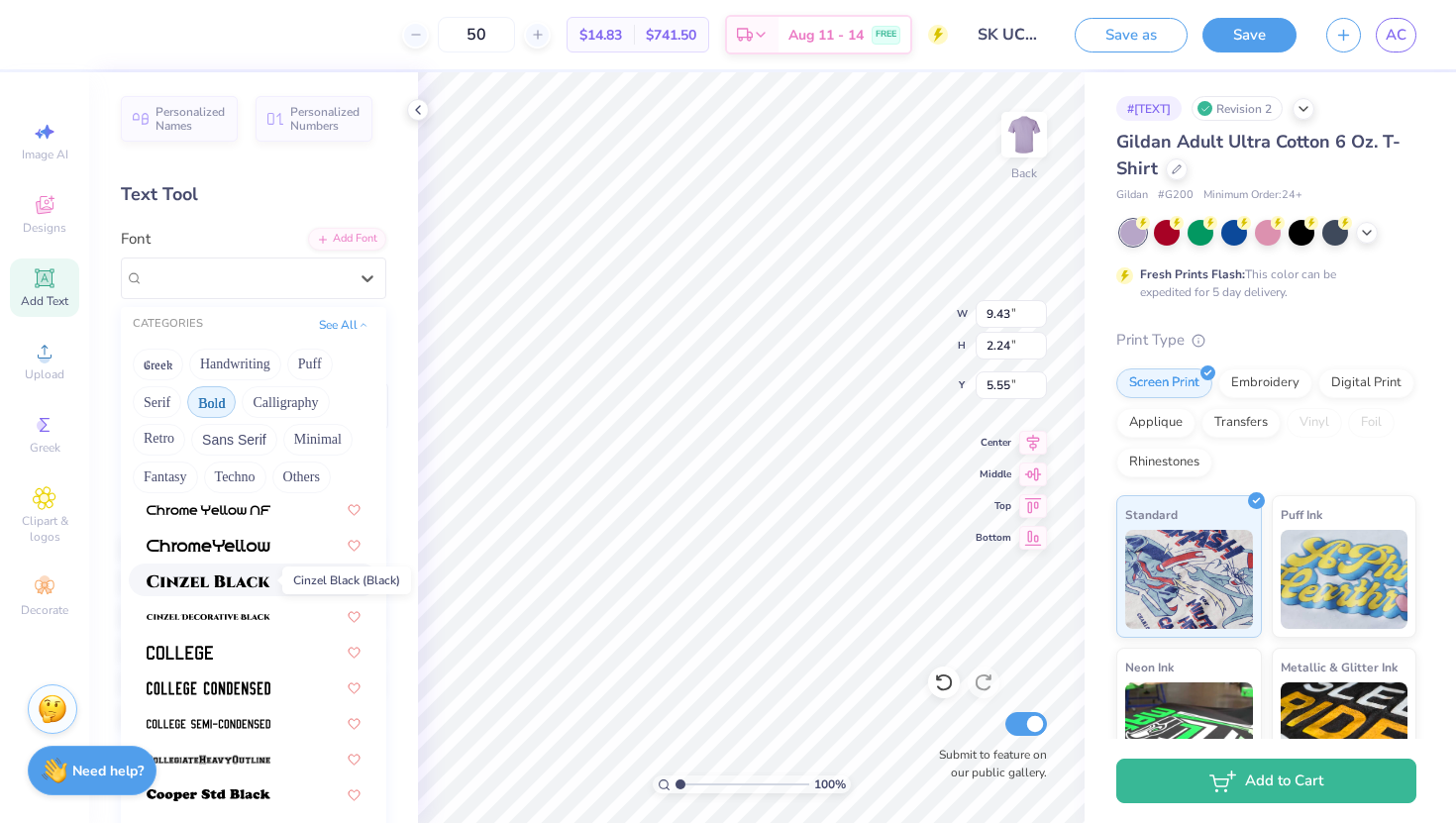 click at bounding box center [208, 581] 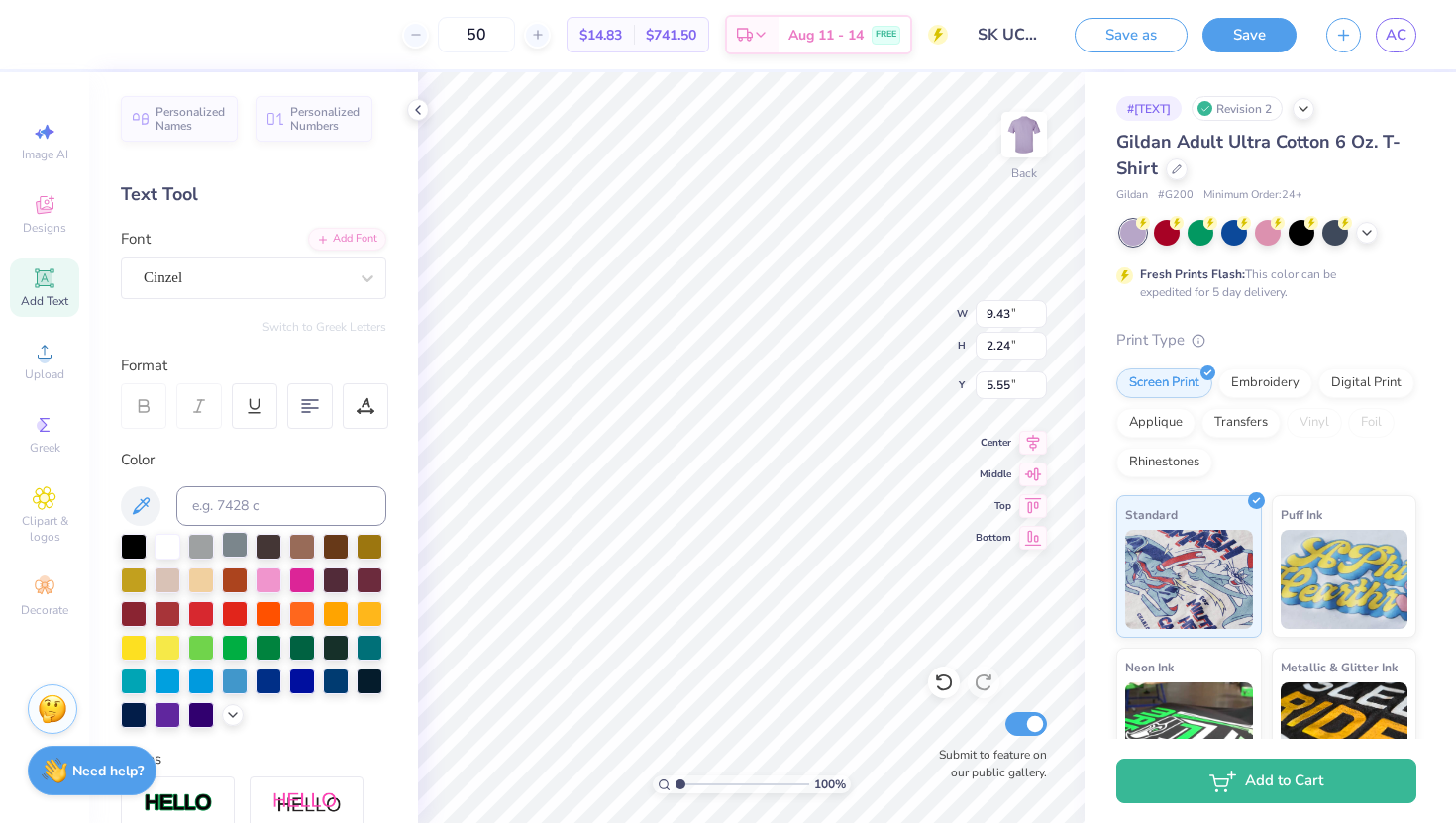 click at bounding box center (235, 545) 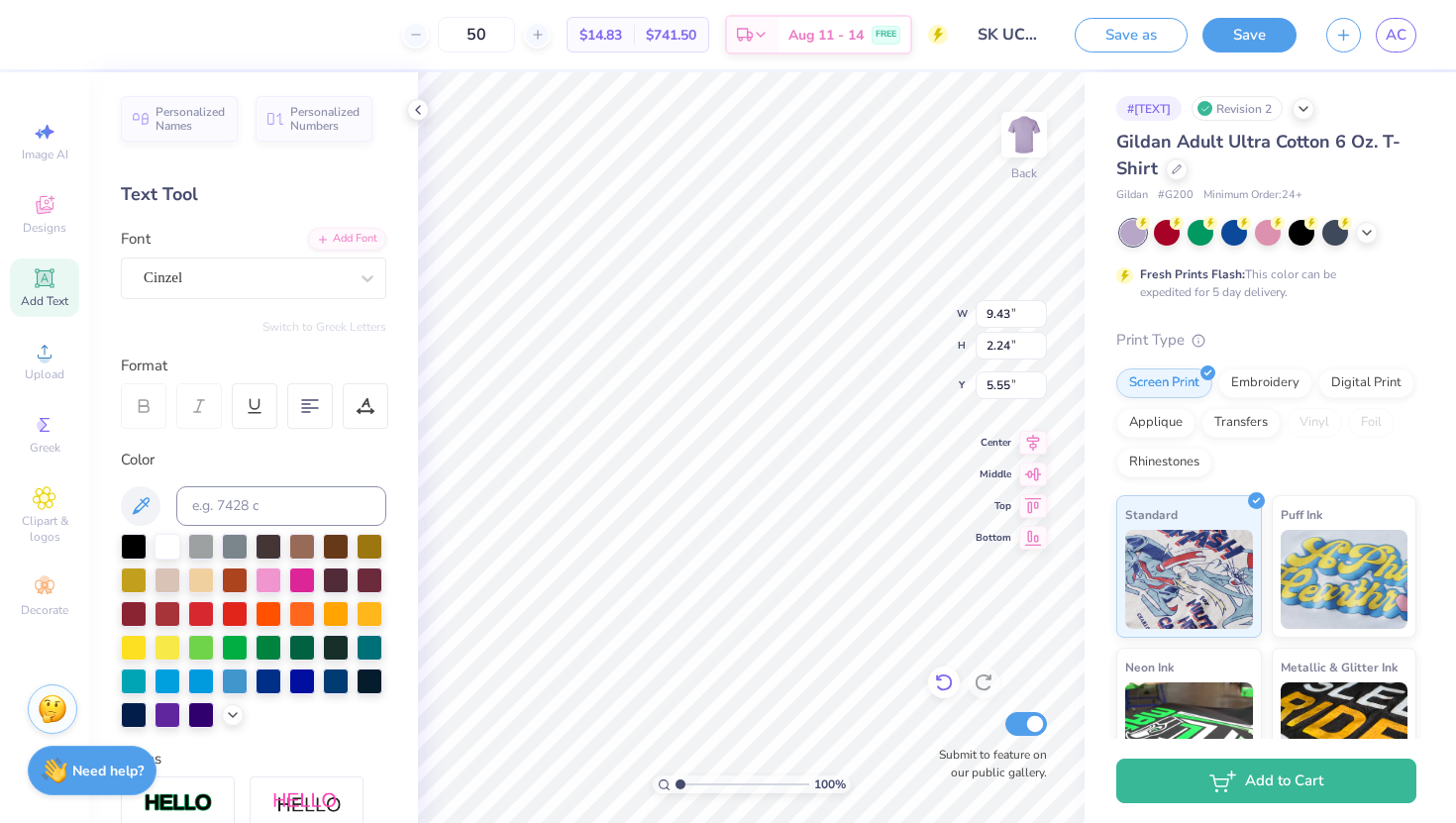 click 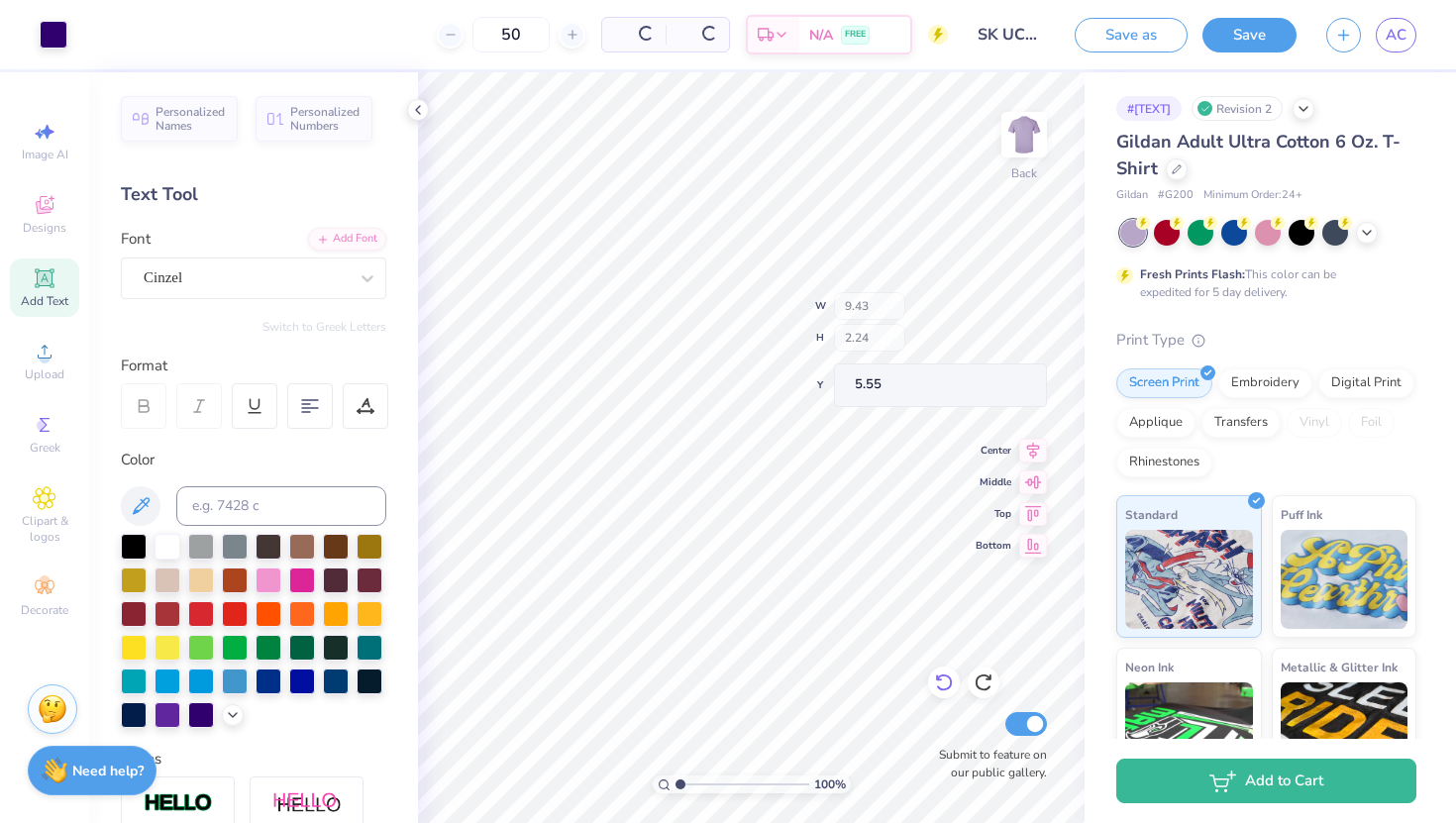 type on "12.05" 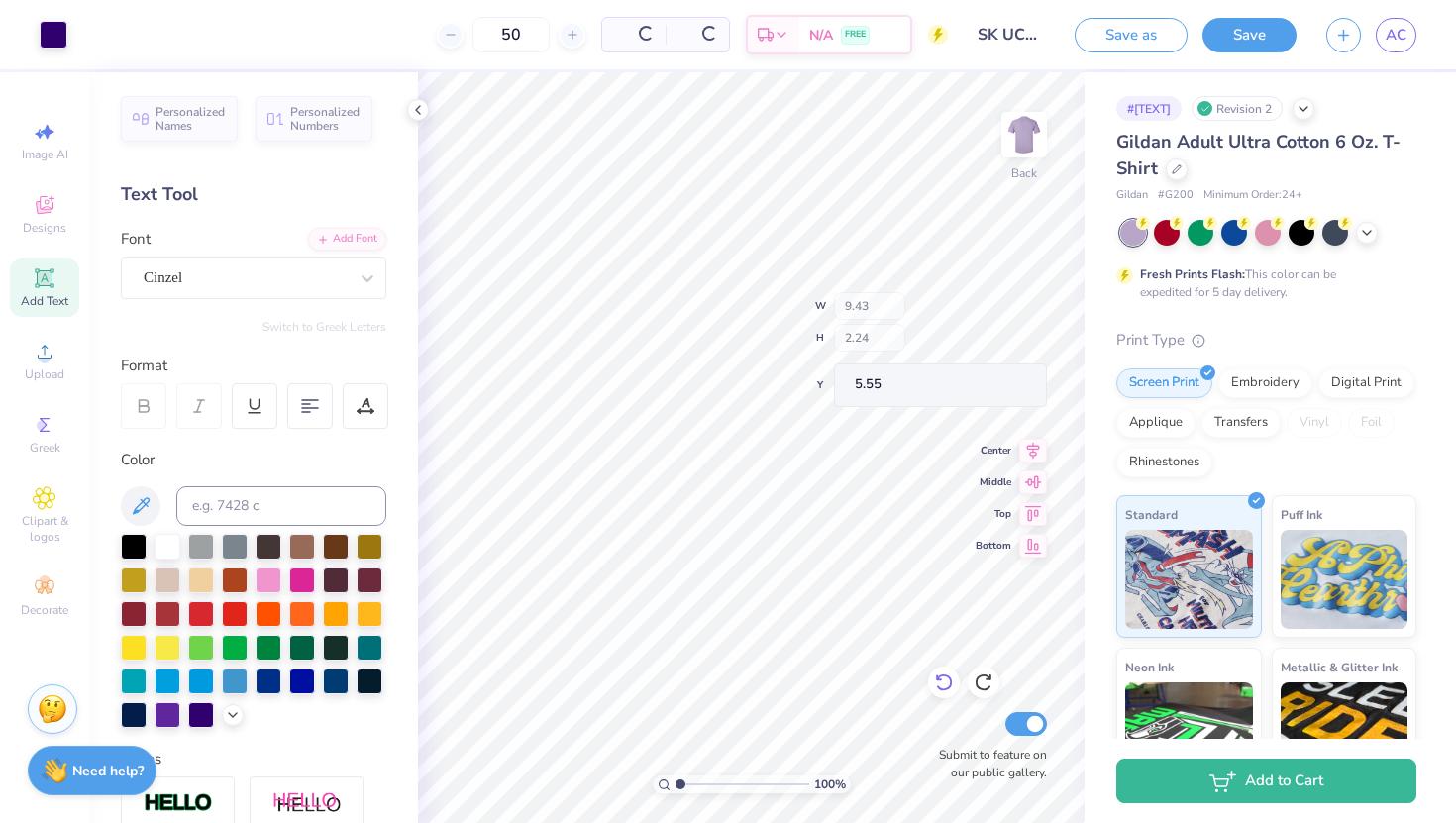 type on "2.41" 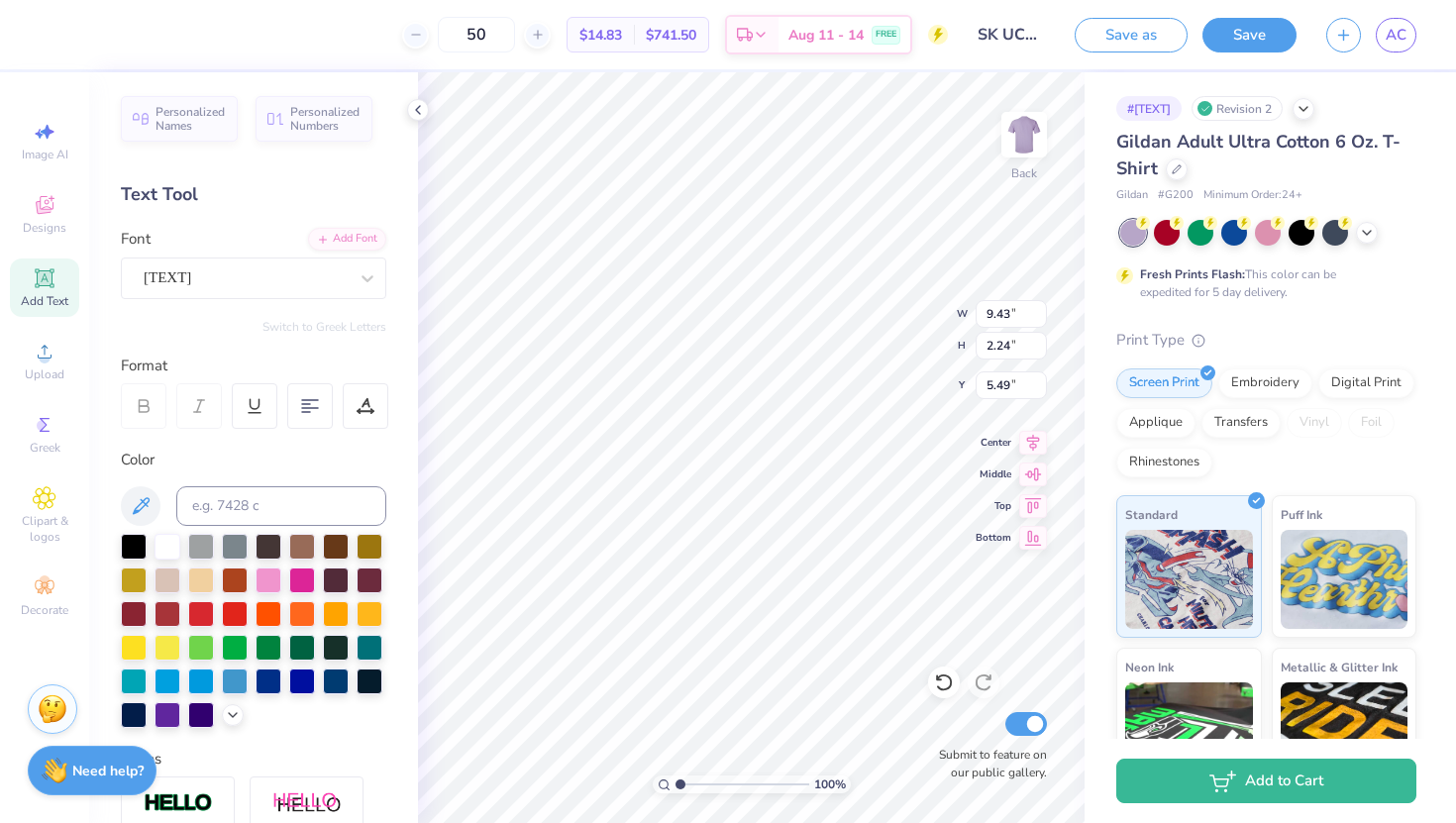type on "5.50" 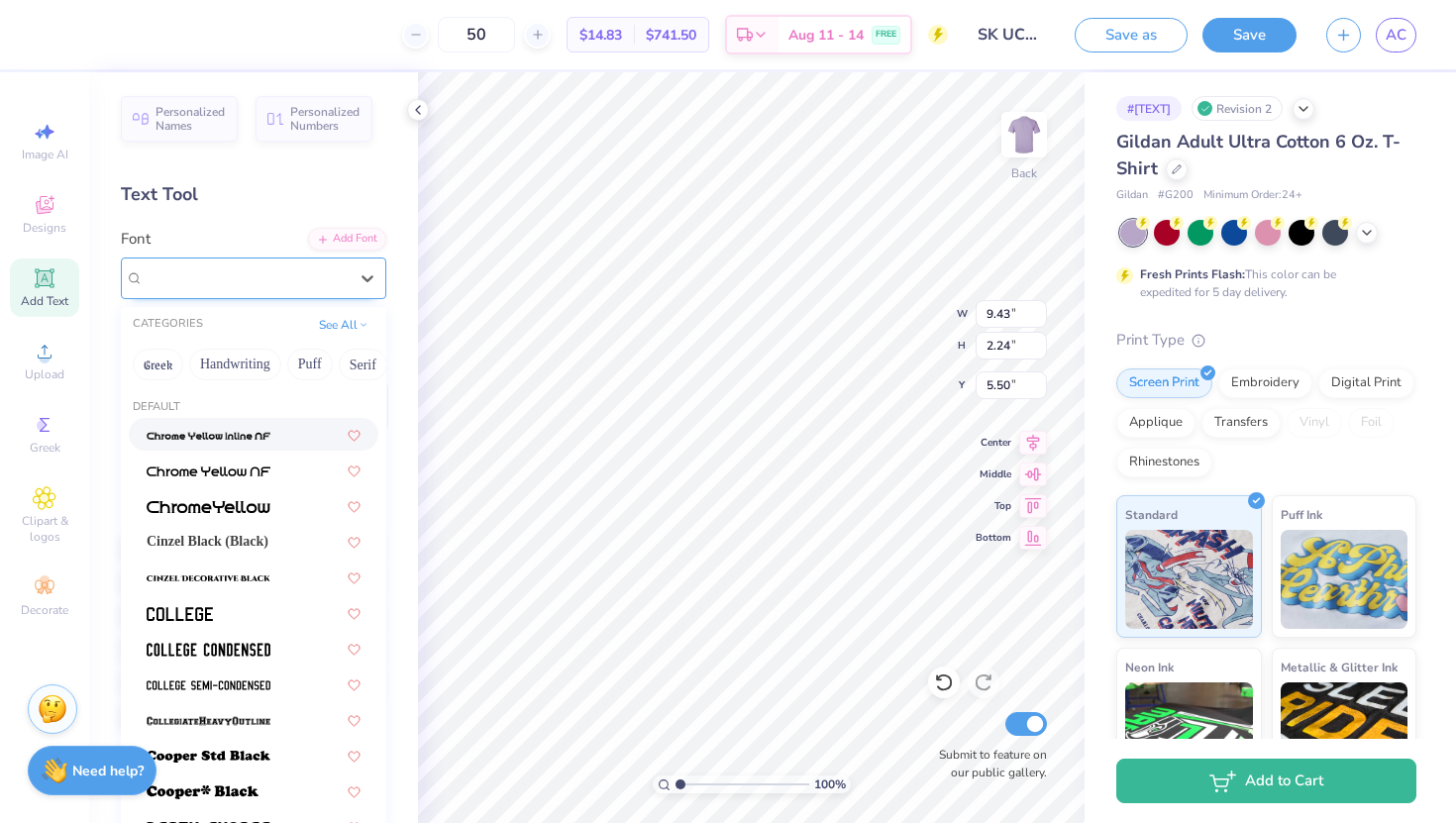 click on "[TEXT]" at bounding box center [246, 277] 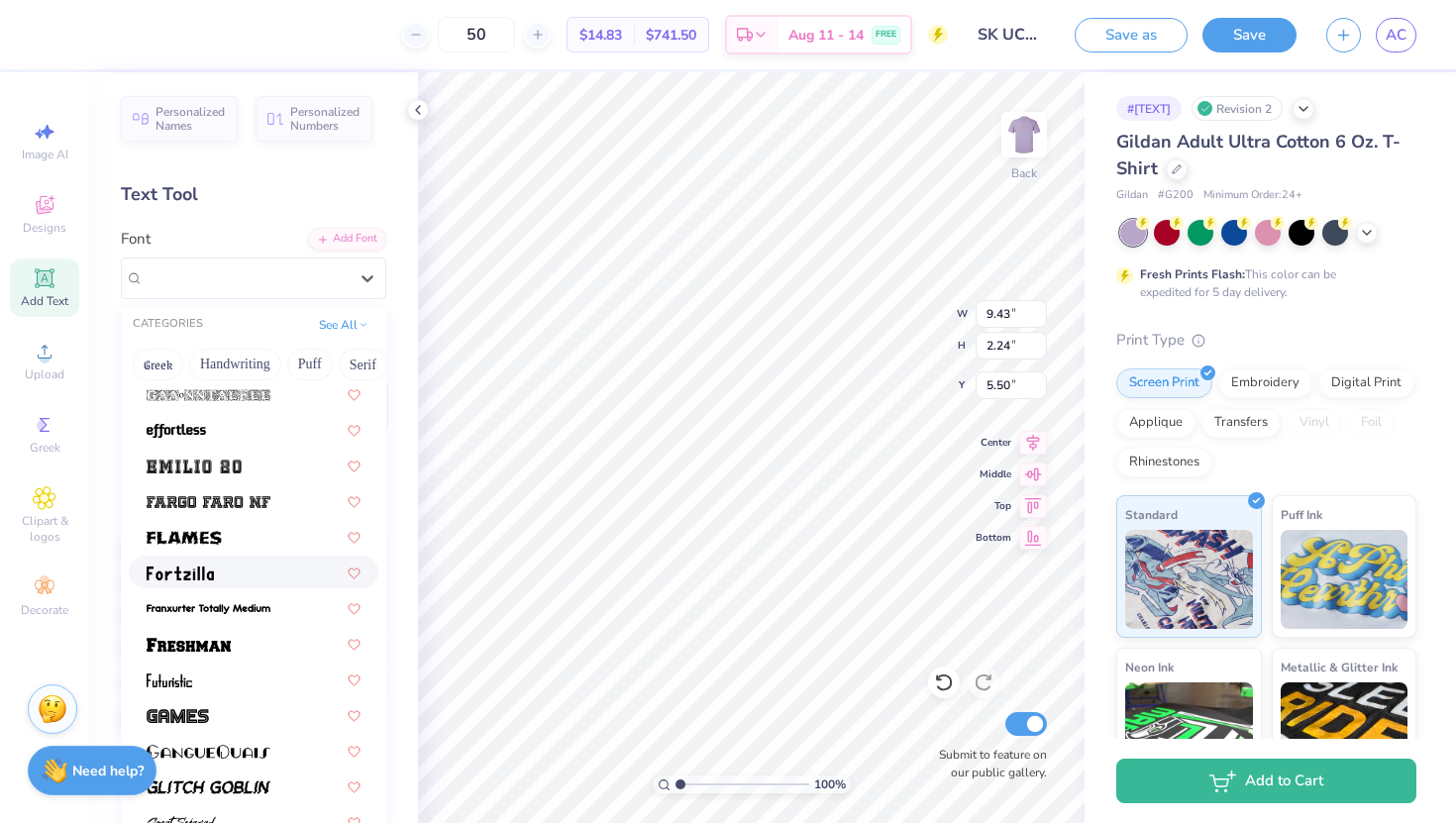 scroll, scrollTop: 518, scrollLeft: 0, axis: vertical 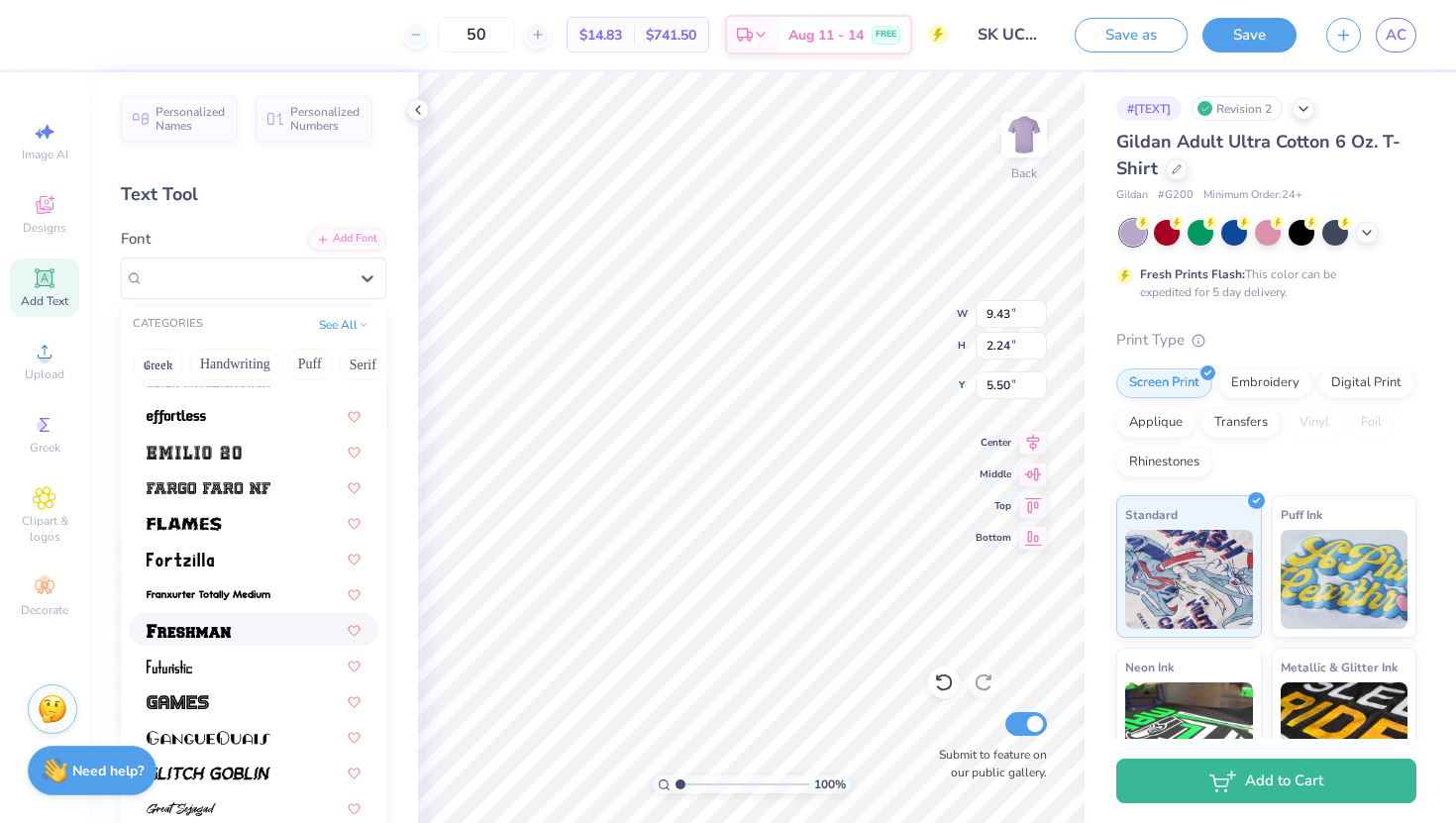 click at bounding box center [254, 629] 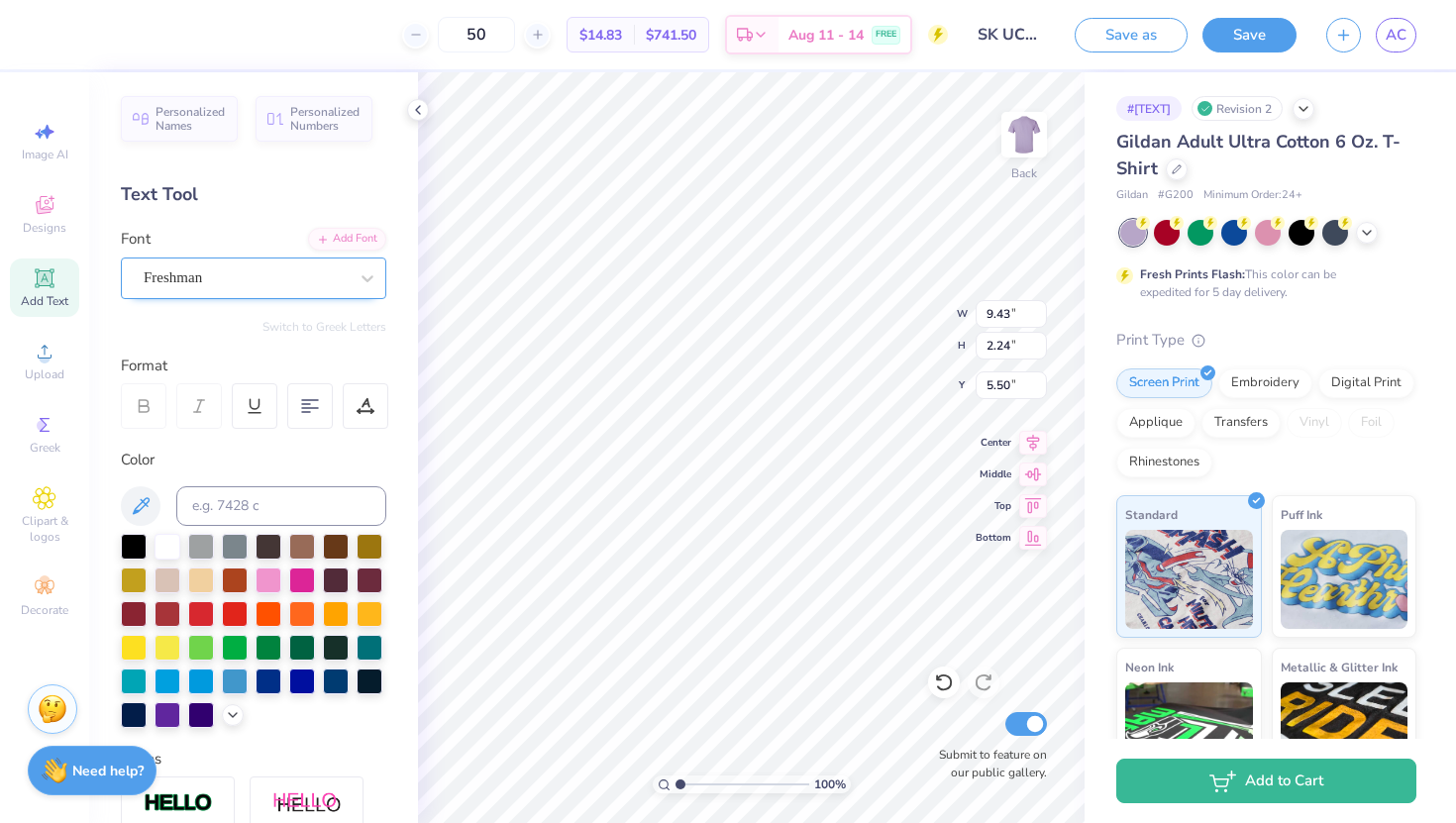 click at bounding box center (246, 277) 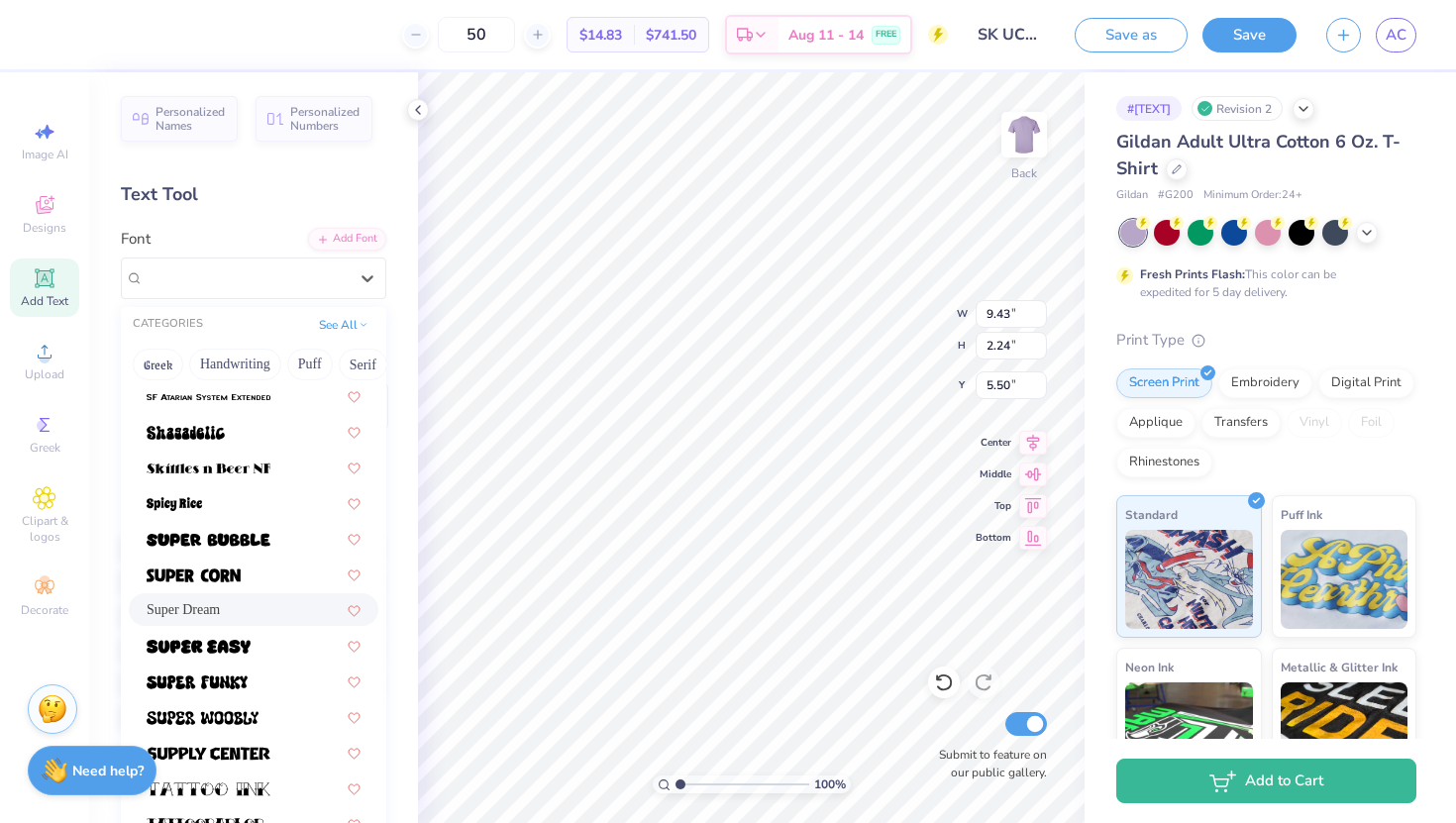 scroll, scrollTop: 2038, scrollLeft: 0, axis: vertical 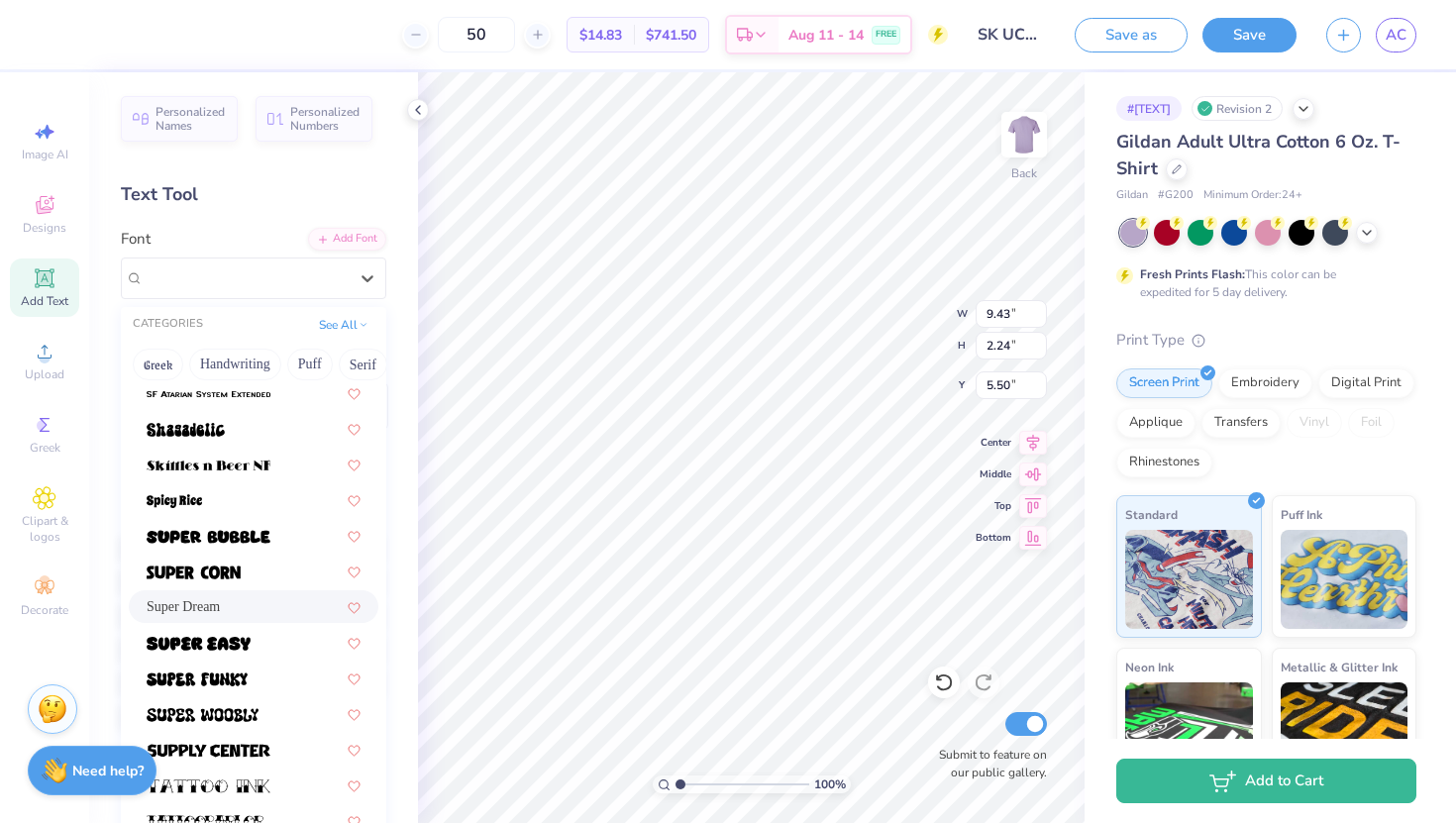 click on "Super Dream" at bounding box center (254, 606) 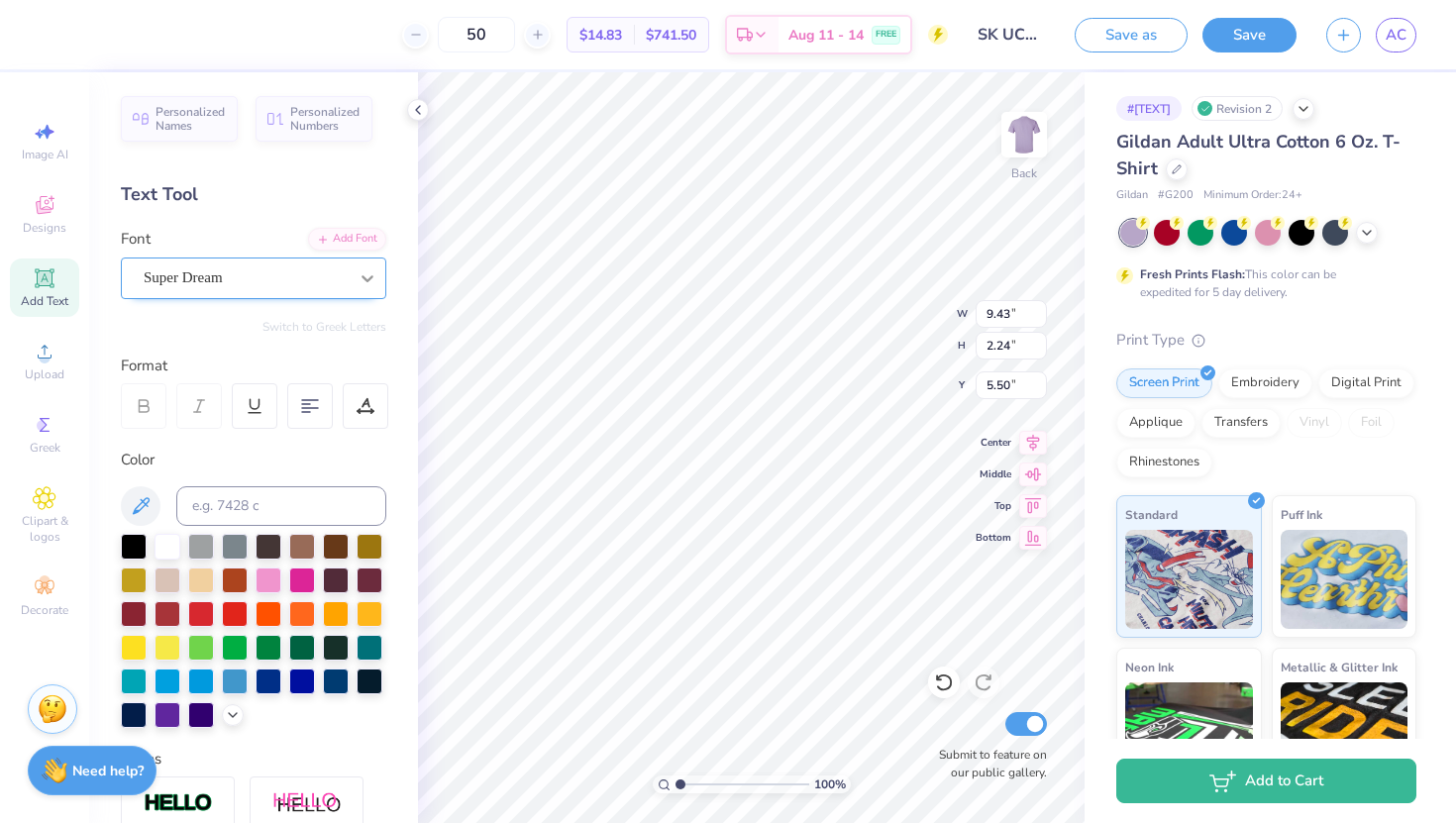 click at bounding box center (367, 278) 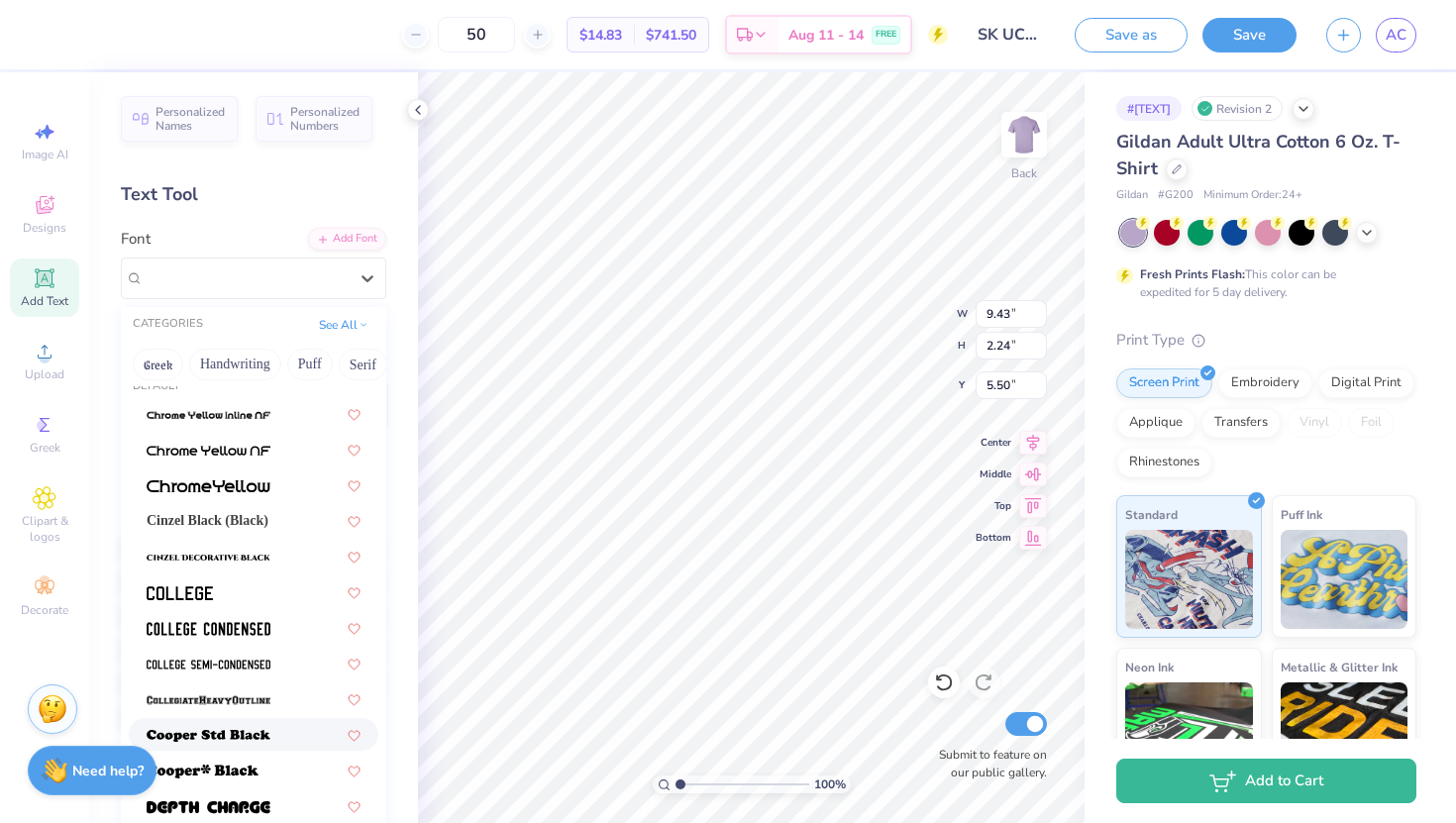 scroll, scrollTop: 31, scrollLeft: 0, axis: vertical 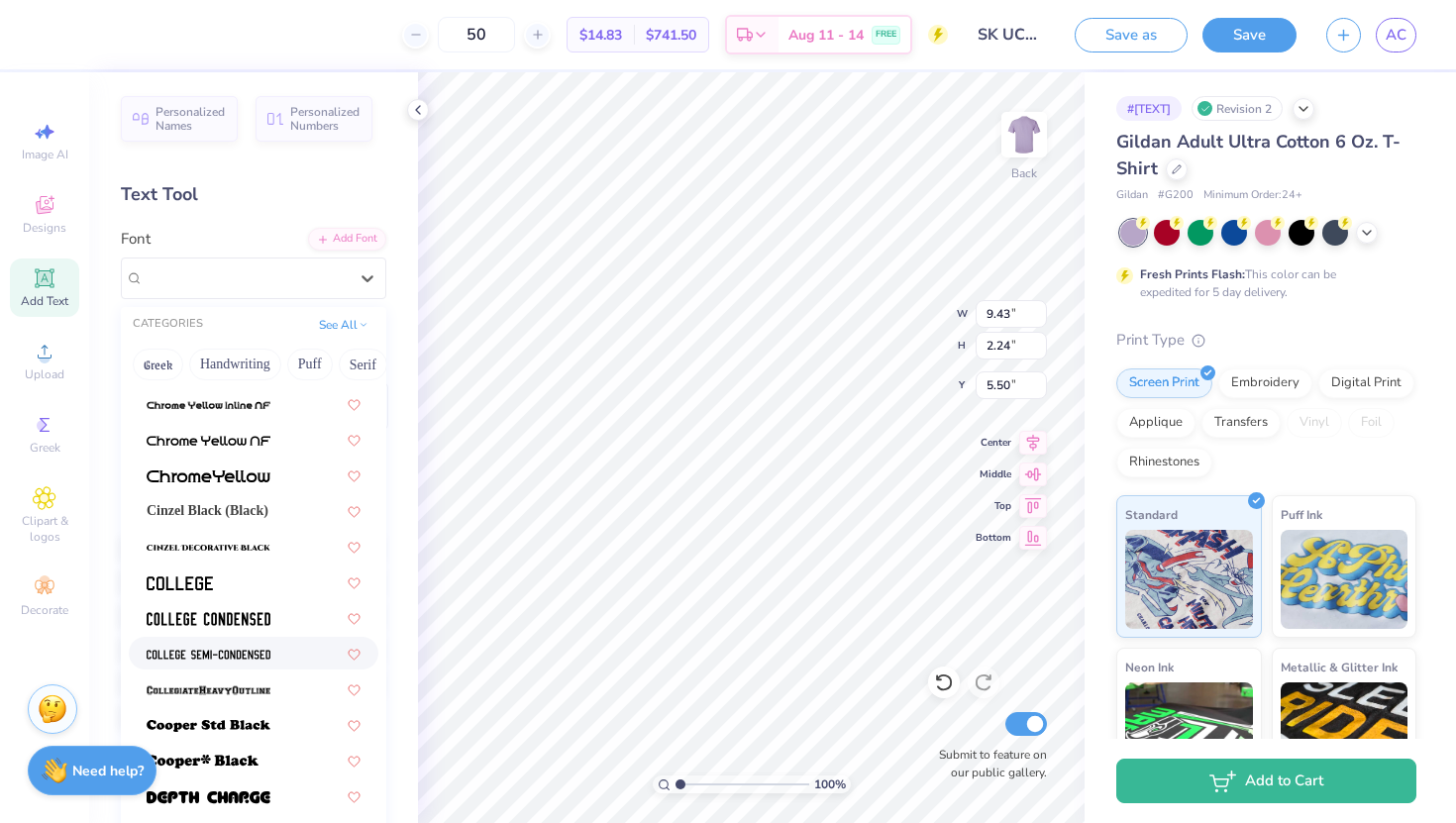 click at bounding box center (254, 653) 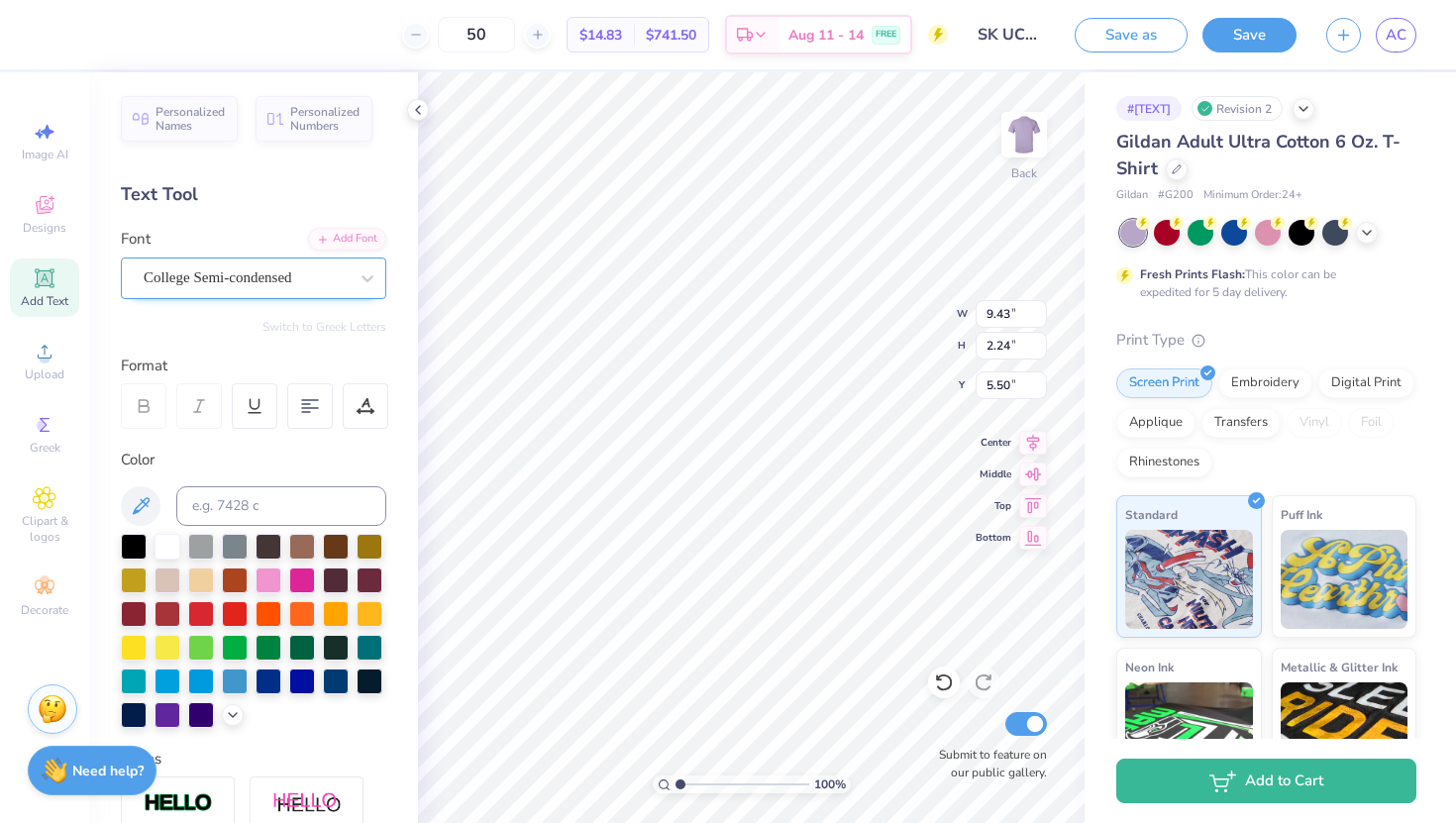 click on "College Semi-condensed" at bounding box center (246, 277) 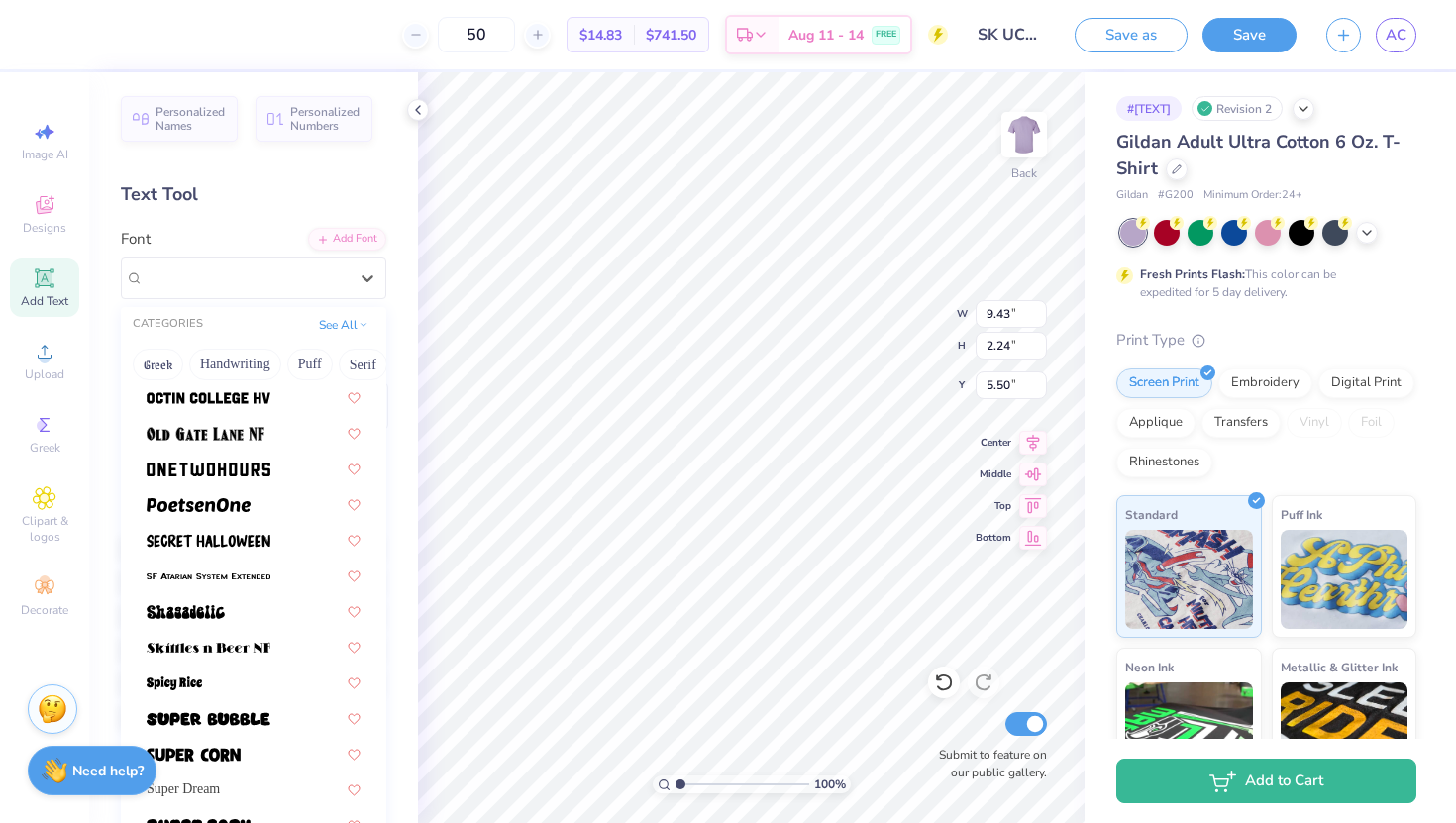 scroll, scrollTop: 2161, scrollLeft: 0, axis: vertical 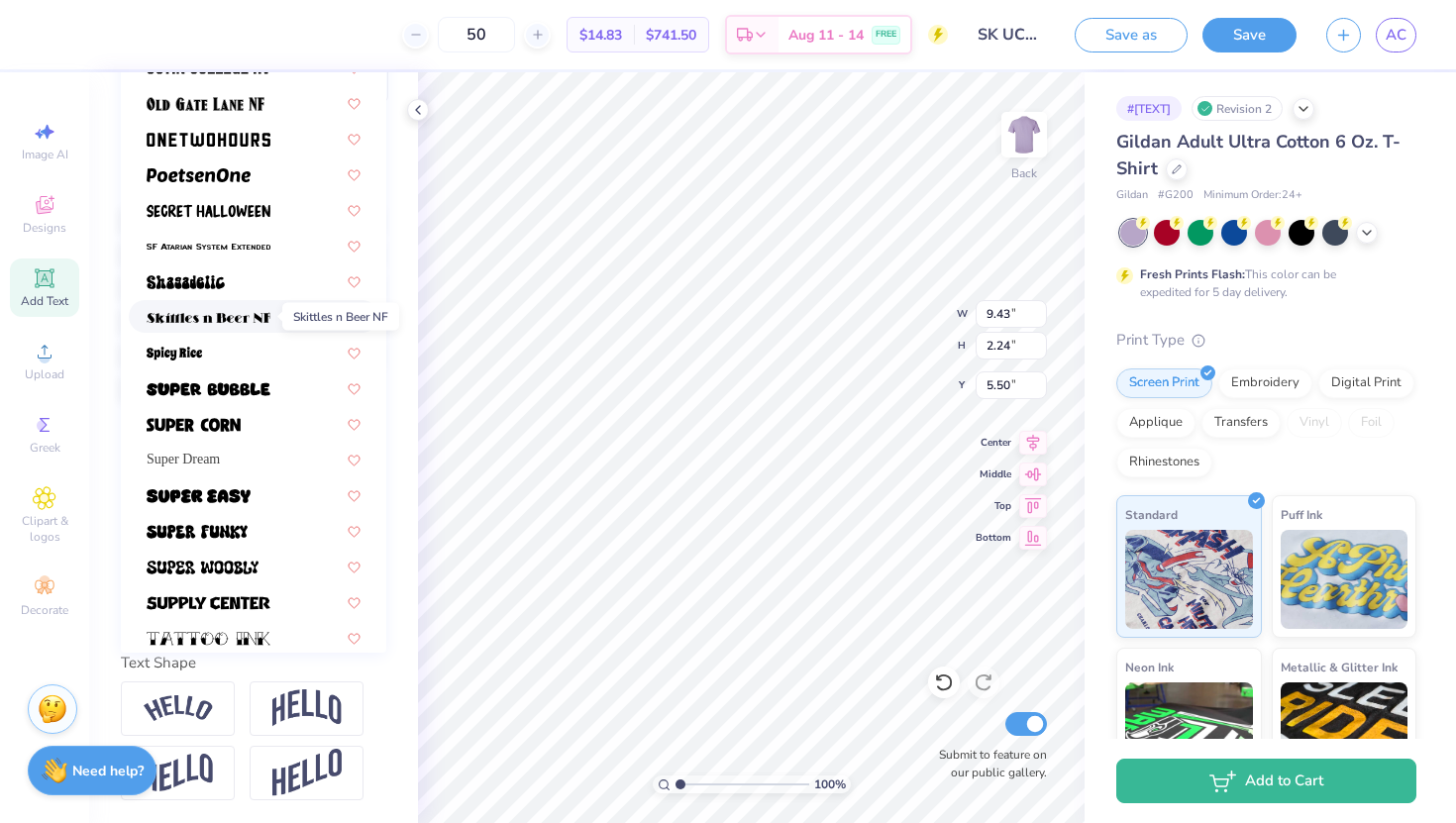 click at bounding box center [208, 318] 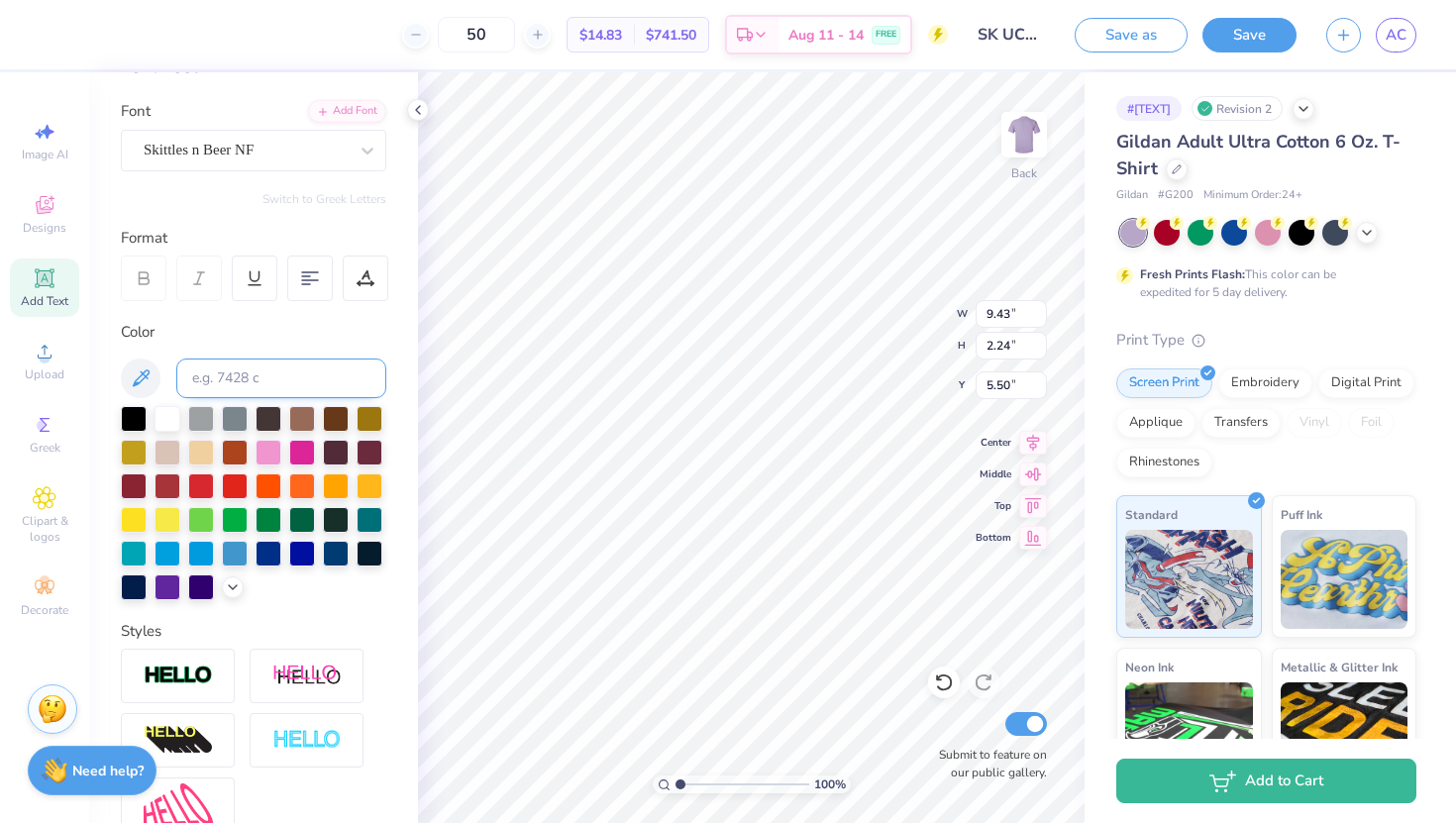 scroll, scrollTop: 124, scrollLeft: 0, axis: vertical 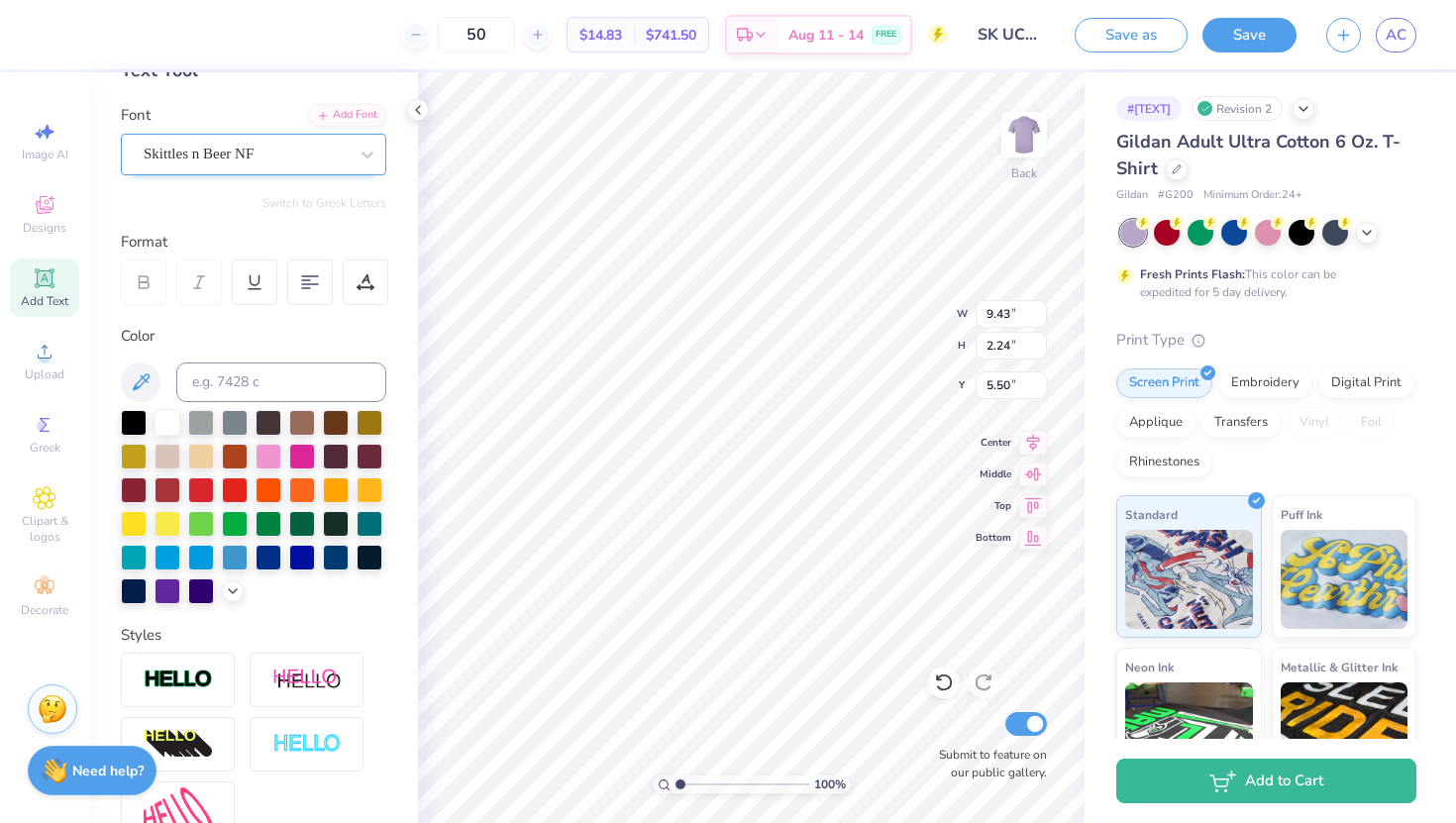 click on "Skittles n Beer NF" at bounding box center [254, 154] 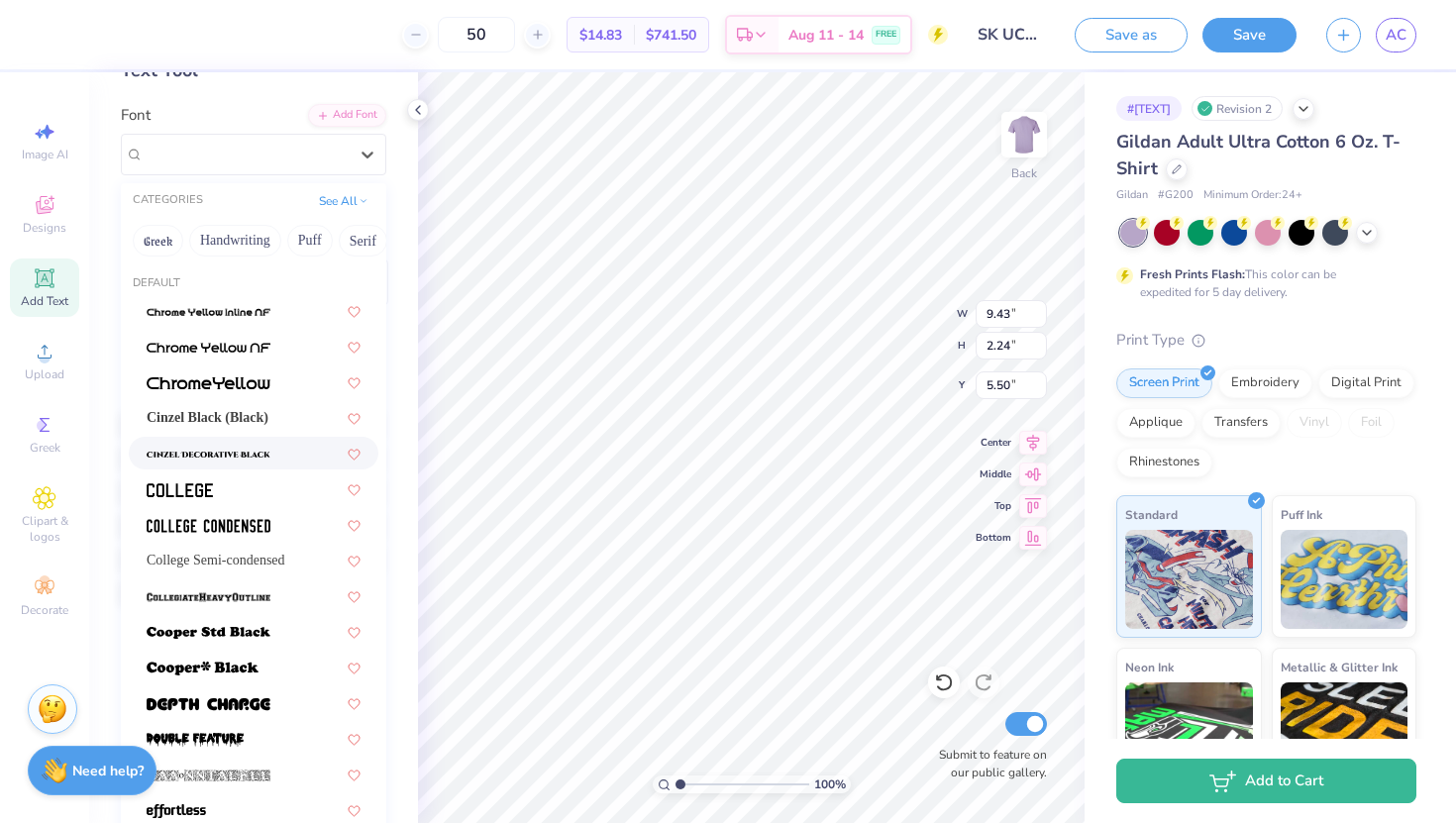 click at bounding box center [208, 453] 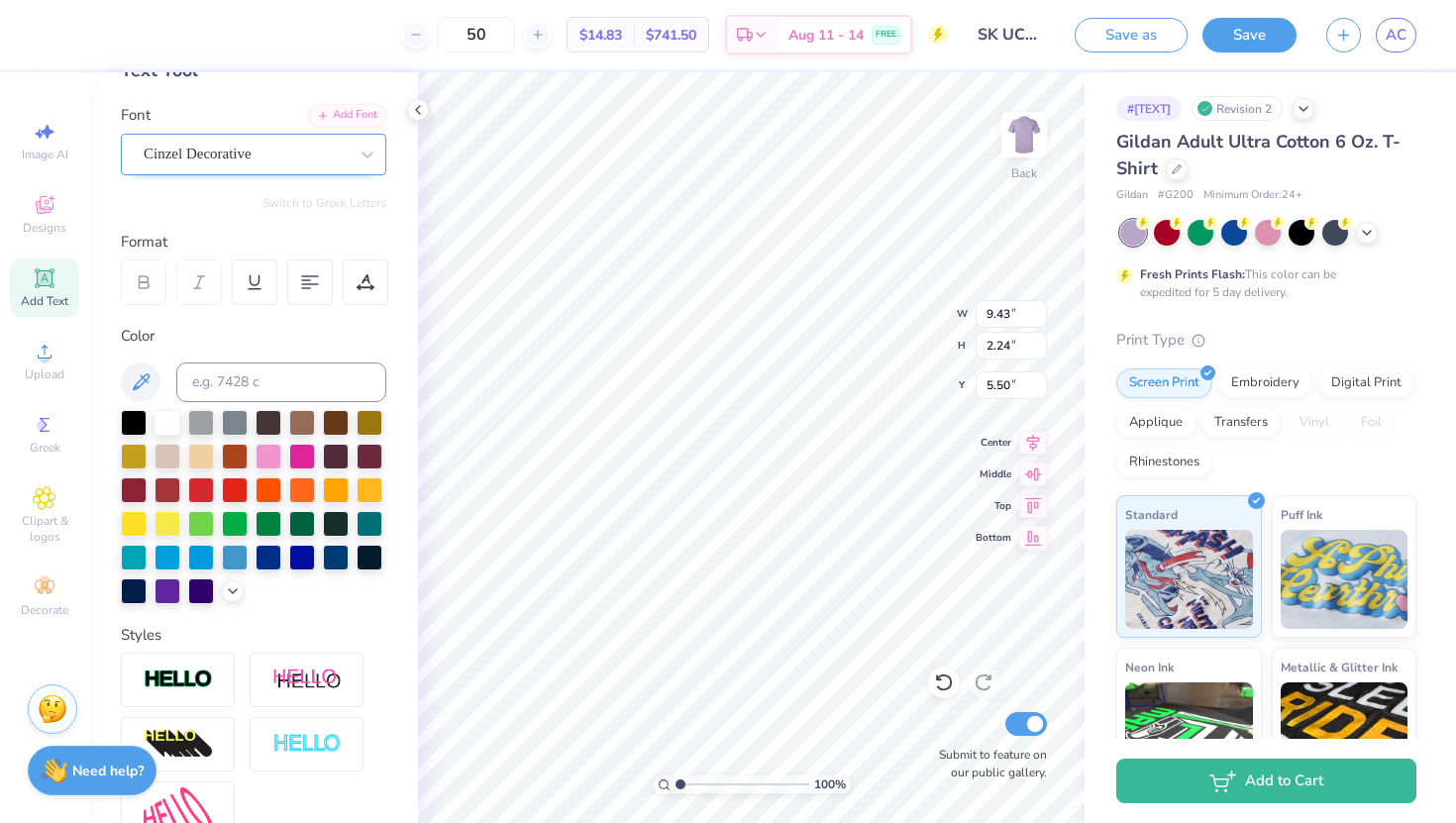click on "Cinzel Decorative" at bounding box center (246, 154) 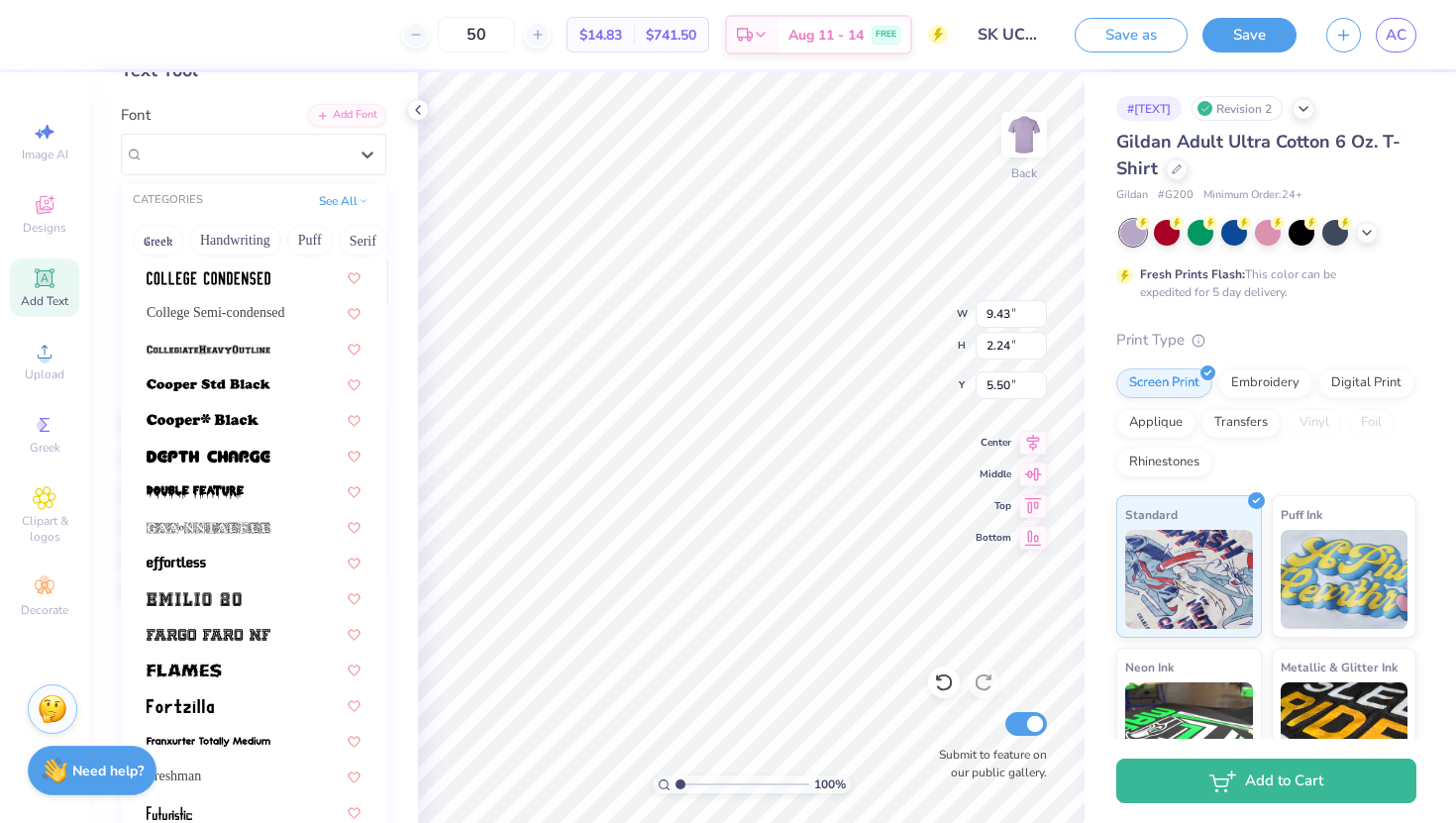 scroll, scrollTop: 0, scrollLeft: 0, axis: both 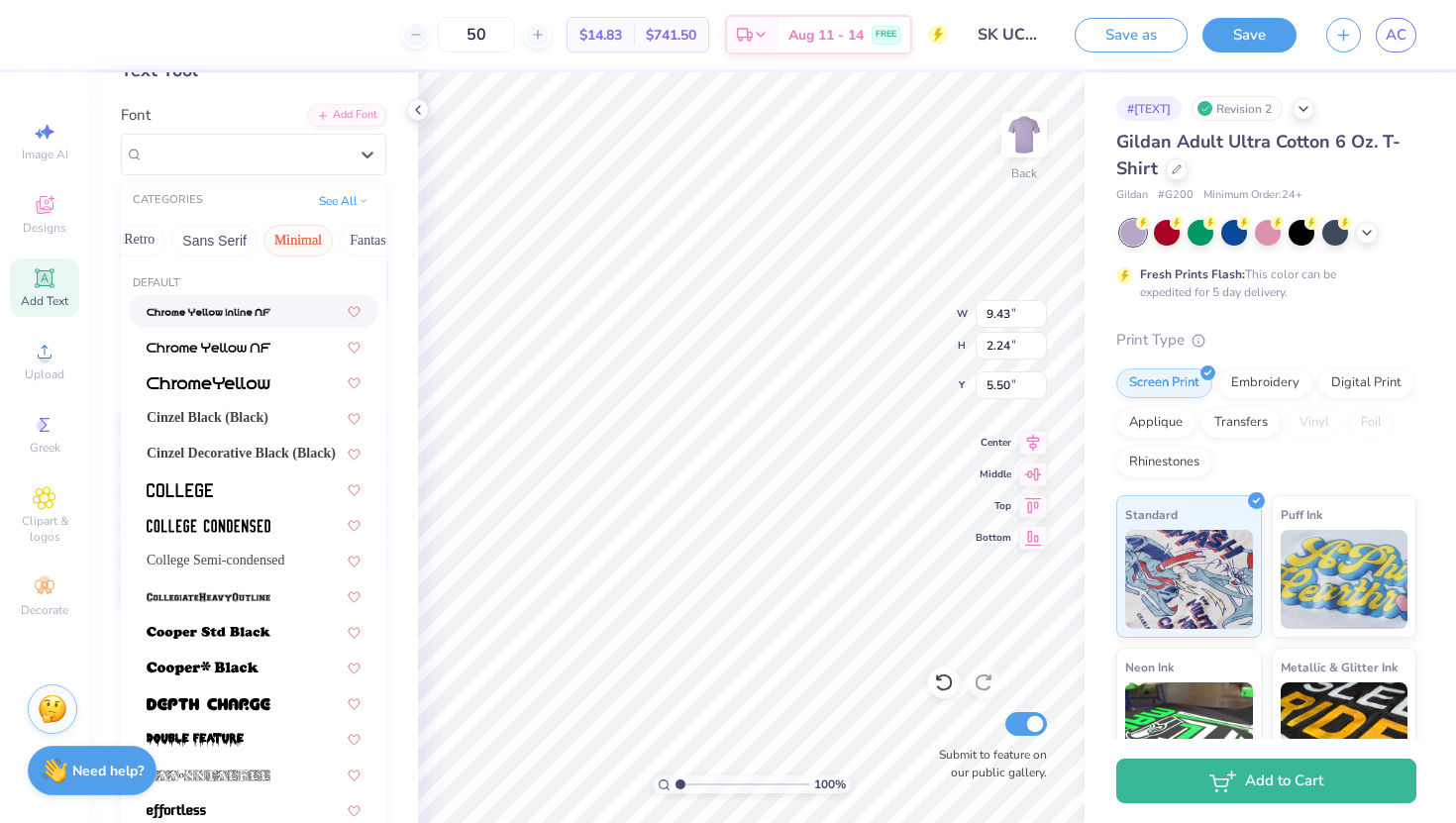 click on "Minimal" at bounding box center (298, 241) 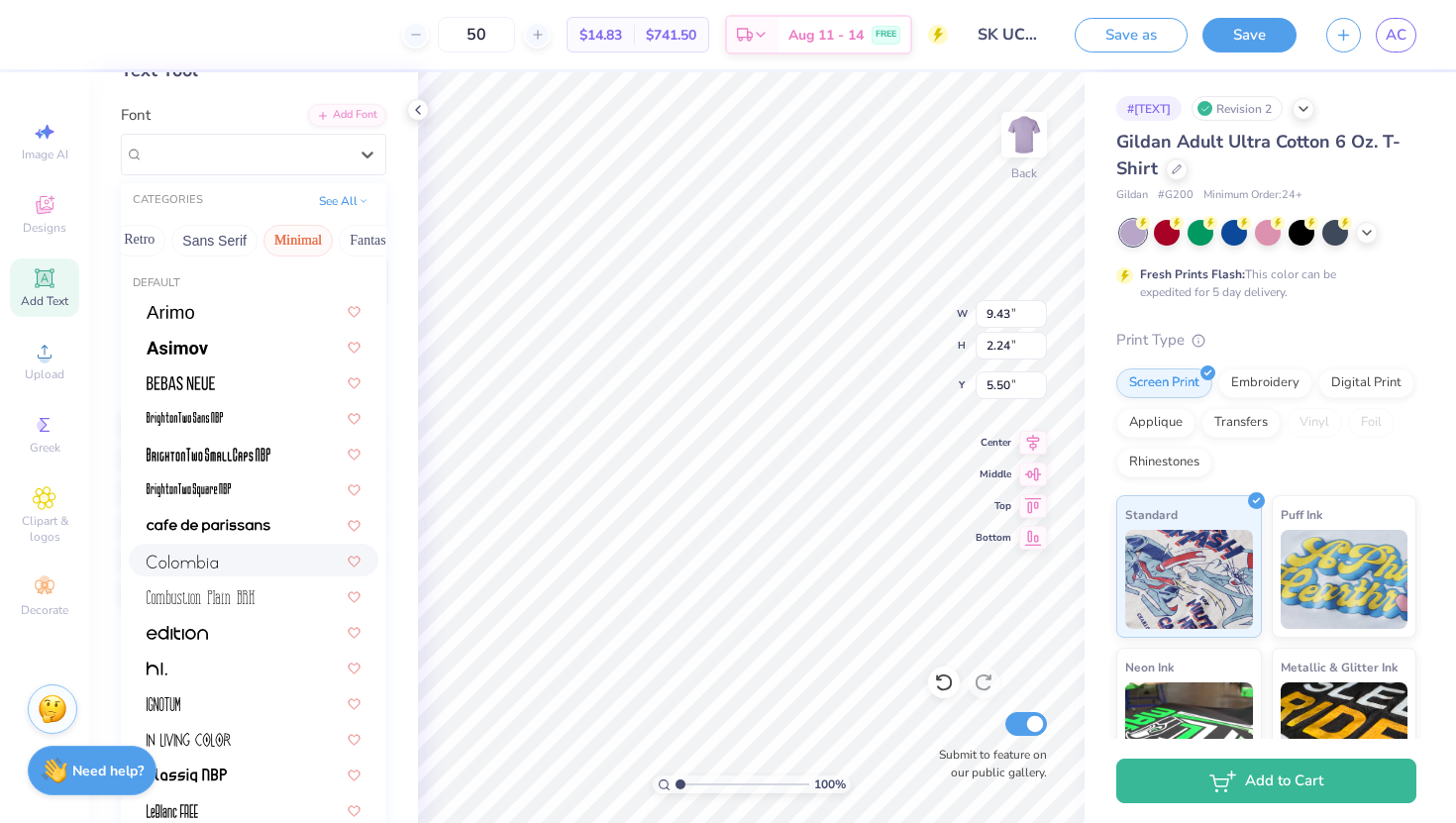 click at bounding box center (254, 560) 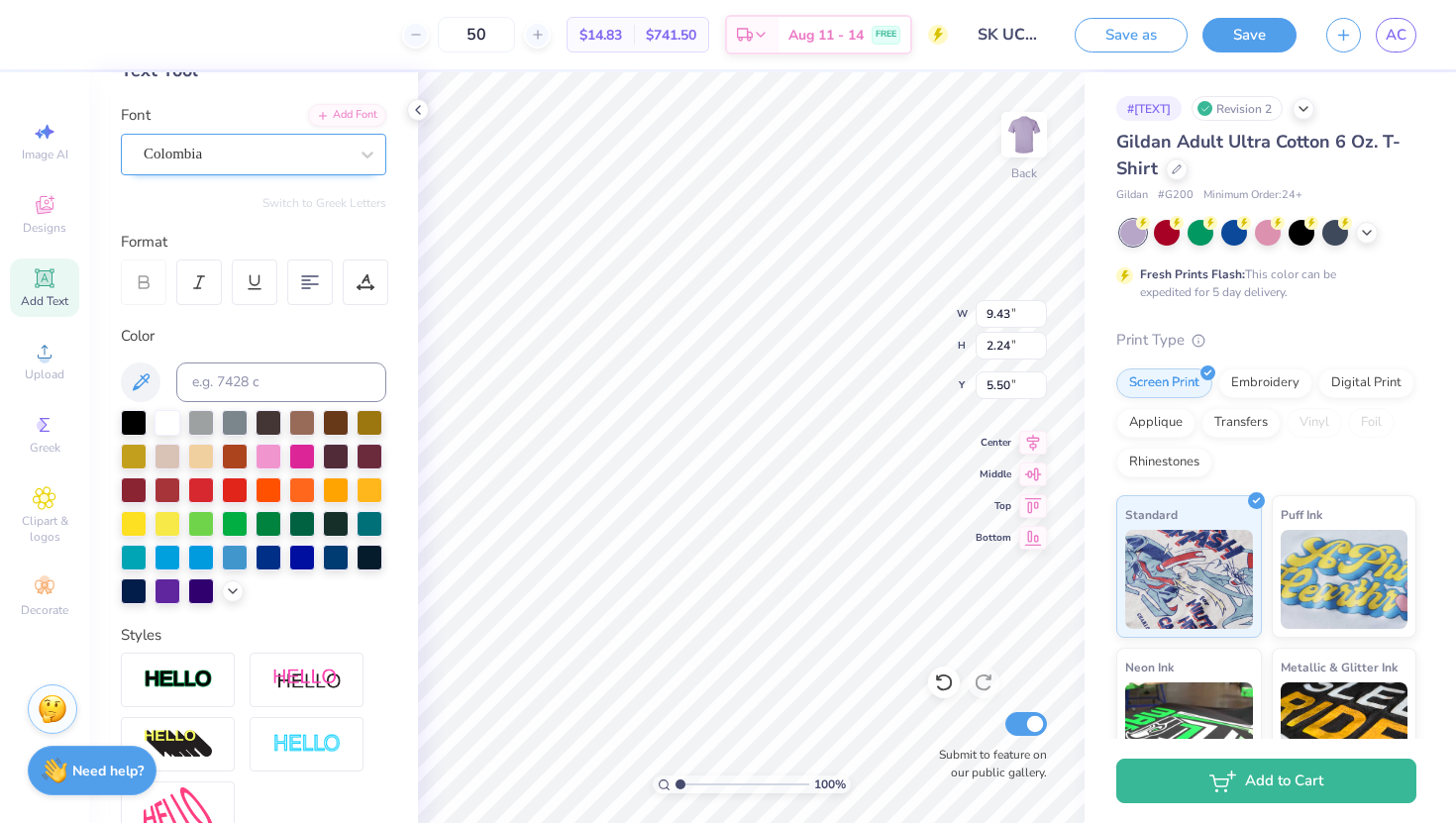 click on "Colombia" at bounding box center [246, 154] 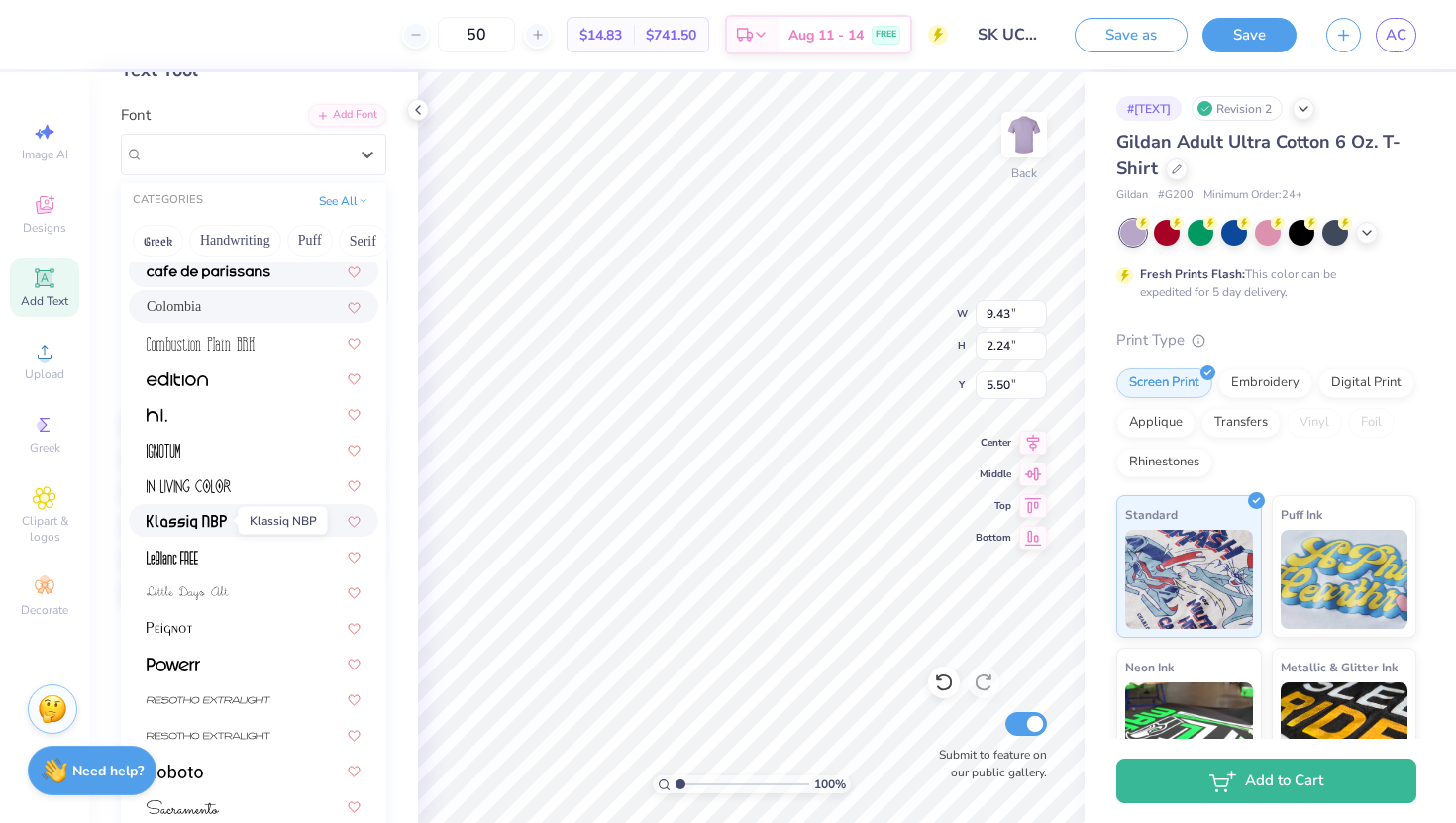 scroll, scrollTop: 378, scrollLeft: 0, axis: vertical 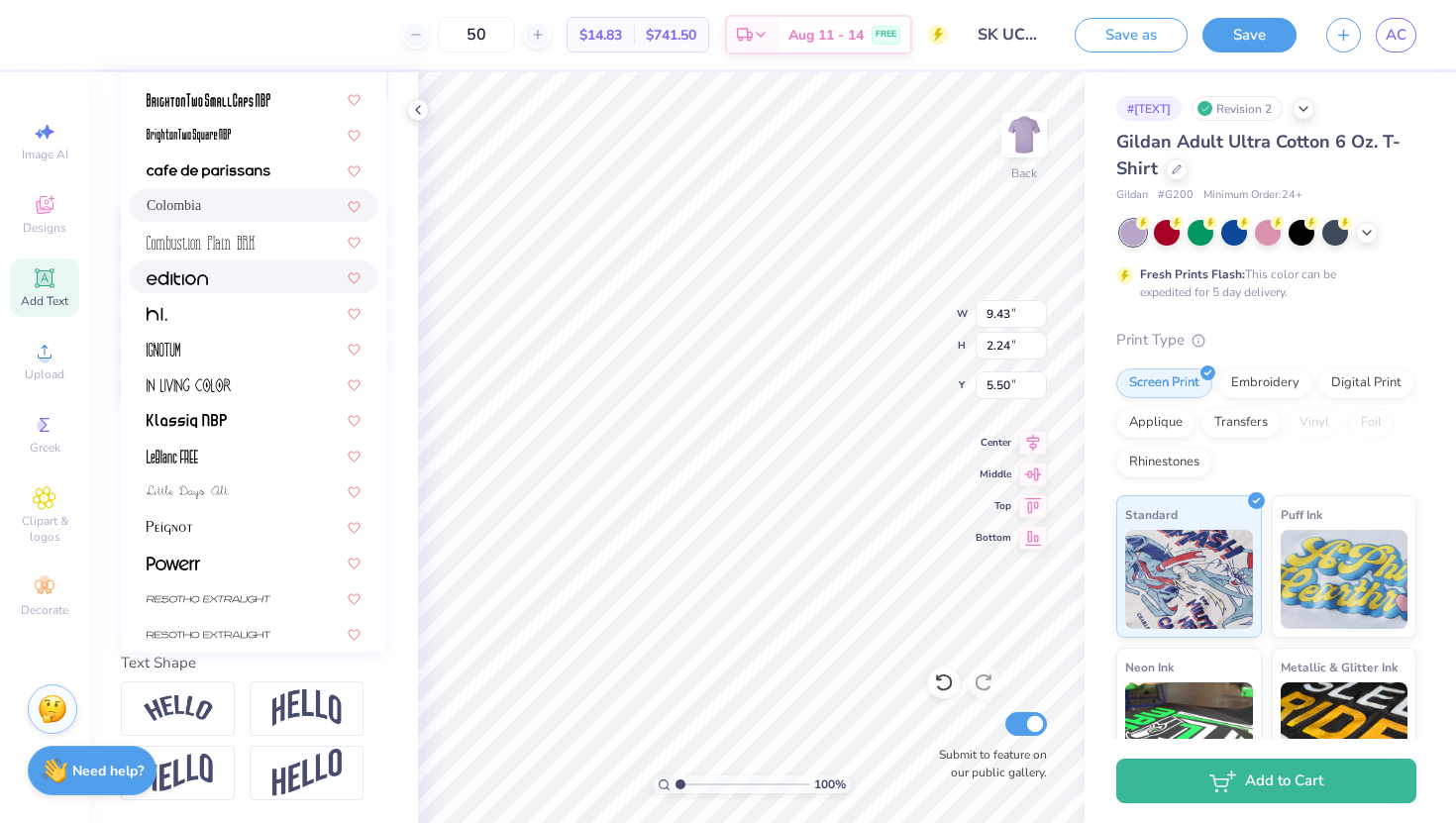 click on "Colombia" at bounding box center (254, 401) 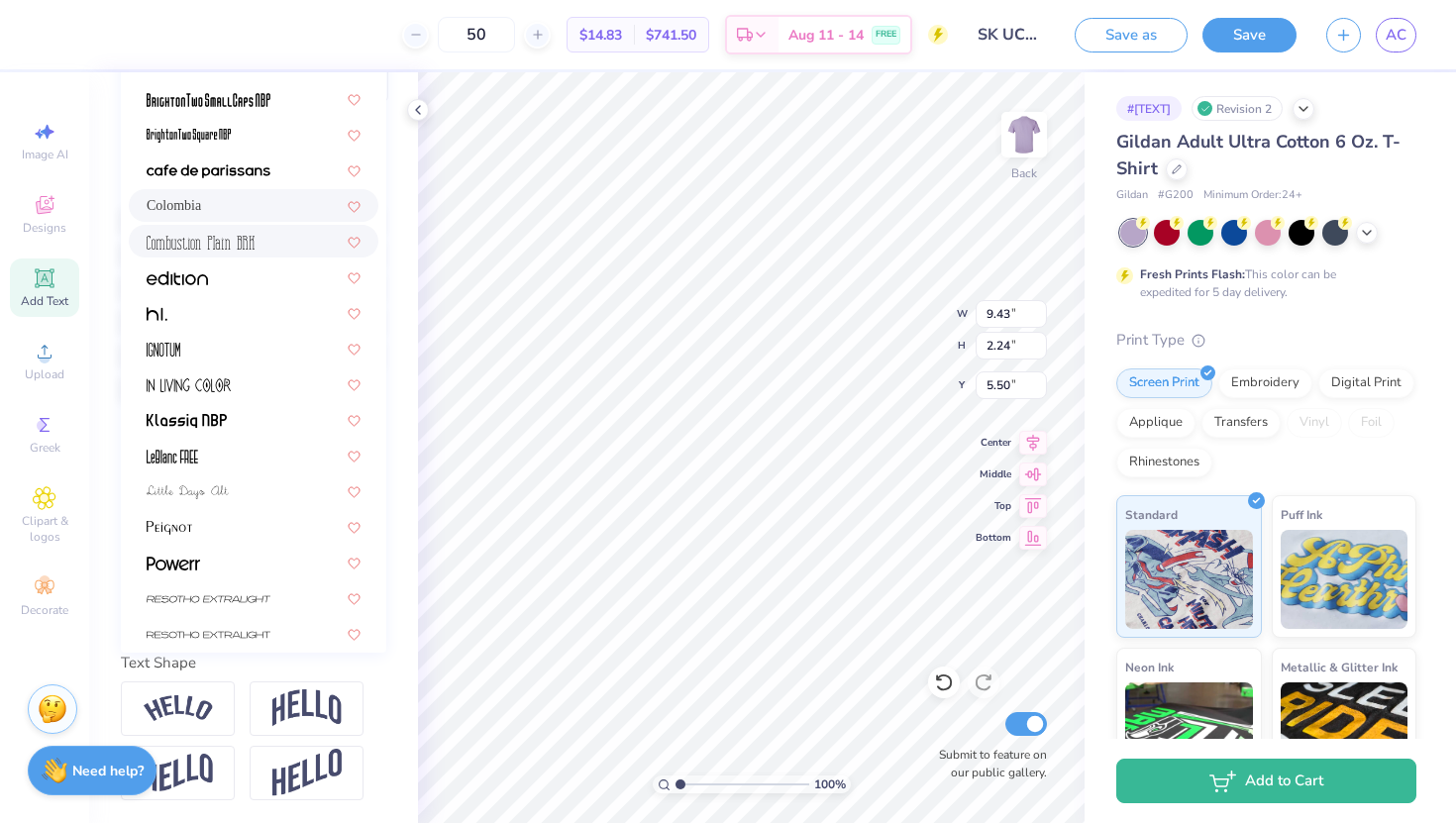 click at bounding box center (254, 241) 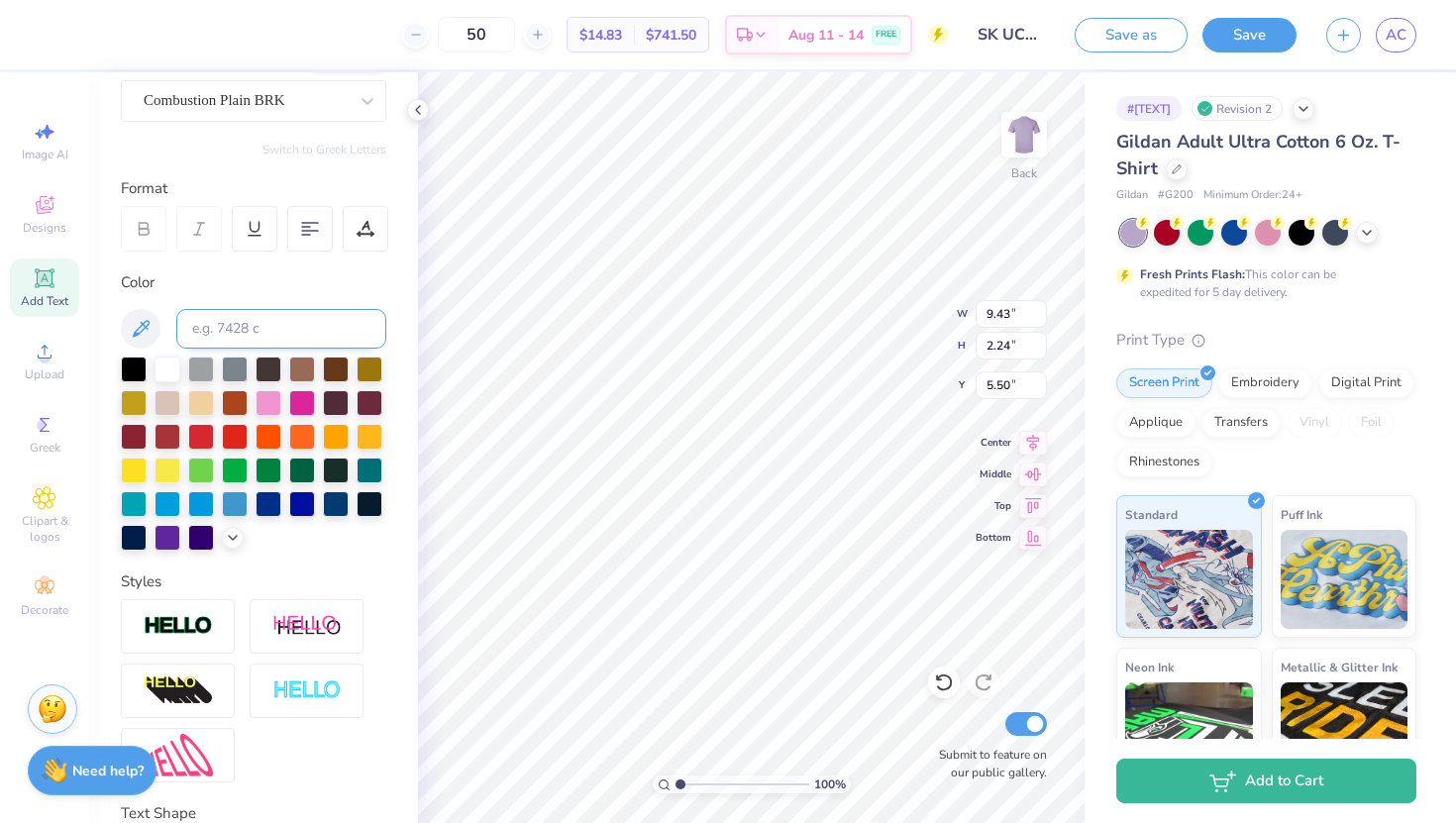 scroll, scrollTop: 176, scrollLeft: 0, axis: vertical 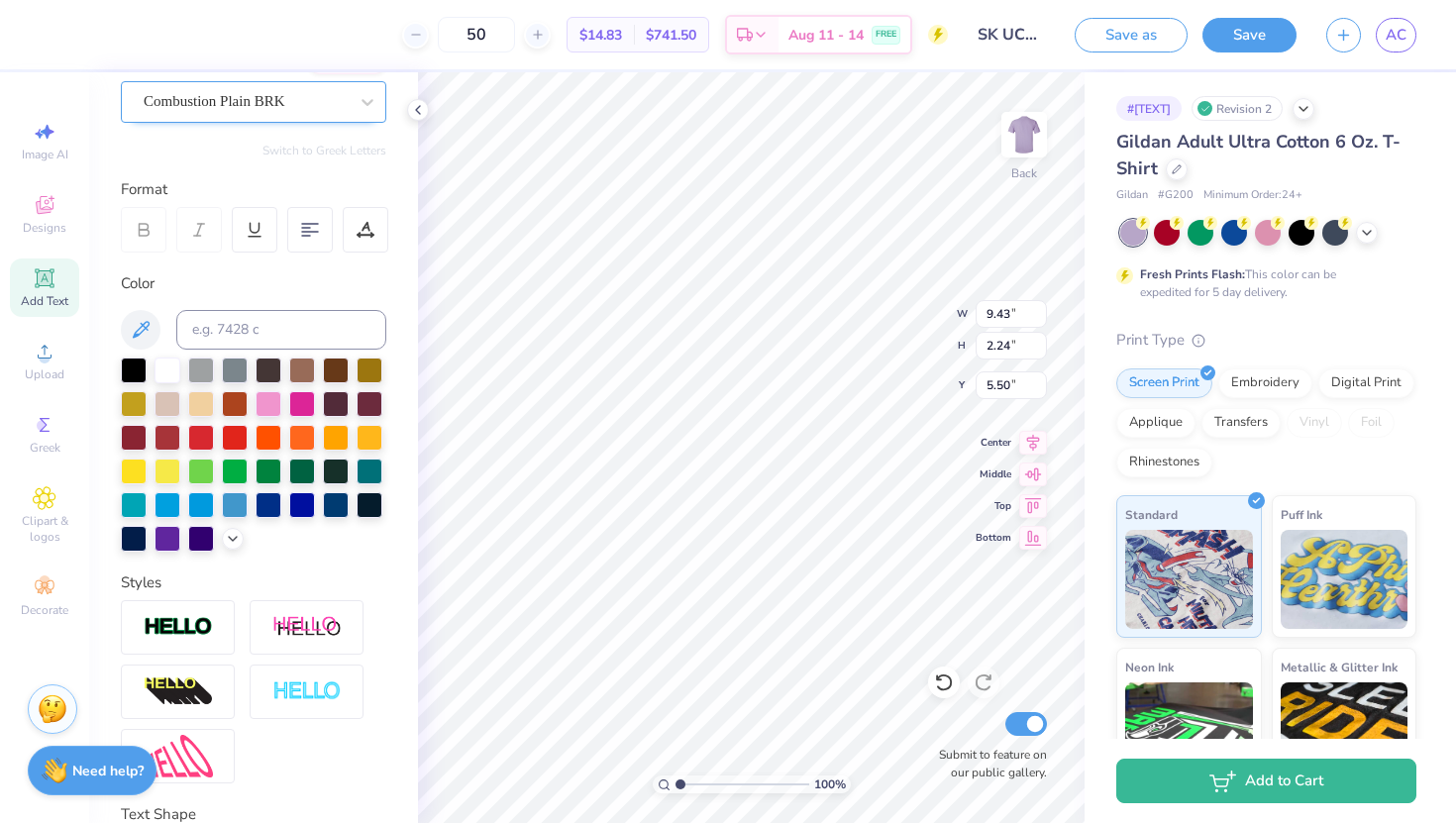 click on "Combustion Plain BRK" at bounding box center [246, 101] 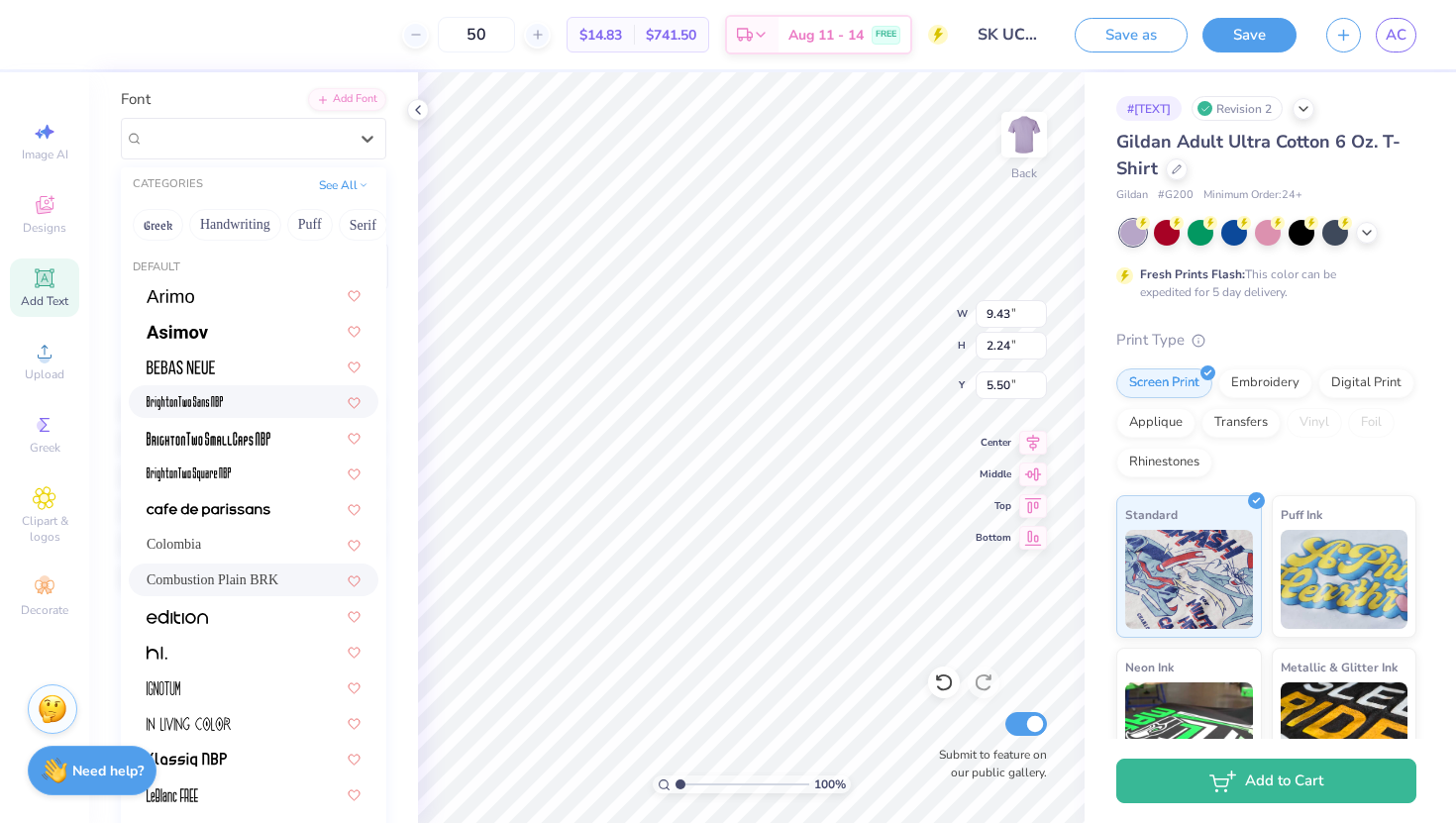 scroll, scrollTop: 133, scrollLeft: 0, axis: vertical 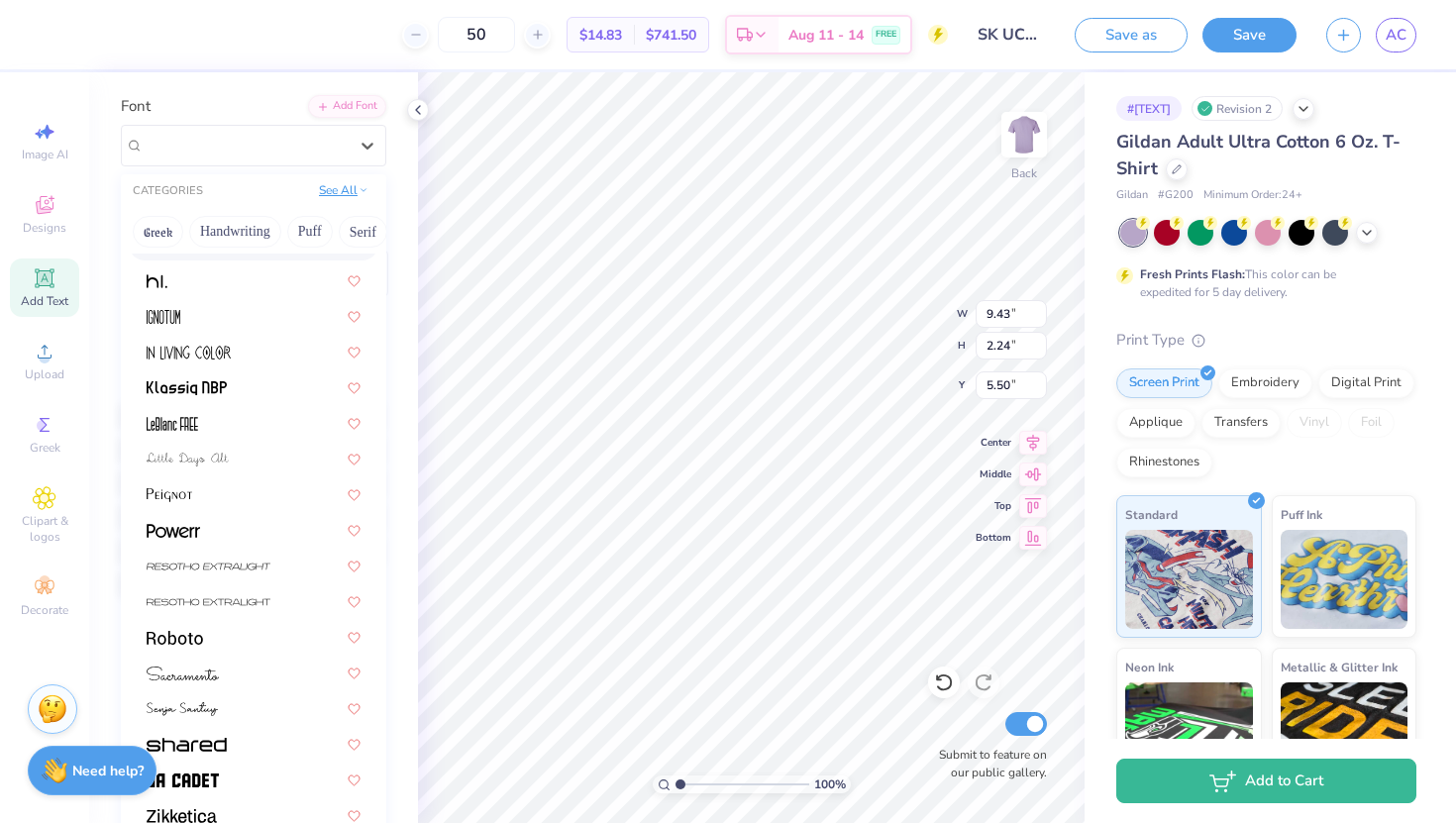 click on "See All" at bounding box center (344, 190) 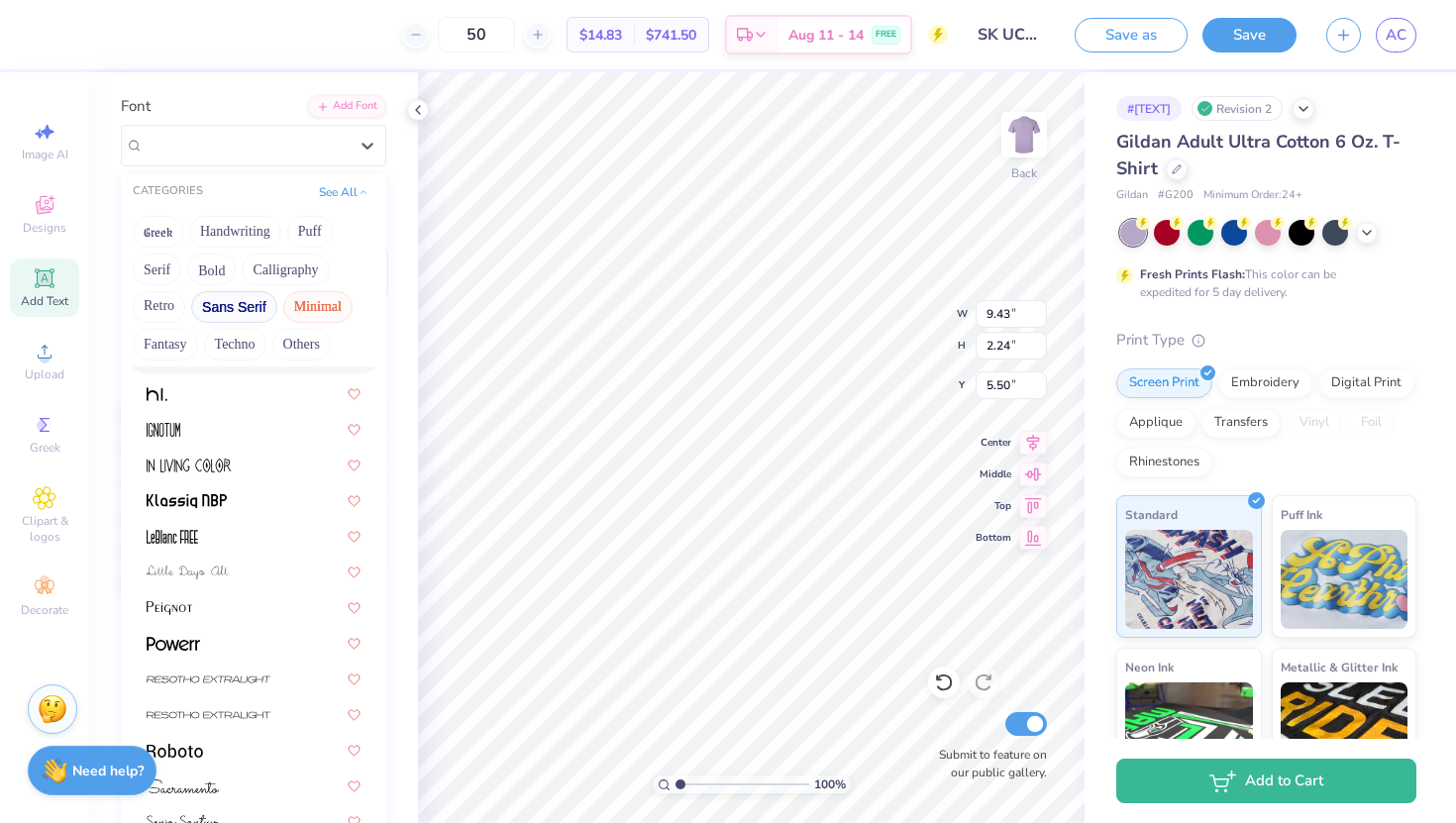 click on "Sans Serif" at bounding box center (234, 307) 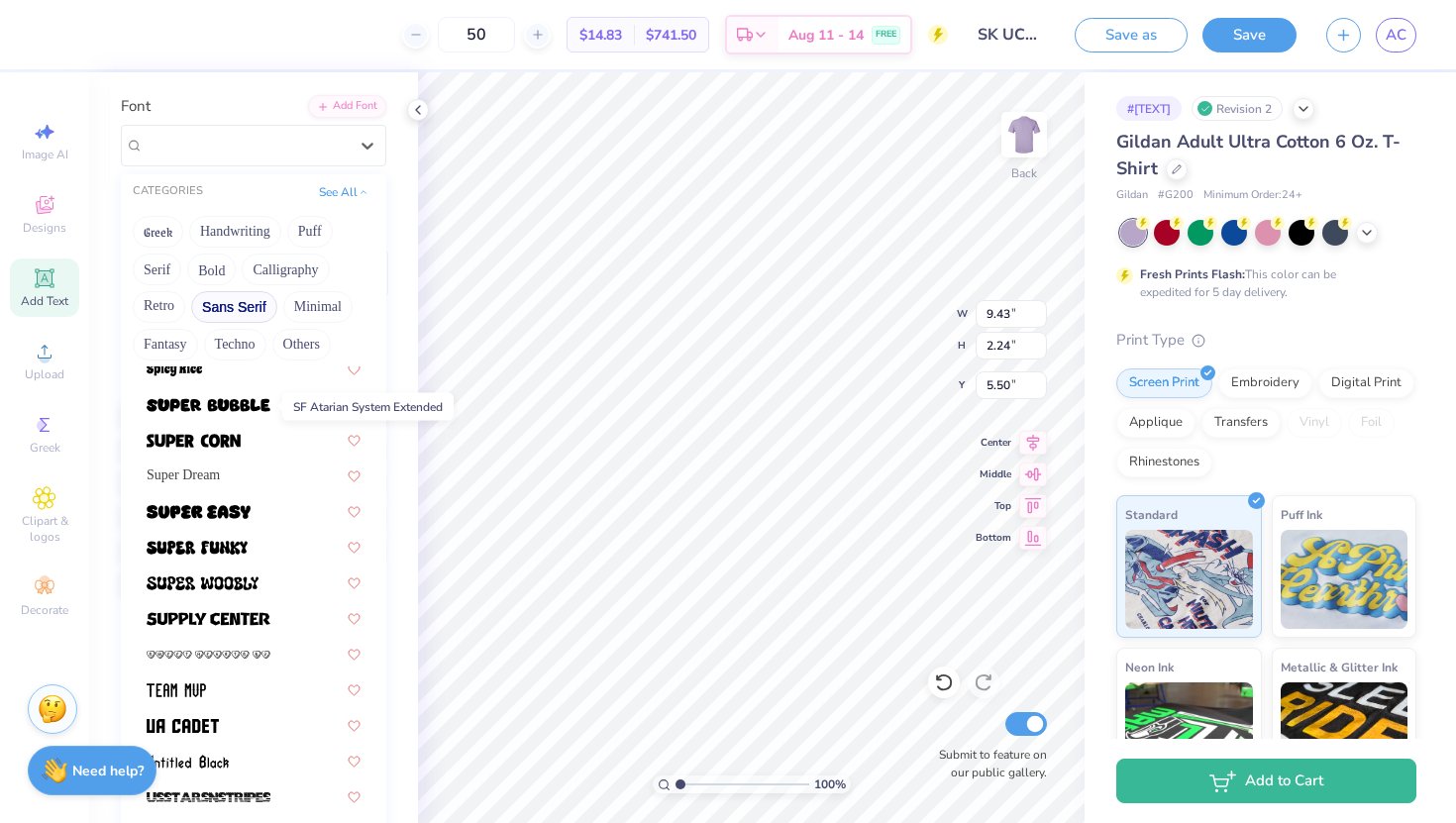 scroll, scrollTop: 2375, scrollLeft: 0, axis: vertical 